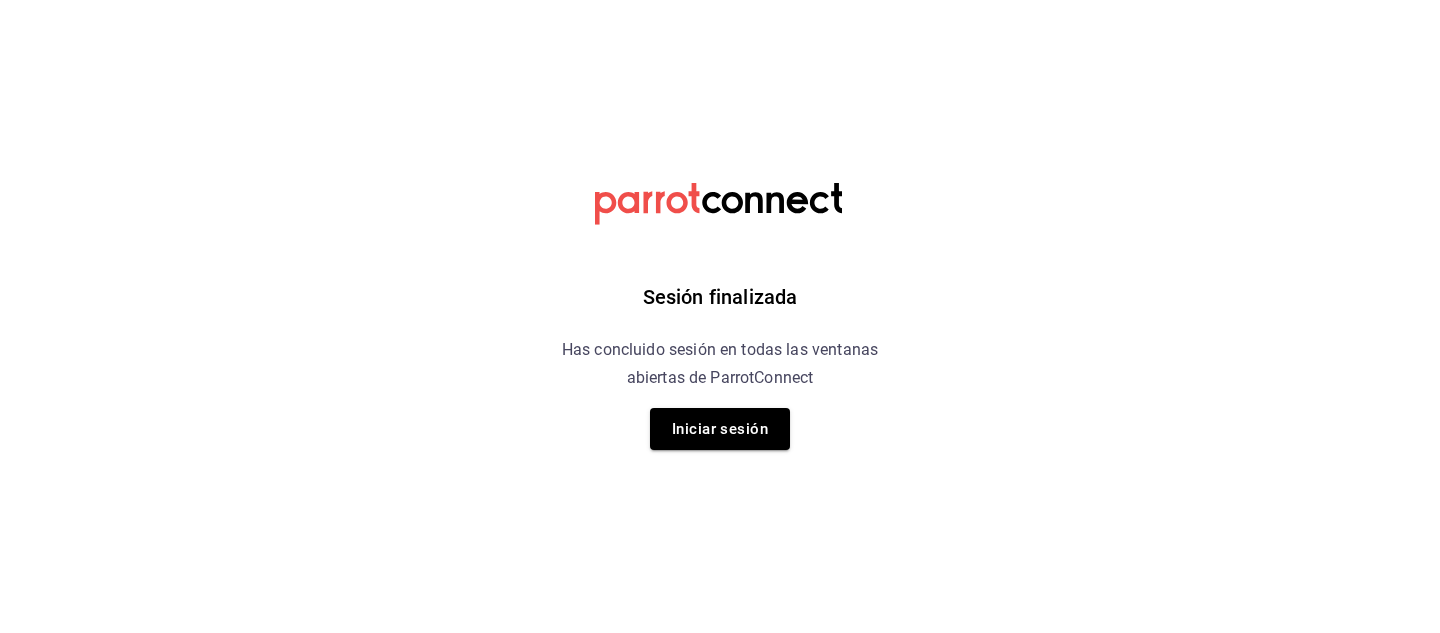 scroll, scrollTop: 0, scrollLeft: 0, axis: both 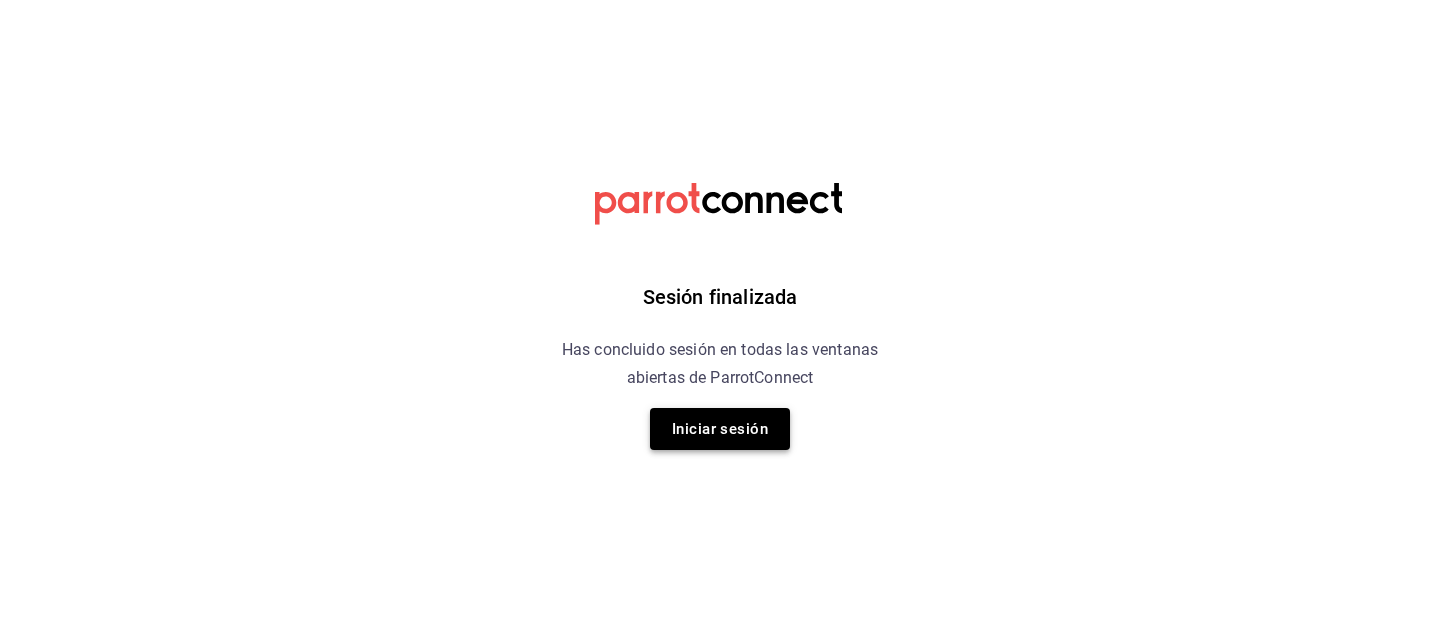 click on "Iniciar sesión" at bounding box center [720, 429] 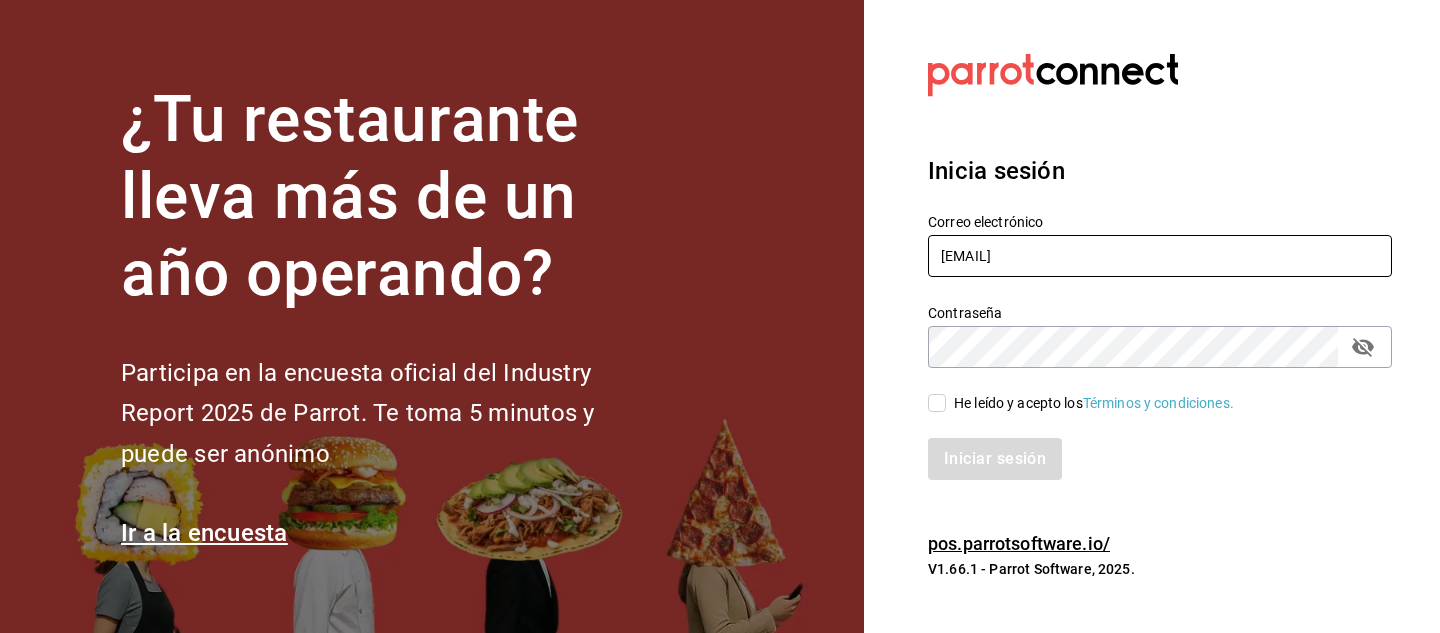 click on "[EMAIL]" at bounding box center (1160, 256) 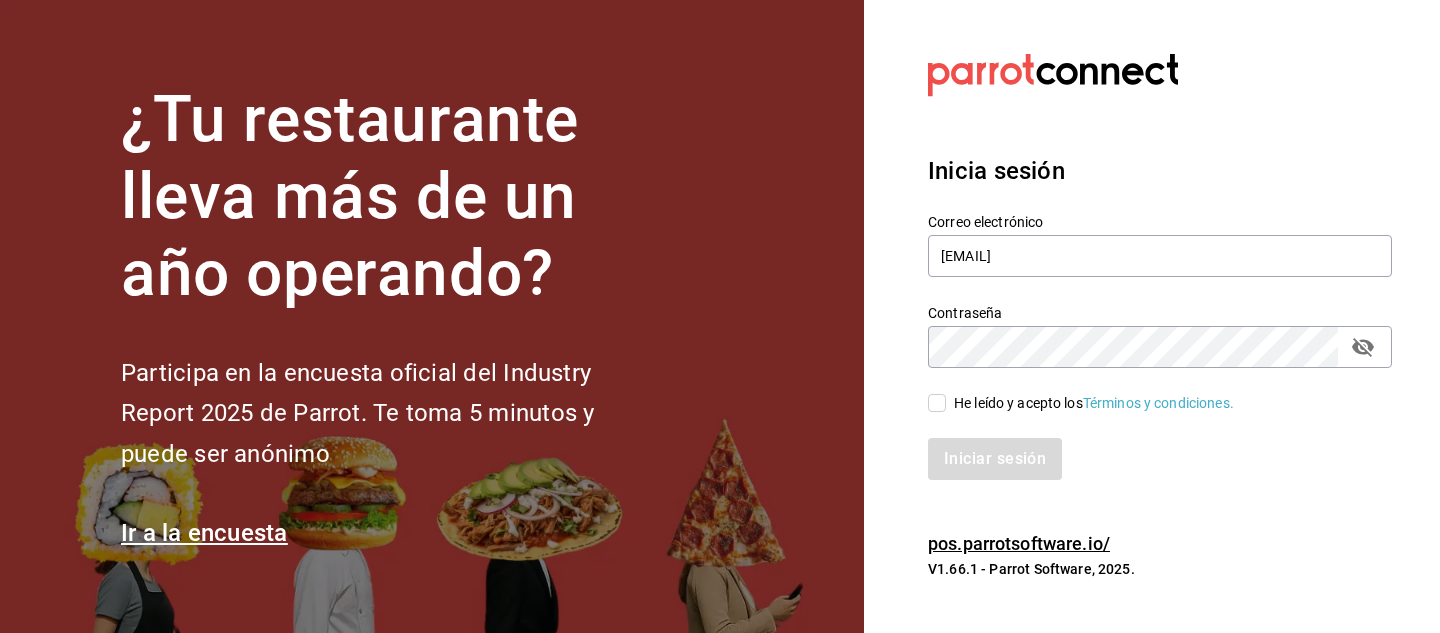 click on "He leído y acepto los  Términos y condiciones." at bounding box center (937, 403) 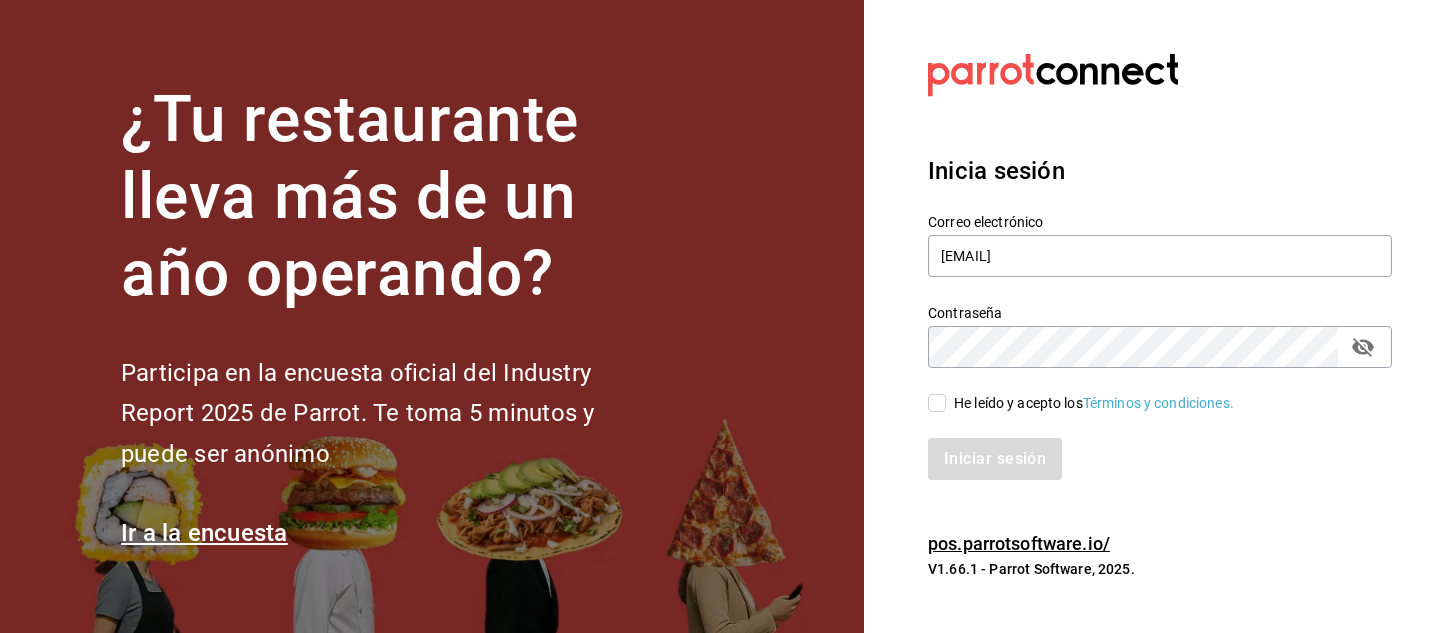 checkbox on "true" 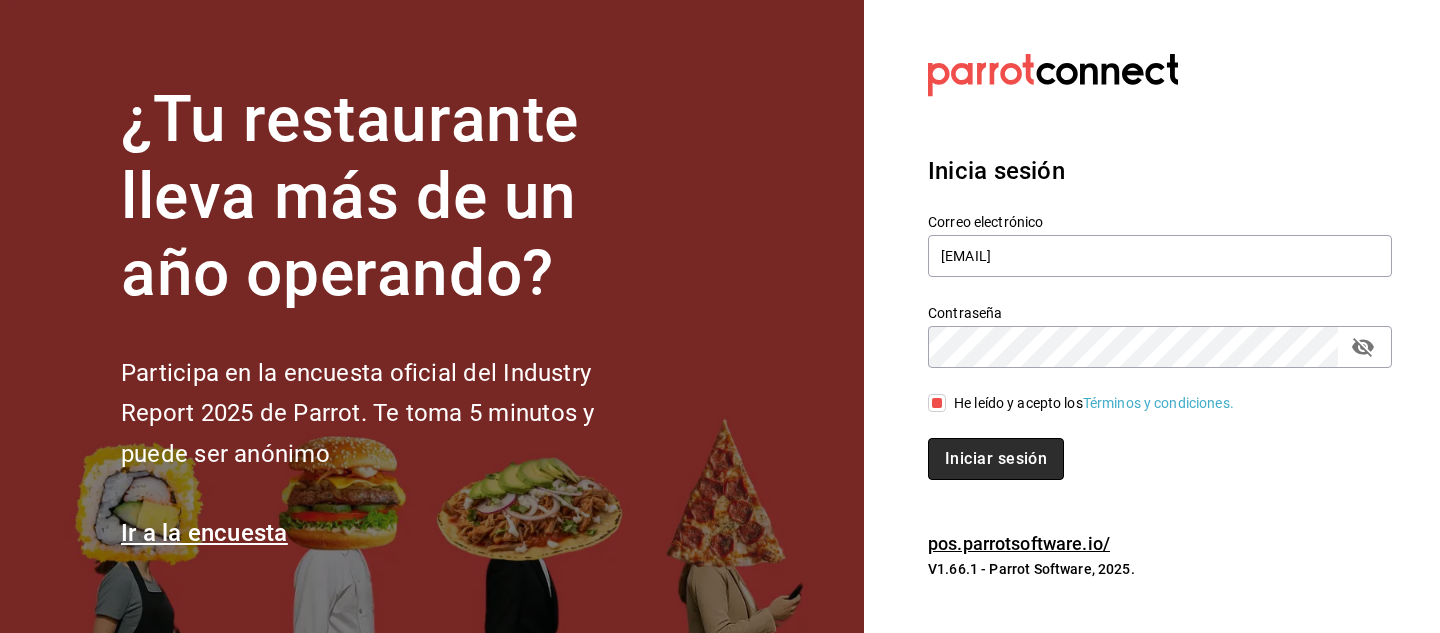 click on "Iniciar sesión" at bounding box center [996, 459] 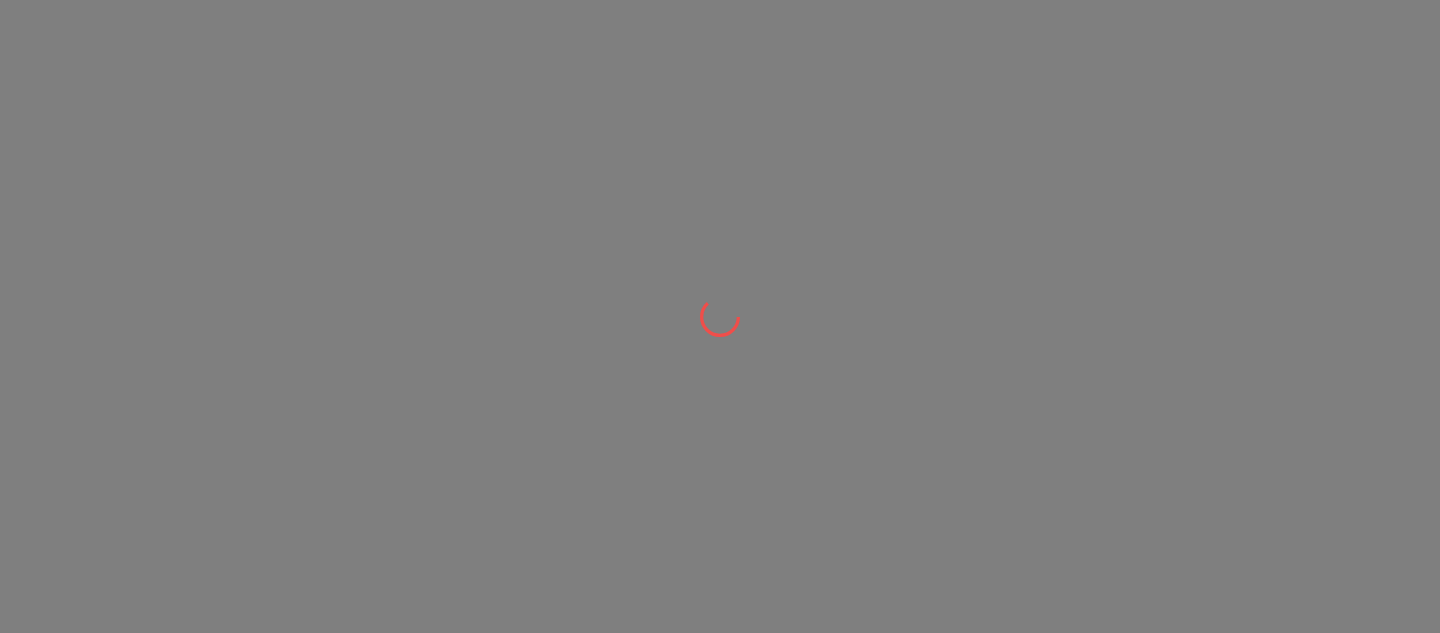 scroll, scrollTop: 0, scrollLeft: 0, axis: both 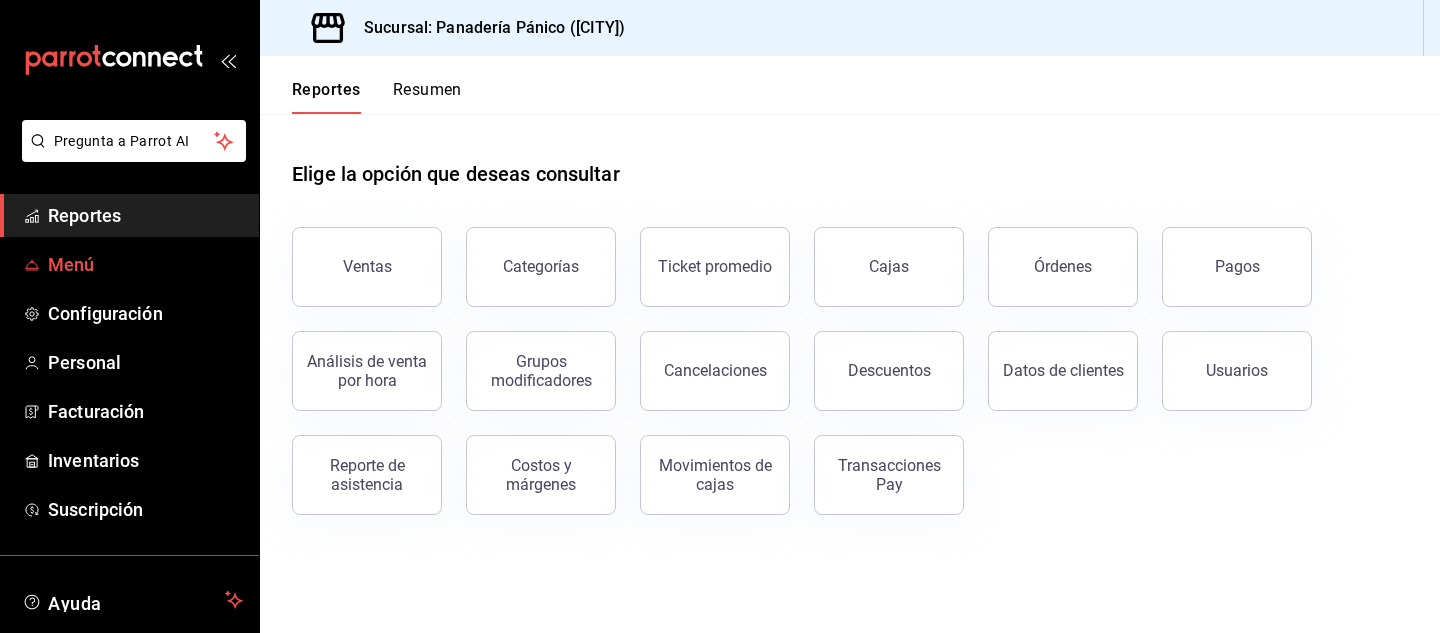 click on "Menú" at bounding box center [145, 264] 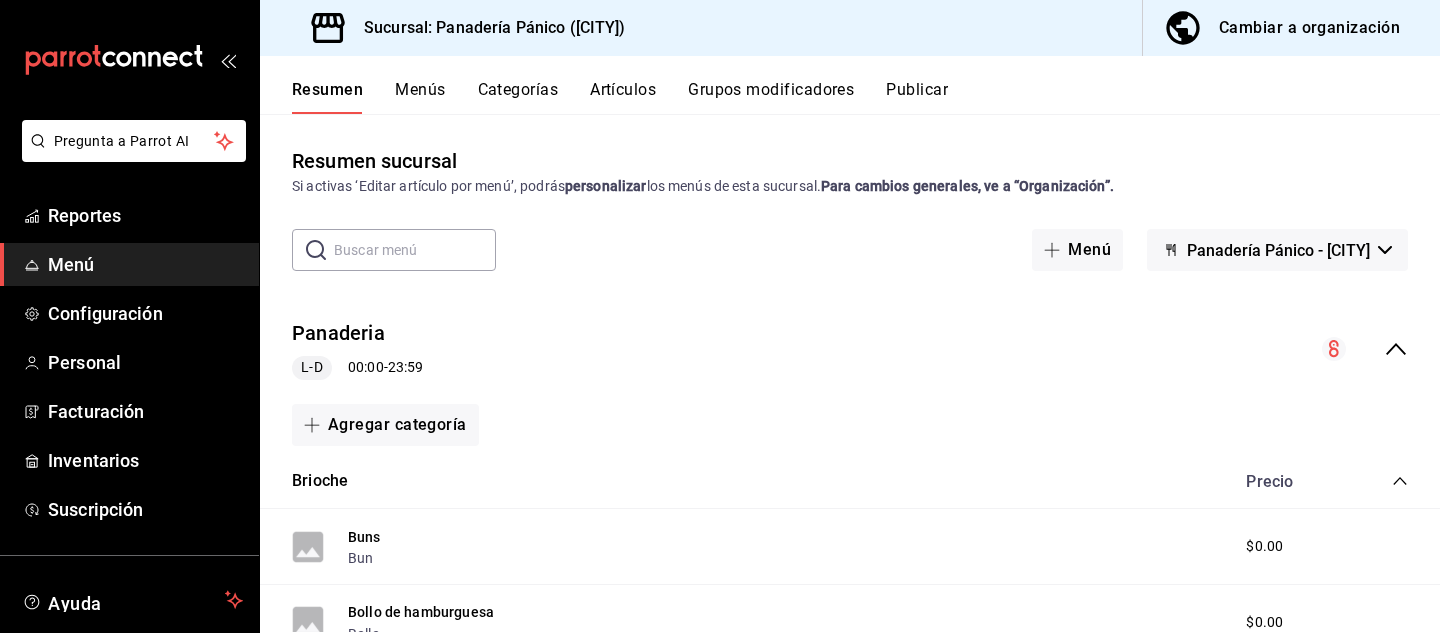 click on "Artículos" at bounding box center (623, 97) 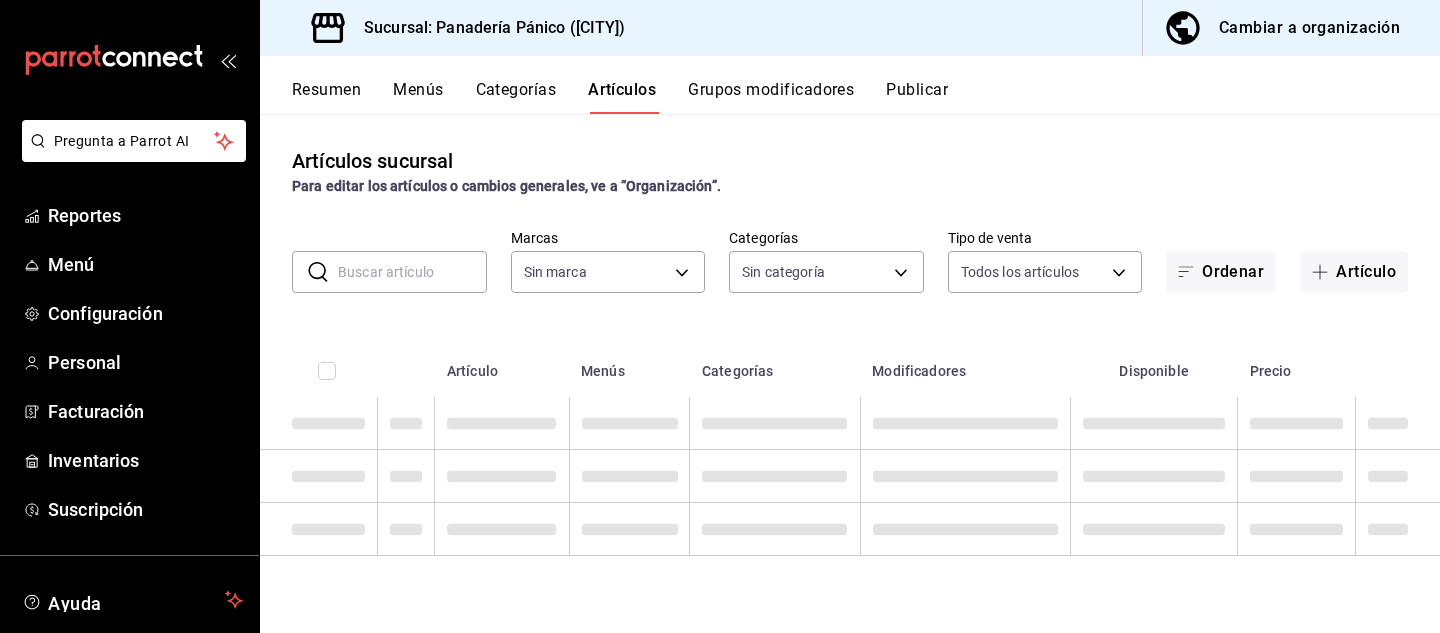 type on "[UUID]" 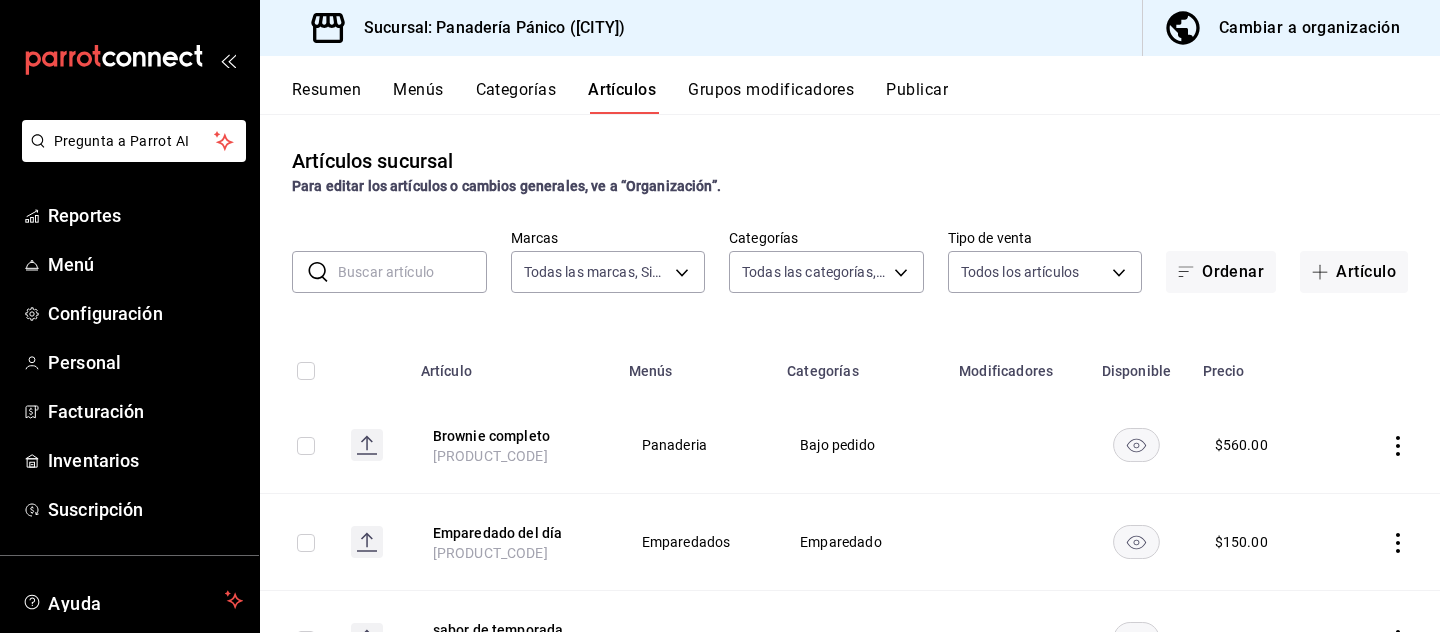 type on "ed1432b9-52b0-4315-8ec5-e8a5720c0d83,73a5f570-b8bc-4880-858e-4ee22644a149,96558778-7ca5-4a69-ab3d-a8323d405926,376e6d50-5234-408c-9840-0860c9d1fe52,8c2918e6-bb3d-4411-a812-0f7652d94874,c19da96b-f4b5-4f47-bd6a-b481c4cb7d71,01bd2b89-a26e-4193-b15c-33962181150a,977b3ee6-7b6c-4d34-bcc4-a7db500c92a7,95d0d587-a917-4c76-848e-d4be7e38136d,783a872c-97a5-4435-962d-68dd1e503104,e4ff62bd-ff70-4ae6-85a4-77e027f8049a,749d184e-acaf-4a8c-91fd-6e4751be2d64,c66066bf-ca76-4b74-881b-fd41f203f981,24f97eb7-2afe-40ab-882f-d3d82902195e,aa6209d7-d178-4909-8d00-9b93d7d073ac,bfd866ac-4003-4d7e-9ec6-6ab981f09283,77121027-3833-4447-9691-d69689b2d3c2,37f1b3f5-e85c-480b-b544-c26169c0e642,0609adf2-4358-4fdd-896c-f52337f9486c,8ddce150-95aa-4678-9bc4-f72b78519b6b,ba267930-549f-4599-9450-e33eb34aab53,c5fa7421-3cb0-4663-a079-8d04f9920040,87ab3ddb-5fe5-4f13-93dc-7dec1cbd7496,b31e73c6-a242-4c8a-940e-f1a0db48f7ca,2c2e9d03-c904-432c-8204-9b16c20a1517,a4525094-8707-4b2a-8f27-7578e6637f32,bab7b69f-5b18-4830-8d1a-198f56e8ec91,78ac1d95-d552-479f-854..." 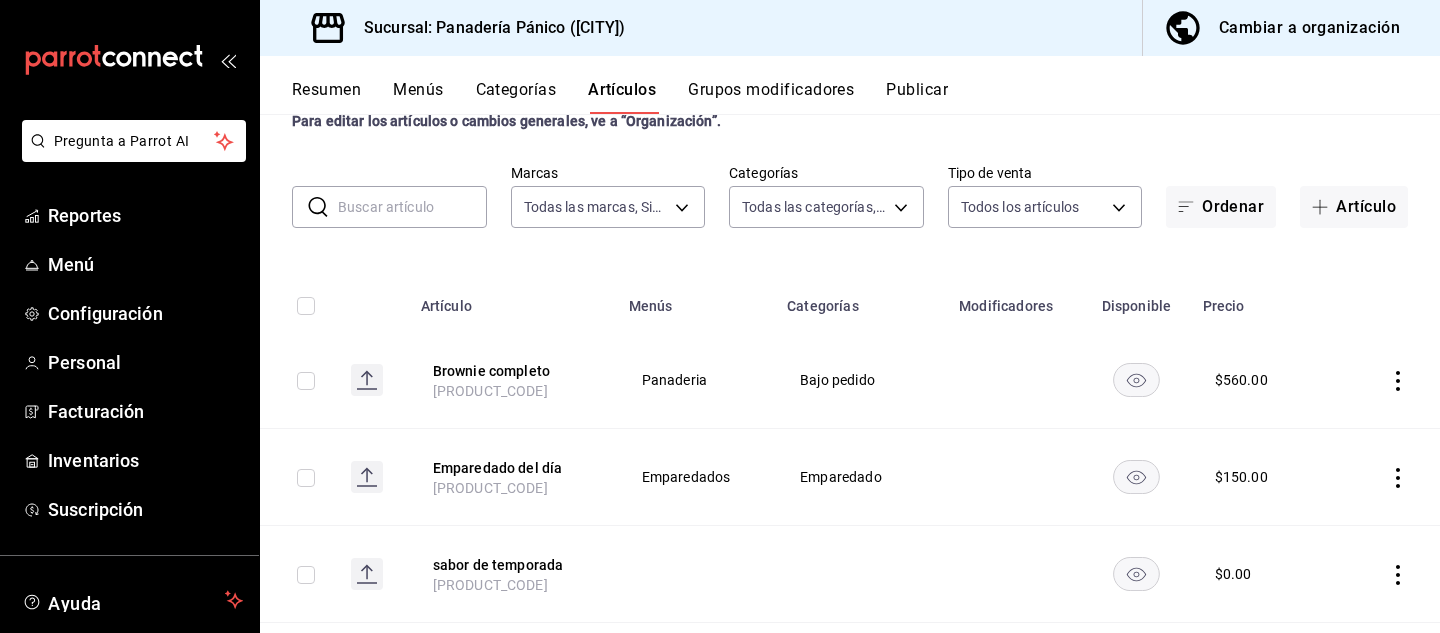 scroll, scrollTop: 62, scrollLeft: 0, axis: vertical 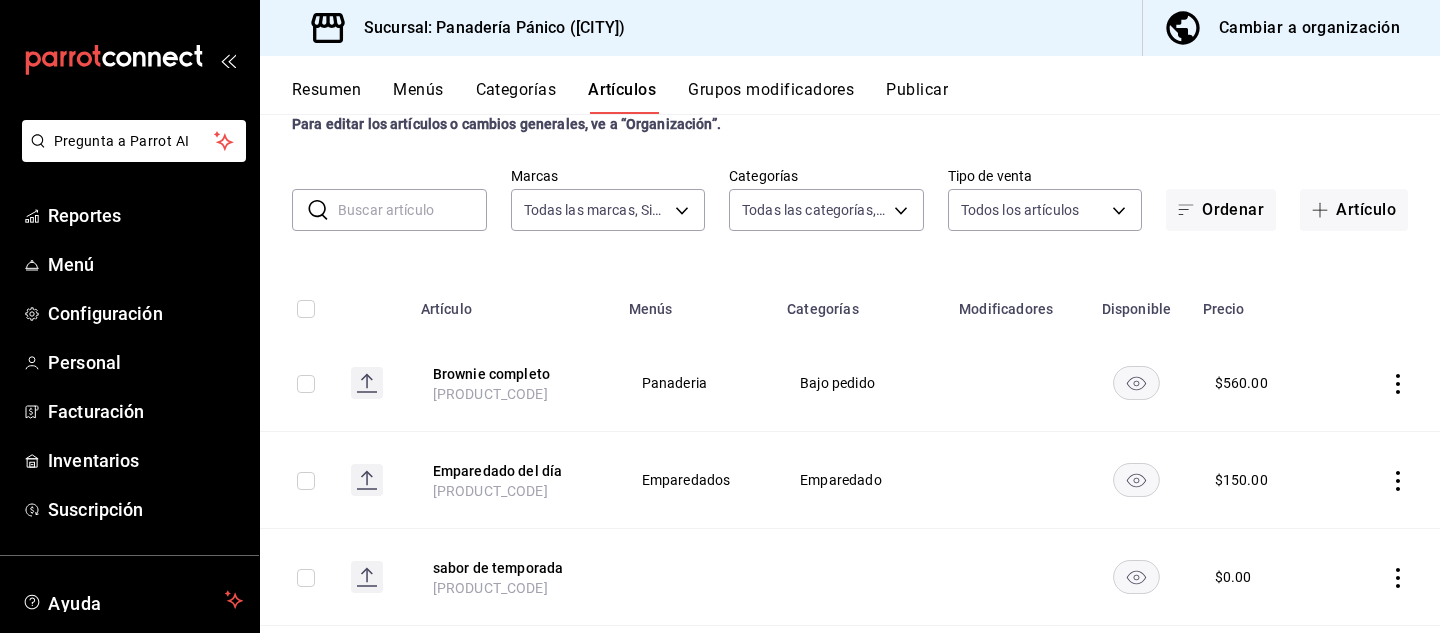 click at bounding box center [1396, 383] 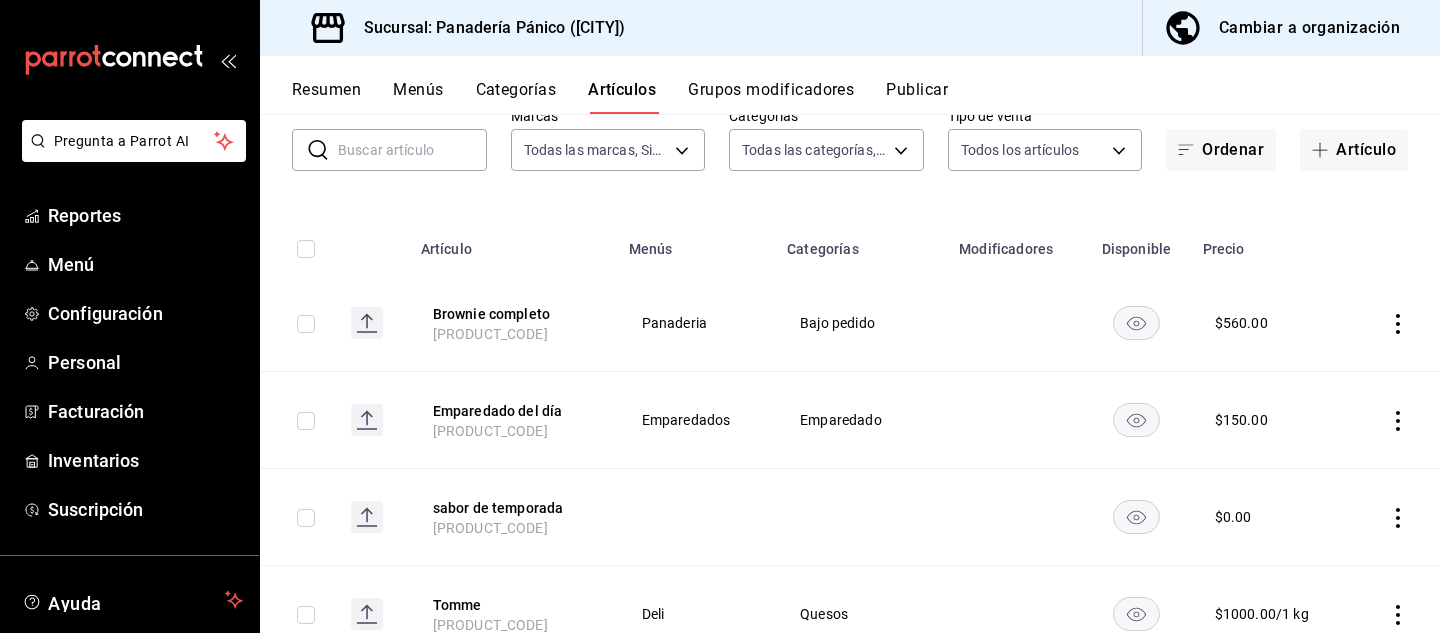 scroll, scrollTop: 129, scrollLeft: 0, axis: vertical 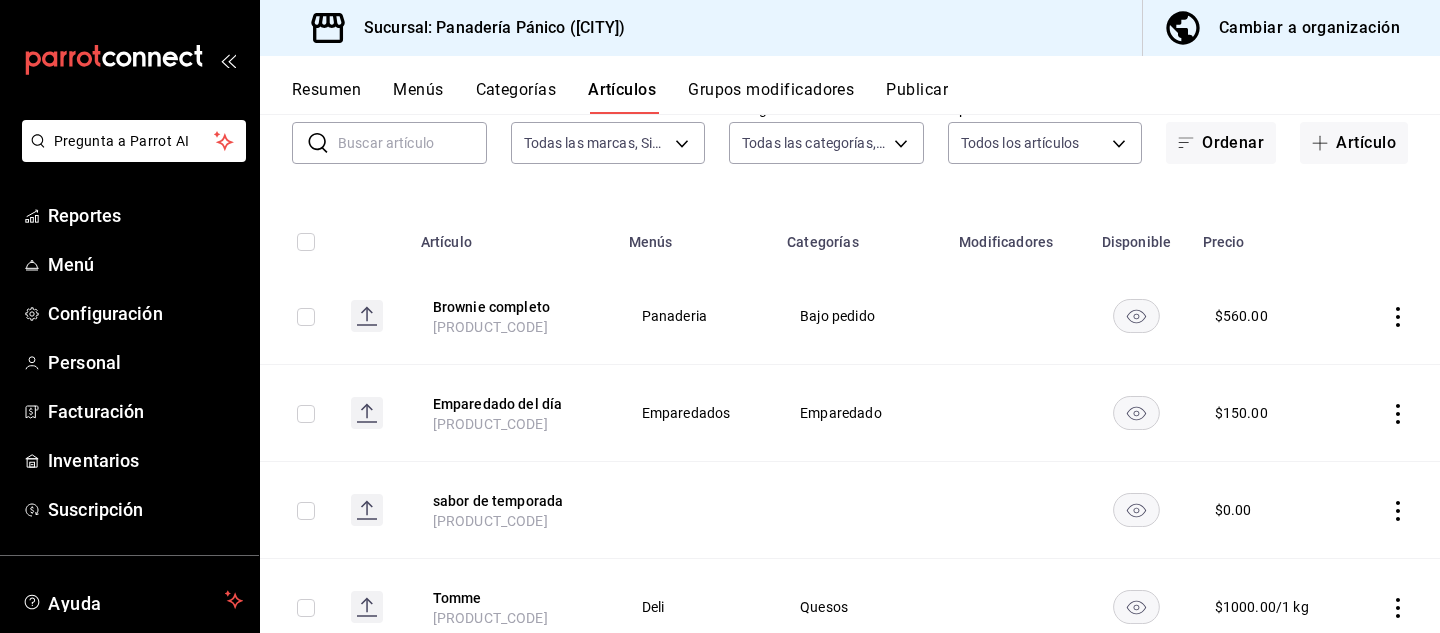 click 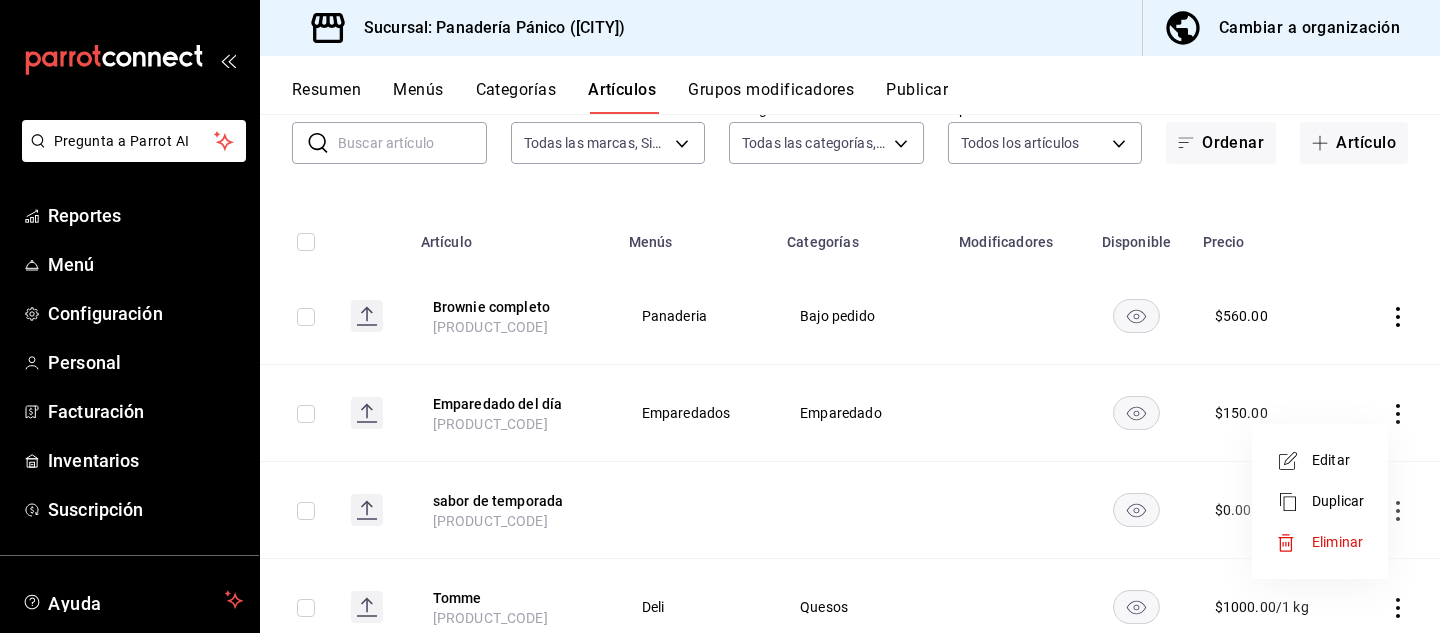 click on "Editar" at bounding box center [1338, 460] 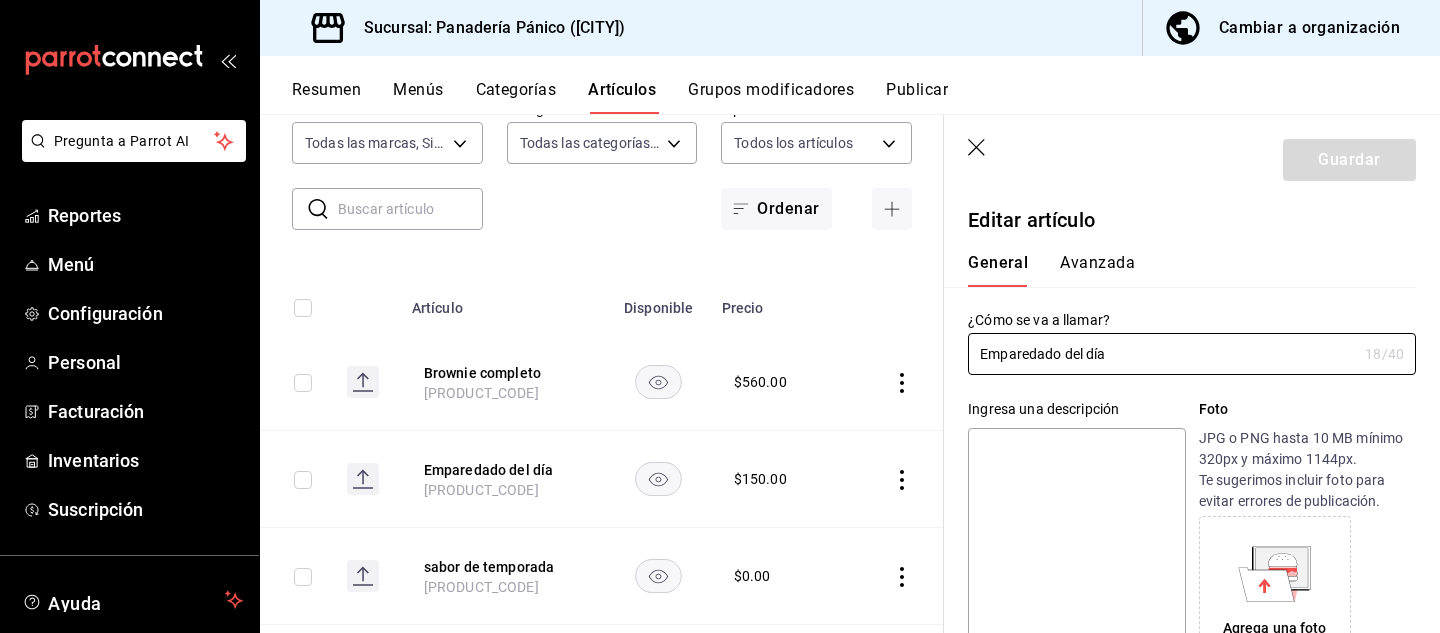 type on "$150.00" 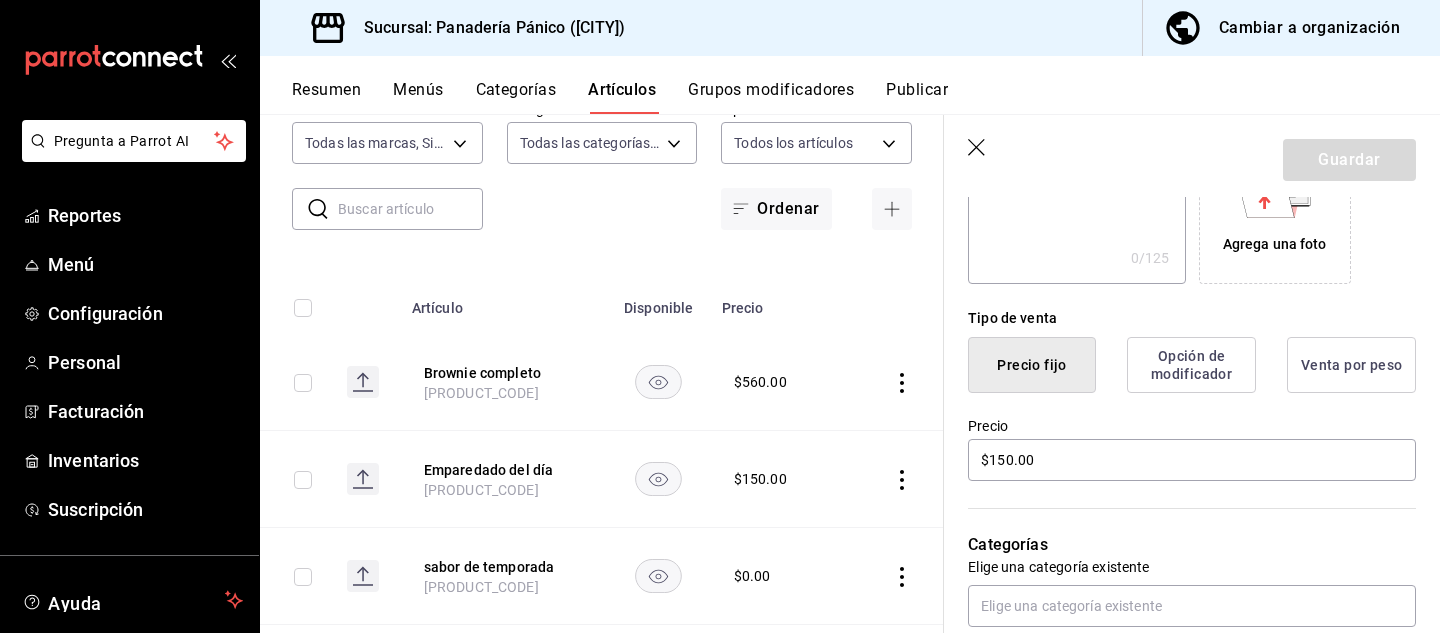 scroll, scrollTop: 368, scrollLeft: 0, axis: vertical 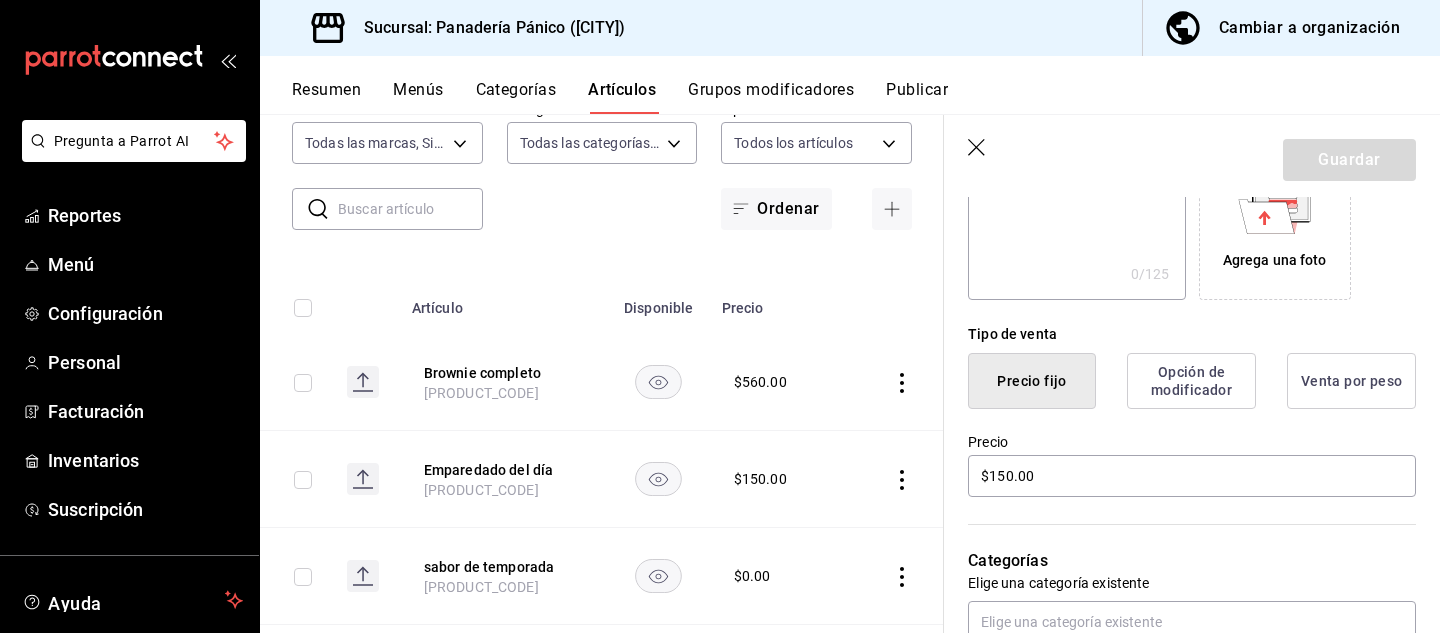 click 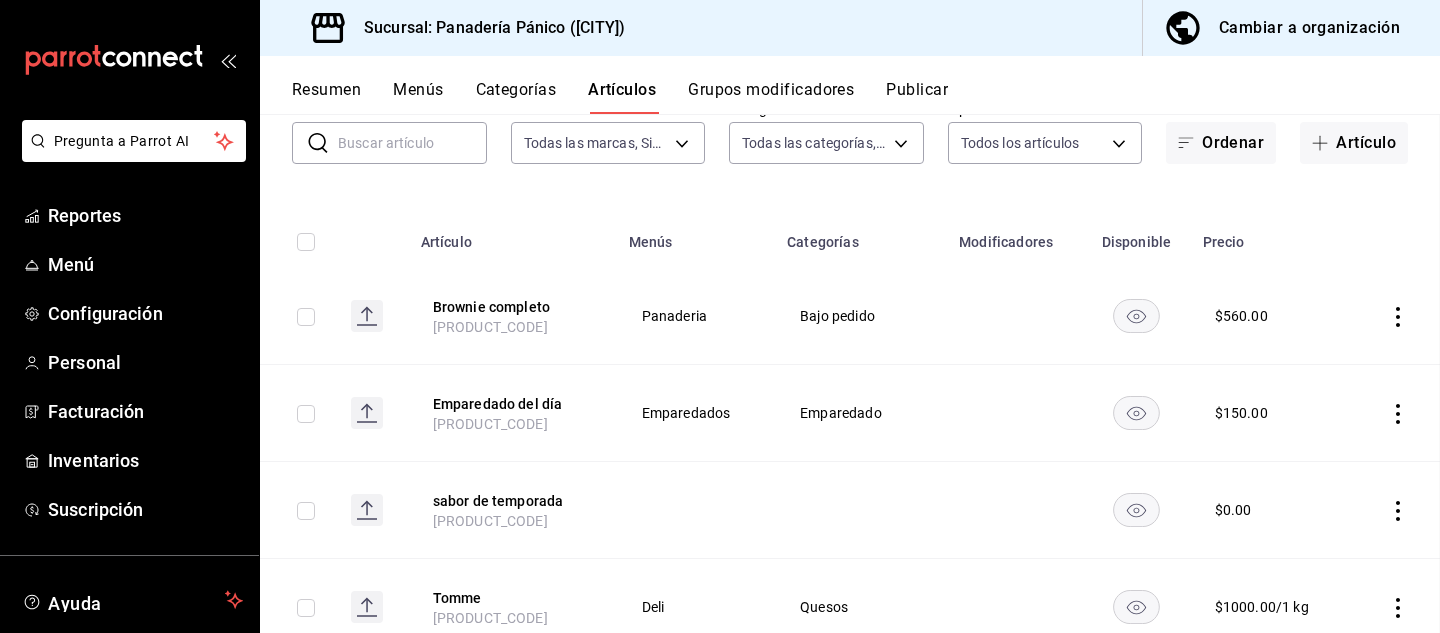scroll, scrollTop: 63, scrollLeft: 0, axis: vertical 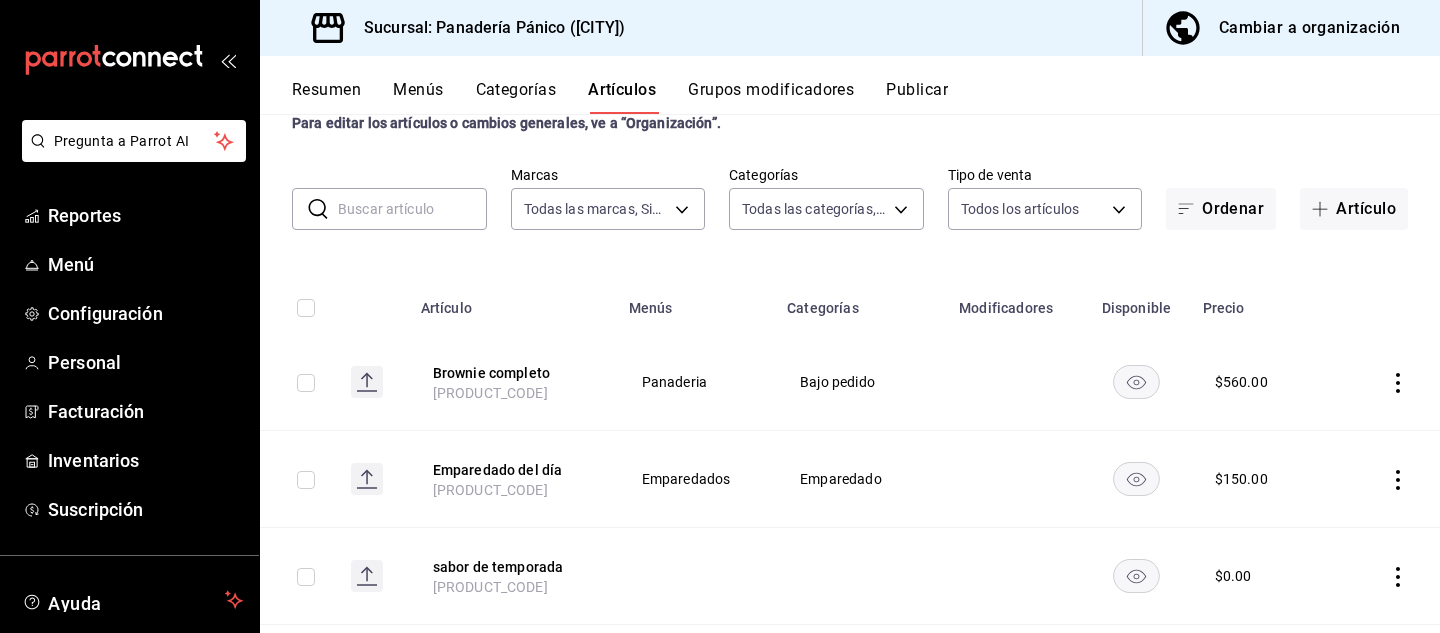 click on "Categorías" at bounding box center (516, 97) 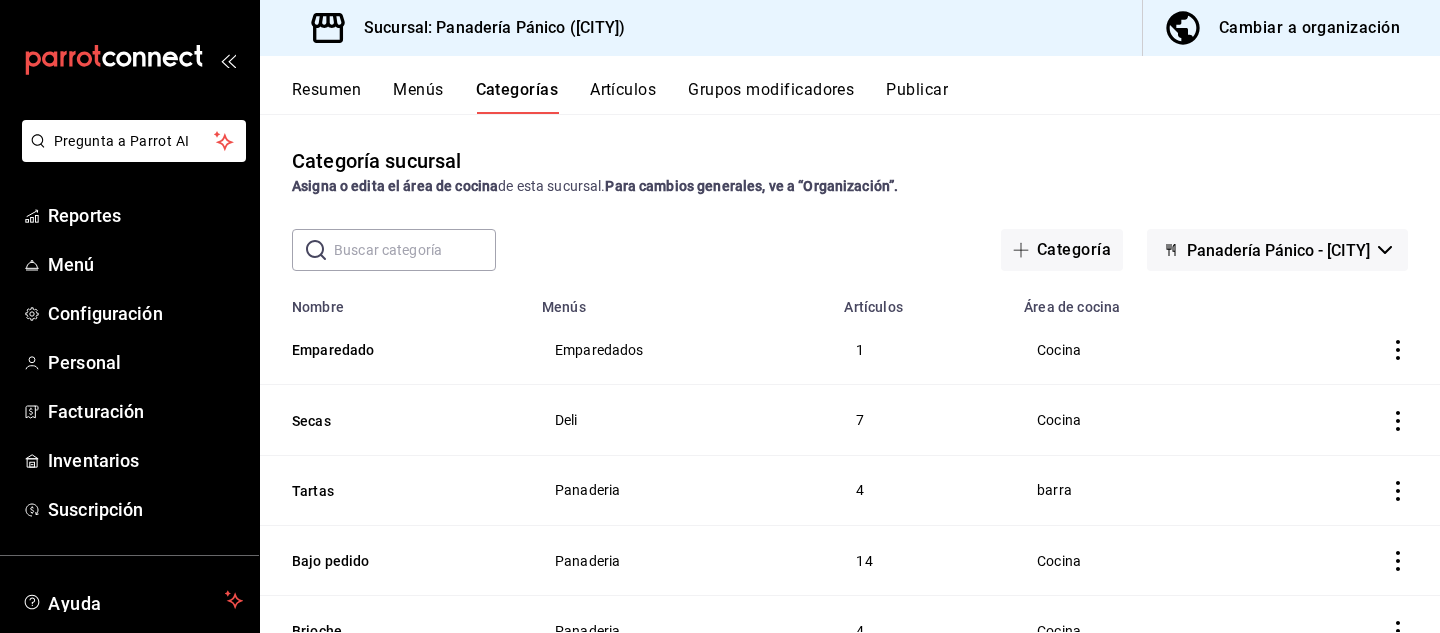 scroll, scrollTop: 25, scrollLeft: 0, axis: vertical 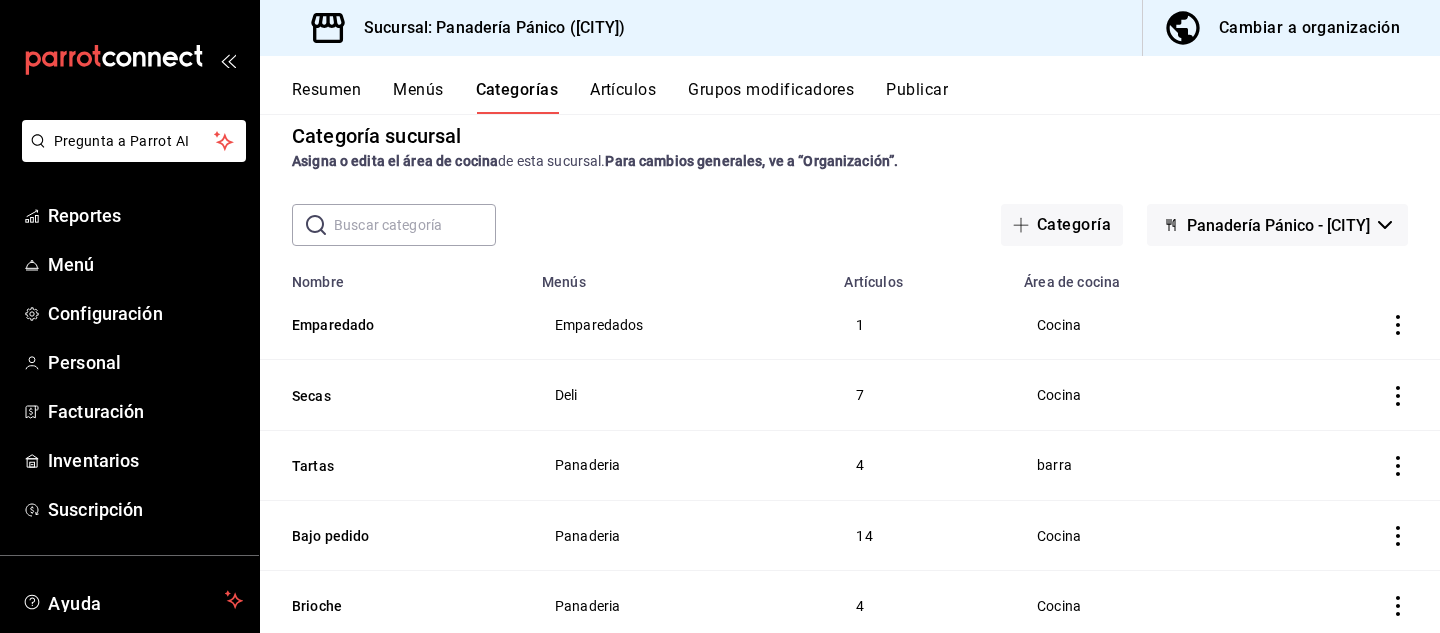 click 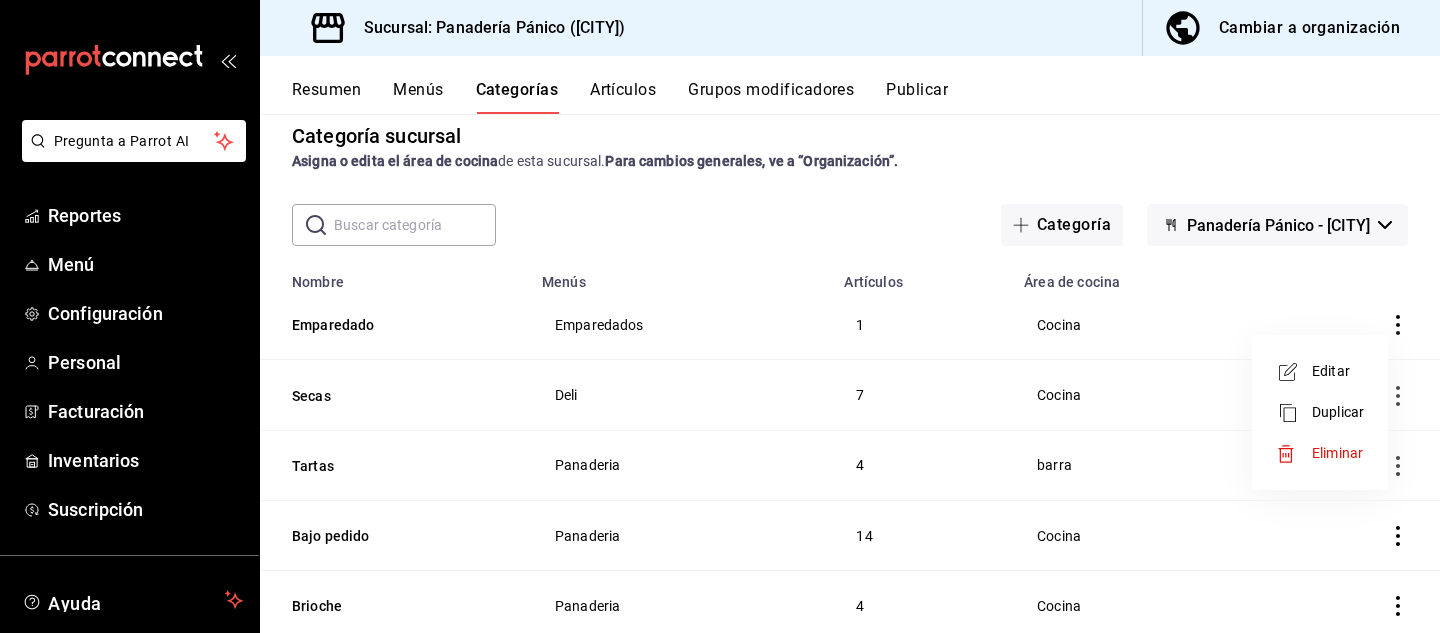 click at bounding box center [720, 316] 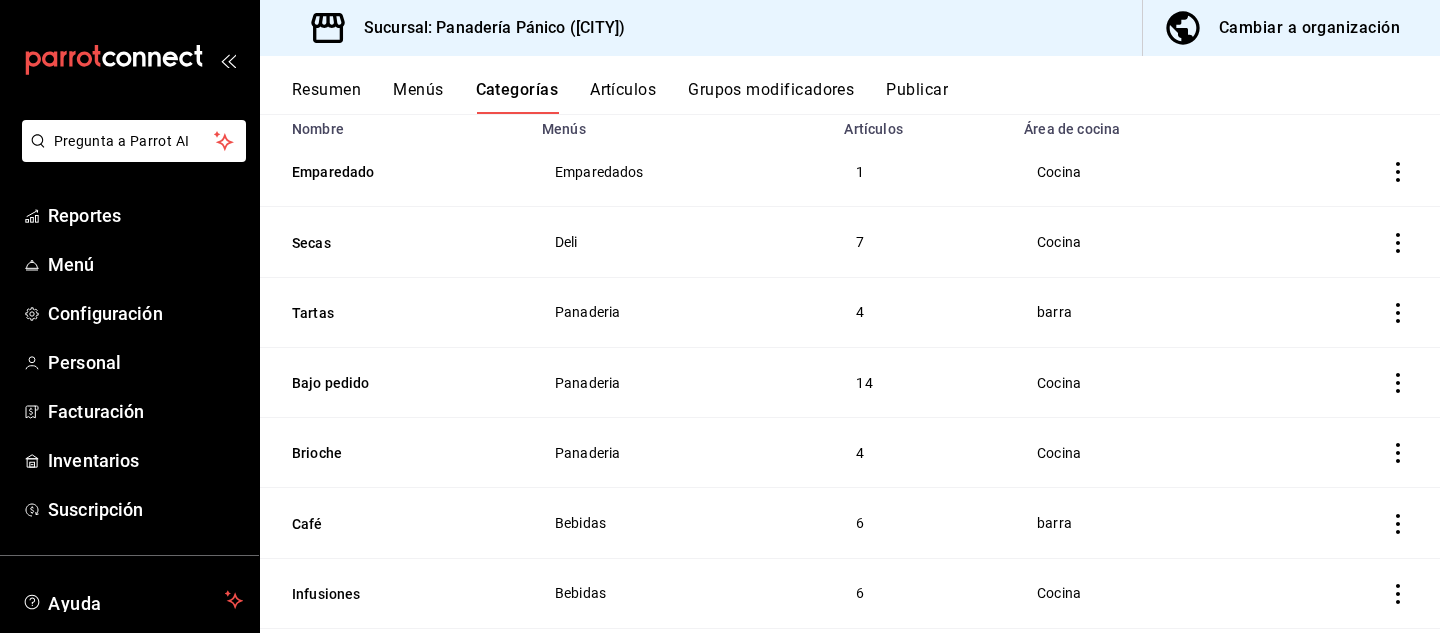 scroll, scrollTop: 190, scrollLeft: 0, axis: vertical 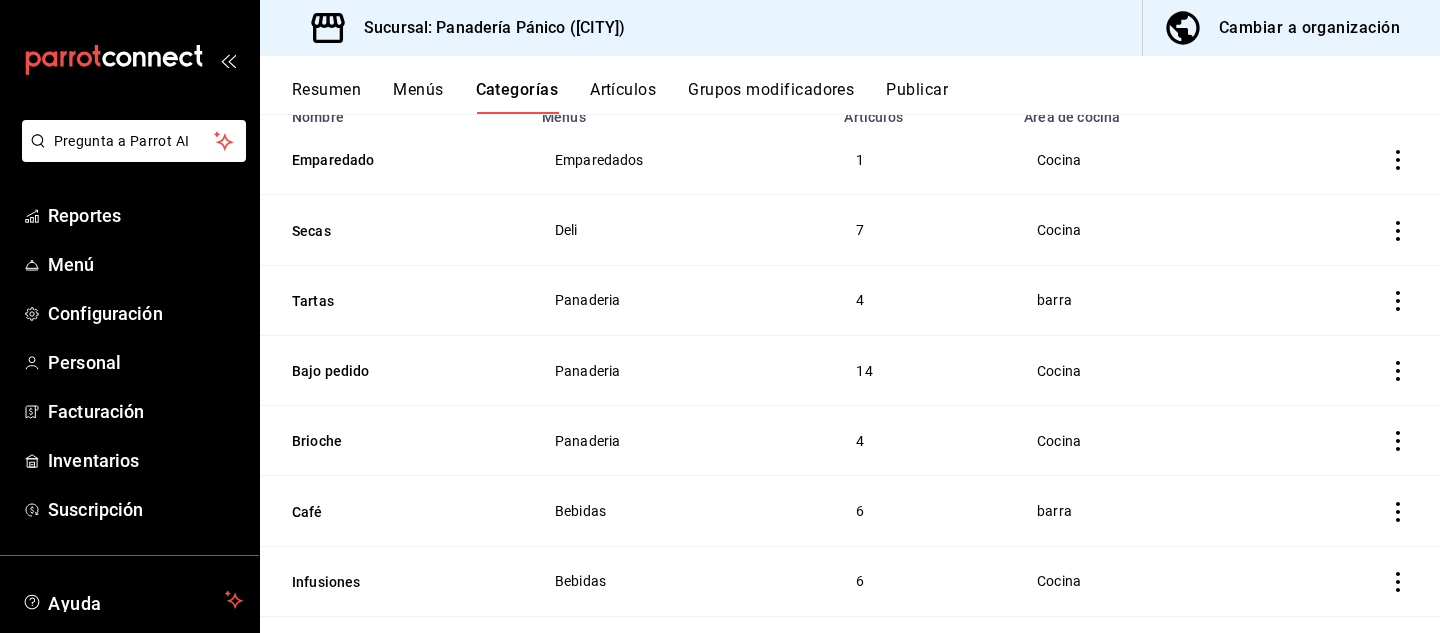 click 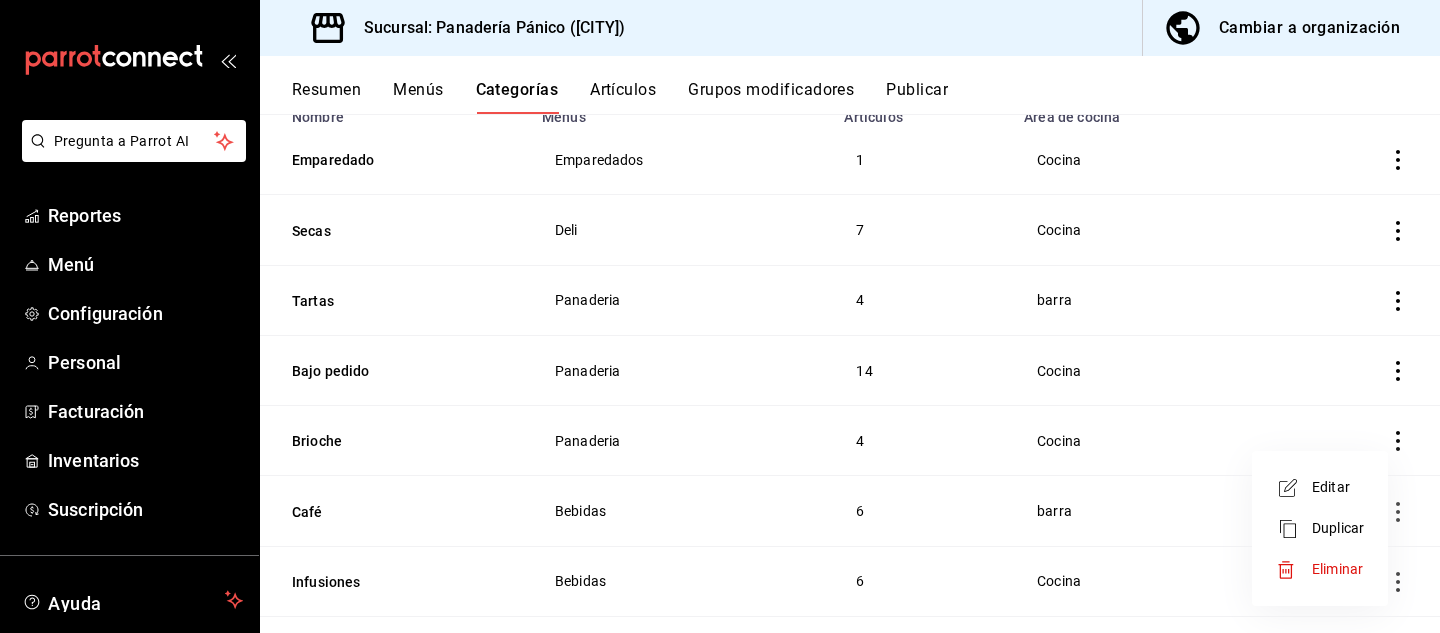 click on "Editar" at bounding box center (1338, 487) 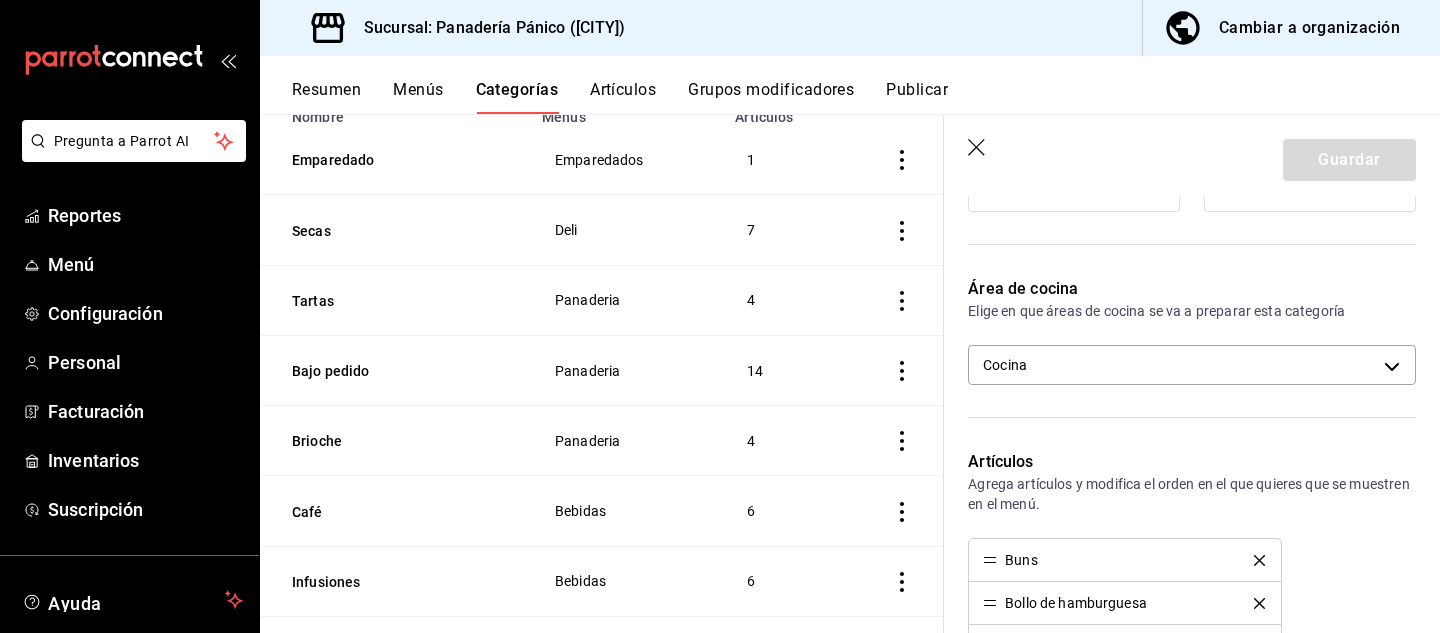 scroll, scrollTop: 317, scrollLeft: 0, axis: vertical 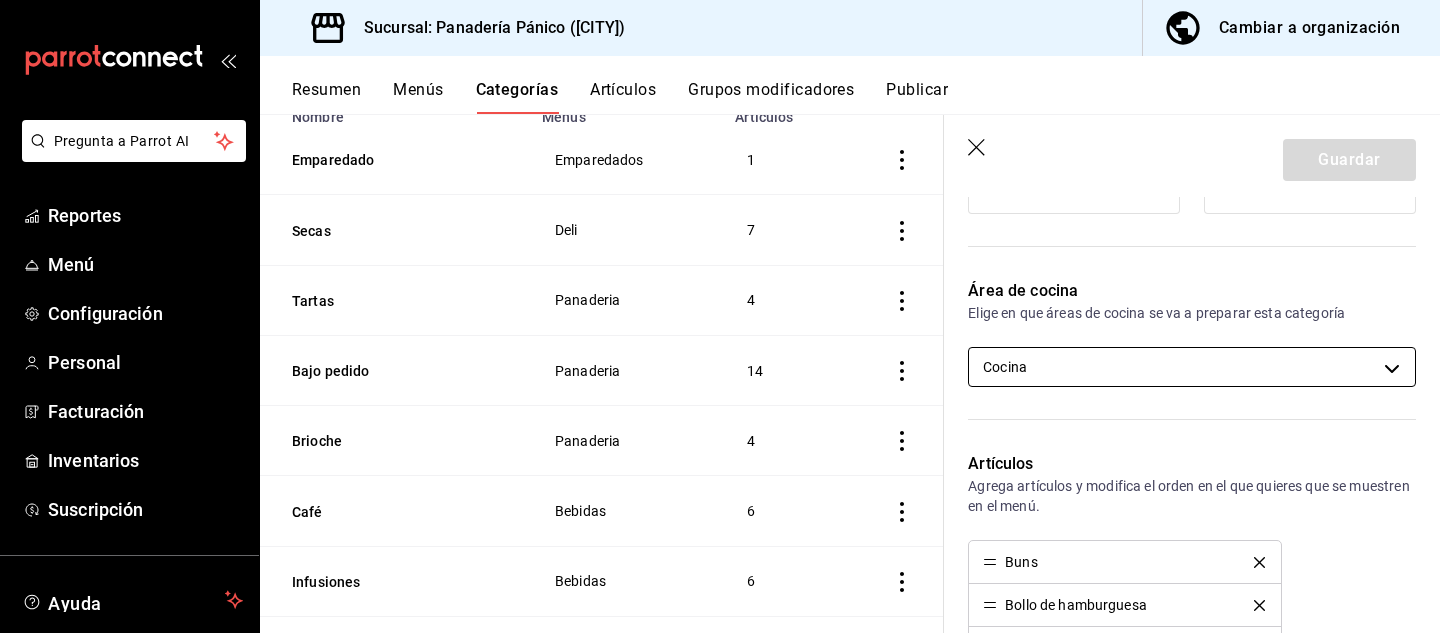 click on "Pregunta a Parrot AI Reportes   Menú   Configuración   Personal   Facturación   Inventarios   Suscripción   Ayuda Recomienda Parrot   [PERSON]   Sugerir nueva función   Sucursal: Panadería Pánico ([CITY]) Cambiar a organización Resumen Menús Categorías Artículos Grupos modificadores Publicar Categoría sucursal Asigna o edita el área de cocina  de esta sucursal.  Para cambios generales, ve a “Organización”. ​ ​ Panadería Pánico - [CITY] Nombre Menús Artículos Emparedado Emparedados 1 Secas Deli 7 Tartas Panaderia 4 Bajo pedido Panaderia 14 Brioche Panaderia 4 Café Bebidas 6 Infusiones Bebidas 6 En refrigeración Deli Bebidas 8 Lácteos Deli 2 Carnes frías Deli 2 Huevo Deli 3 Quesos Deli 3 Conservas Deli 7 Pan de mesa Panaderia 8 Danesa Panaderia 10 Hojaldre Panaderia 3 Panques y Galletas Panaderia 9 GuardarEditar categoría ¿Cómo se va a llamar? Brioche 7 /30 ¿Cómo se va a llamar? Elige tu menú Tu categoría se va a incluir en los menús elegidos Panaderia Bebidas" at bounding box center [720, 316] 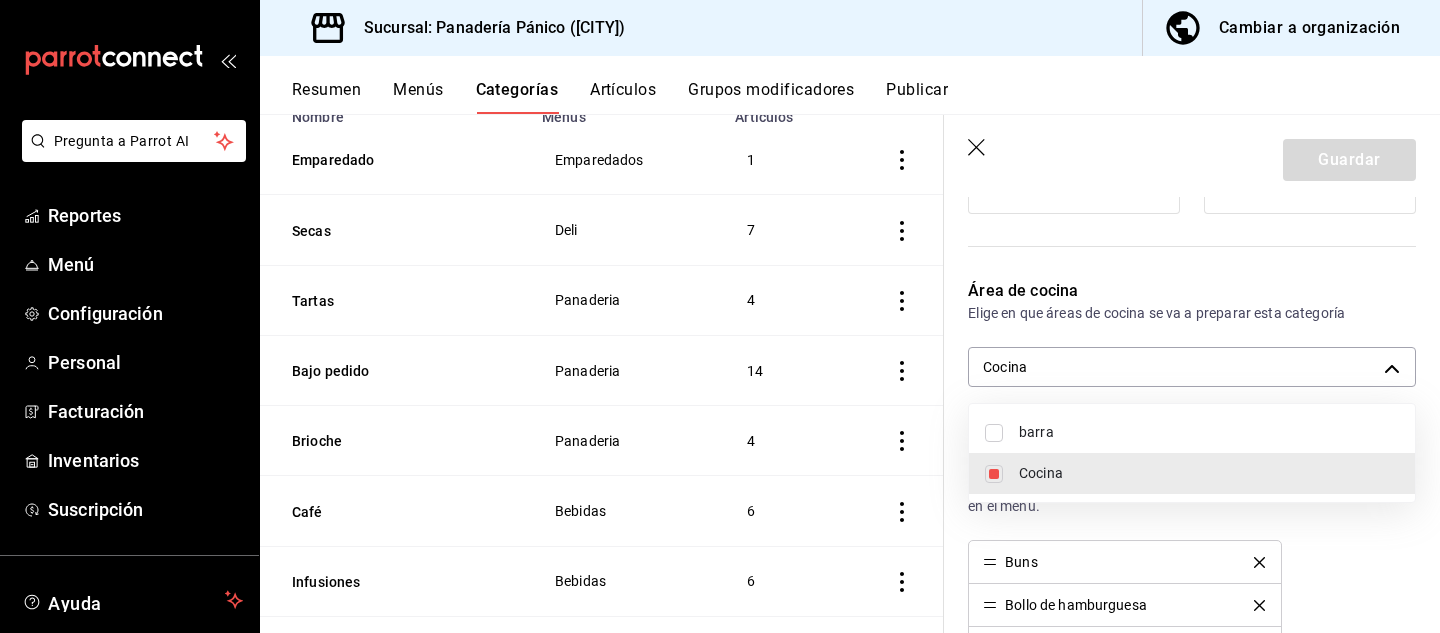 click on "barra" at bounding box center (1209, 432) 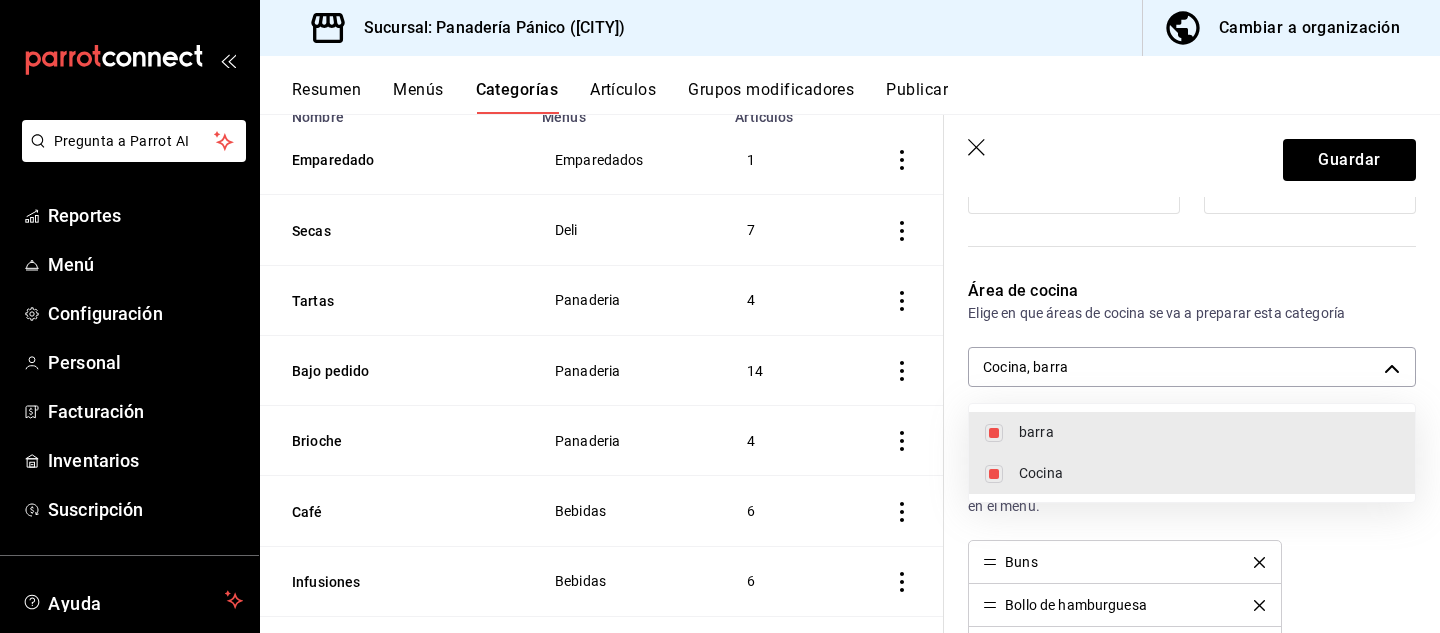 click on "Cocina" at bounding box center [1209, 473] 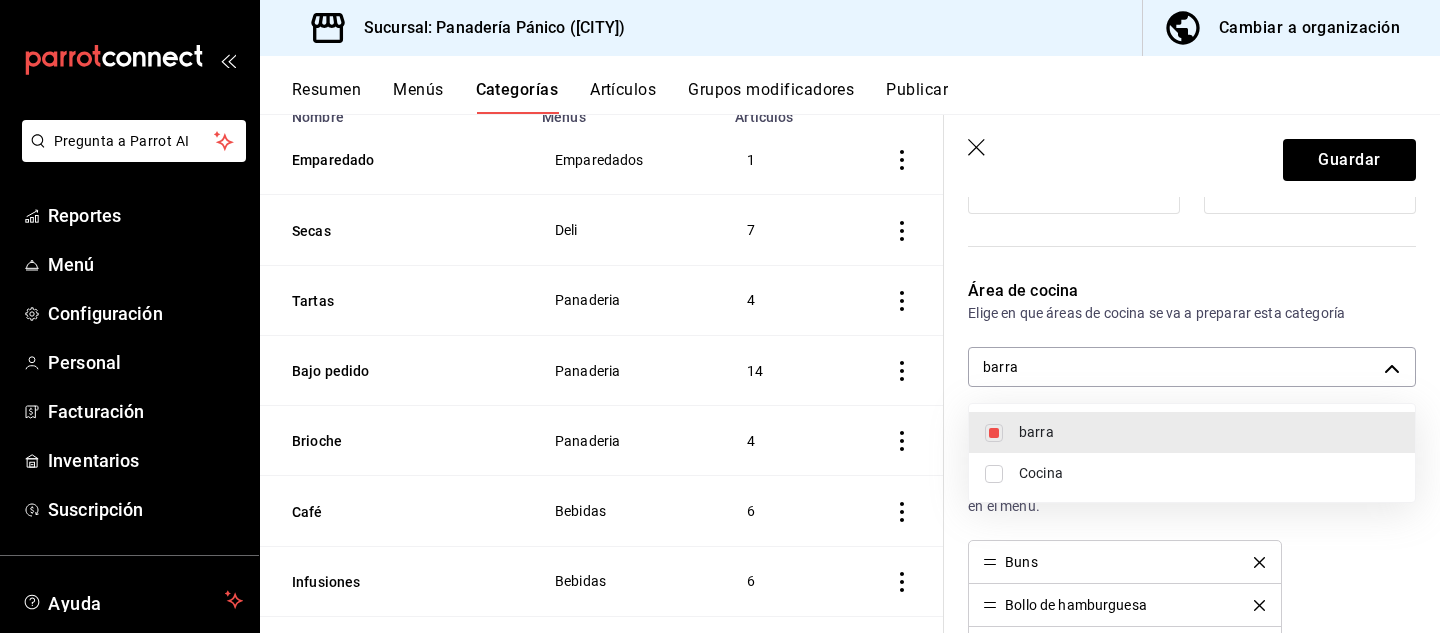 click at bounding box center [720, 316] 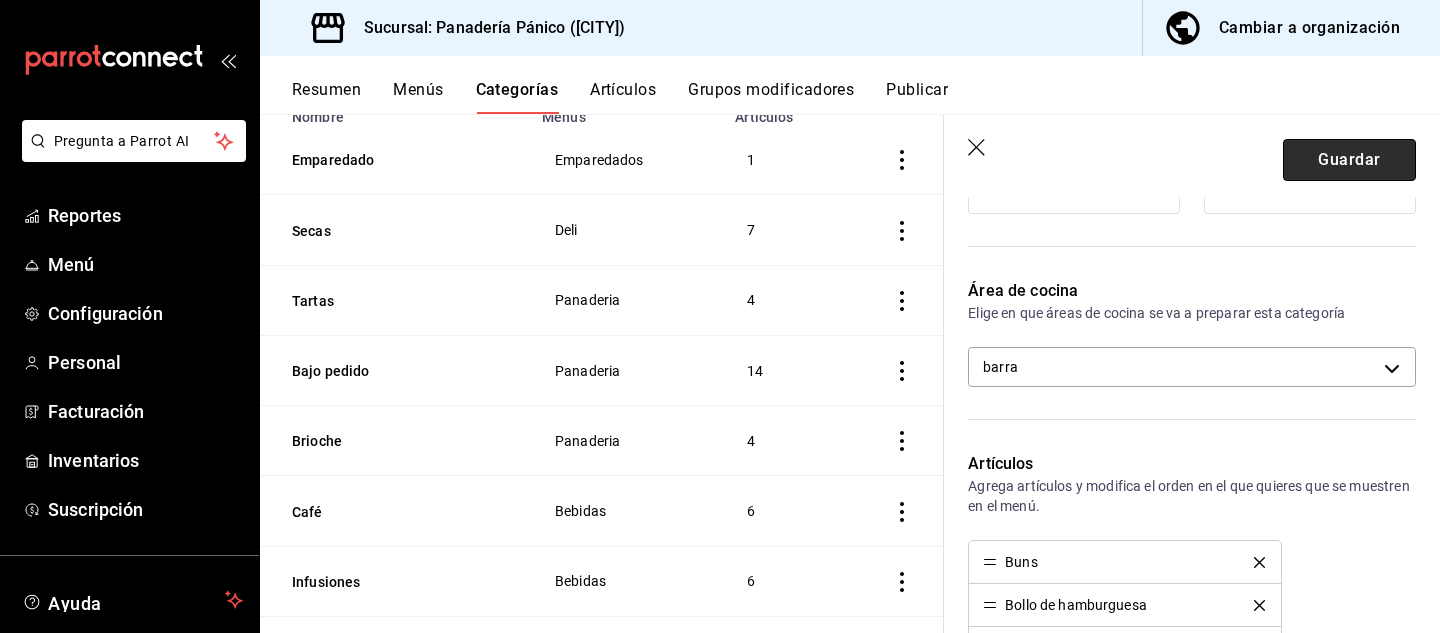 click on "Guardar" at bounding box center (1349, 160) 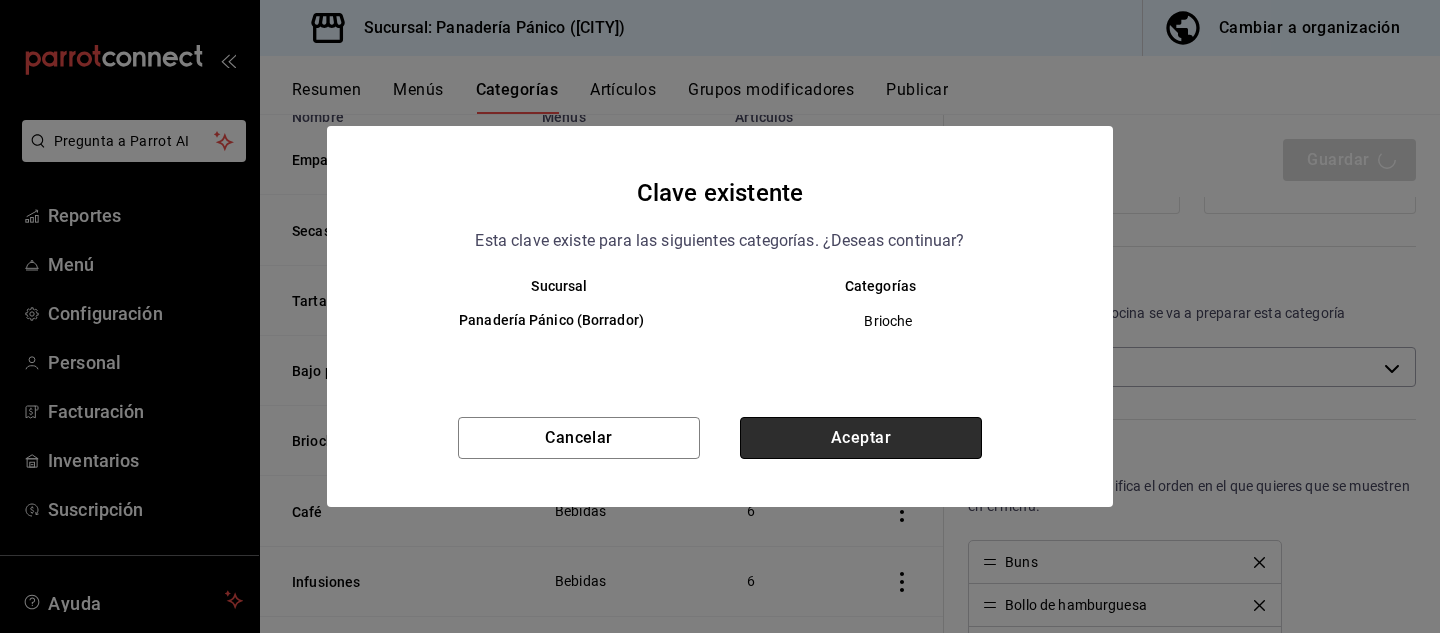 click on "Aceptar" at bounding box center (861, 438) 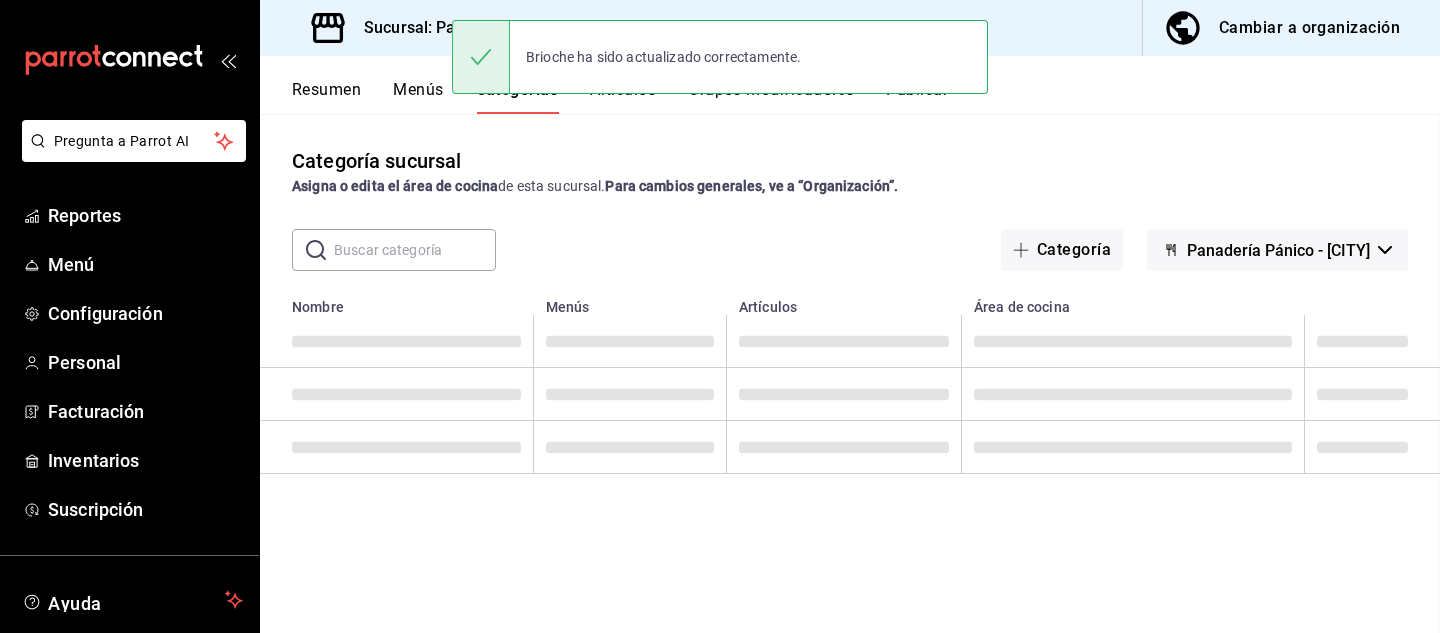 scroll, scrollTop: 0, scrollLeft: 0, axis: both 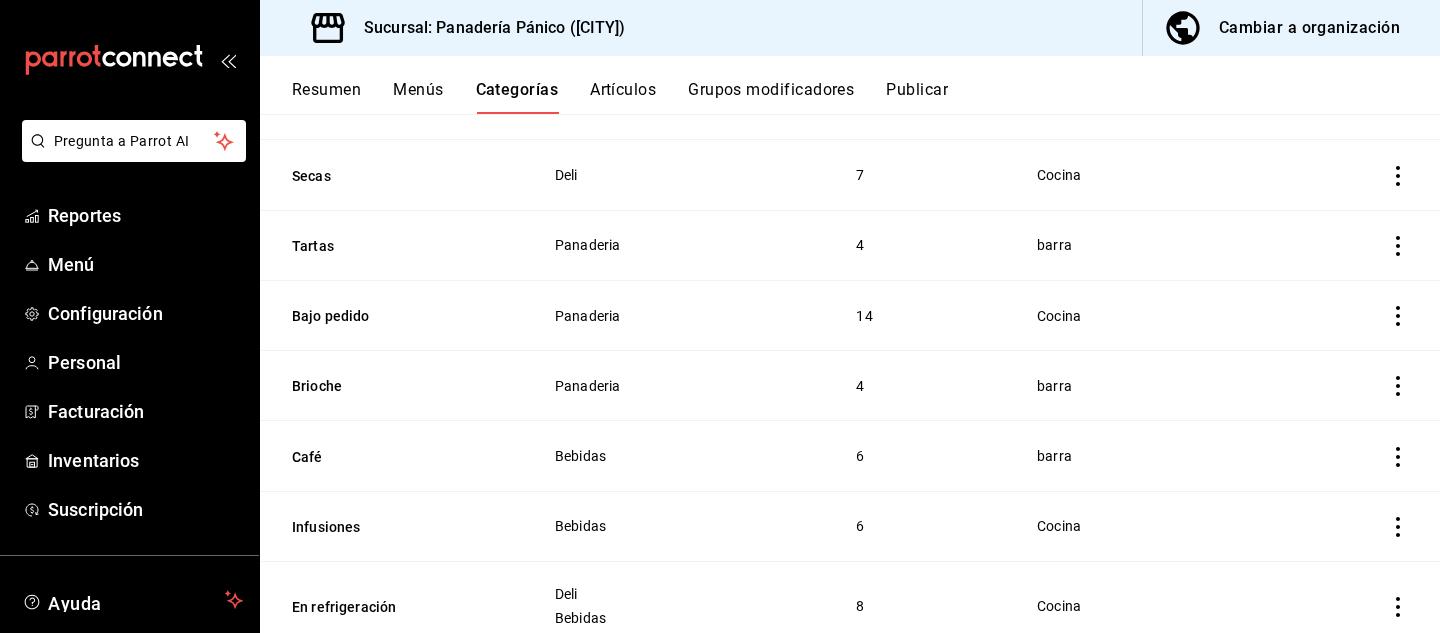 click 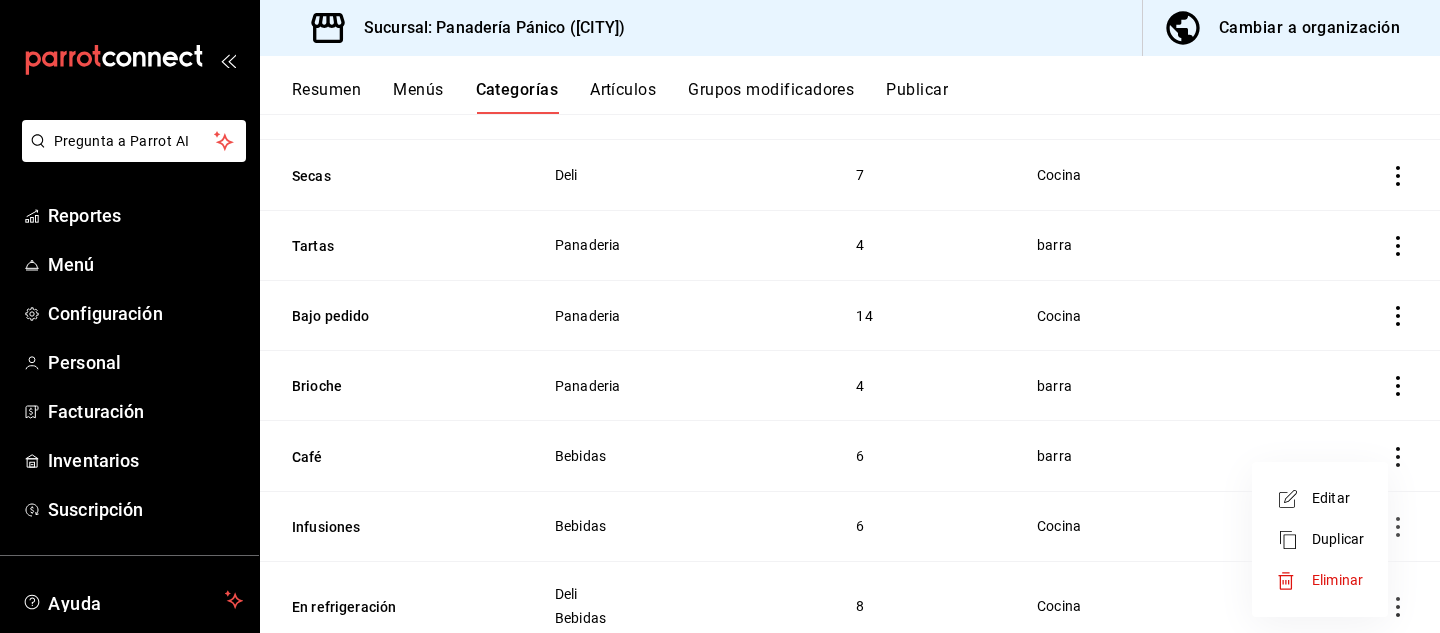 click on "Editar" at bounding box center (1338, 498) 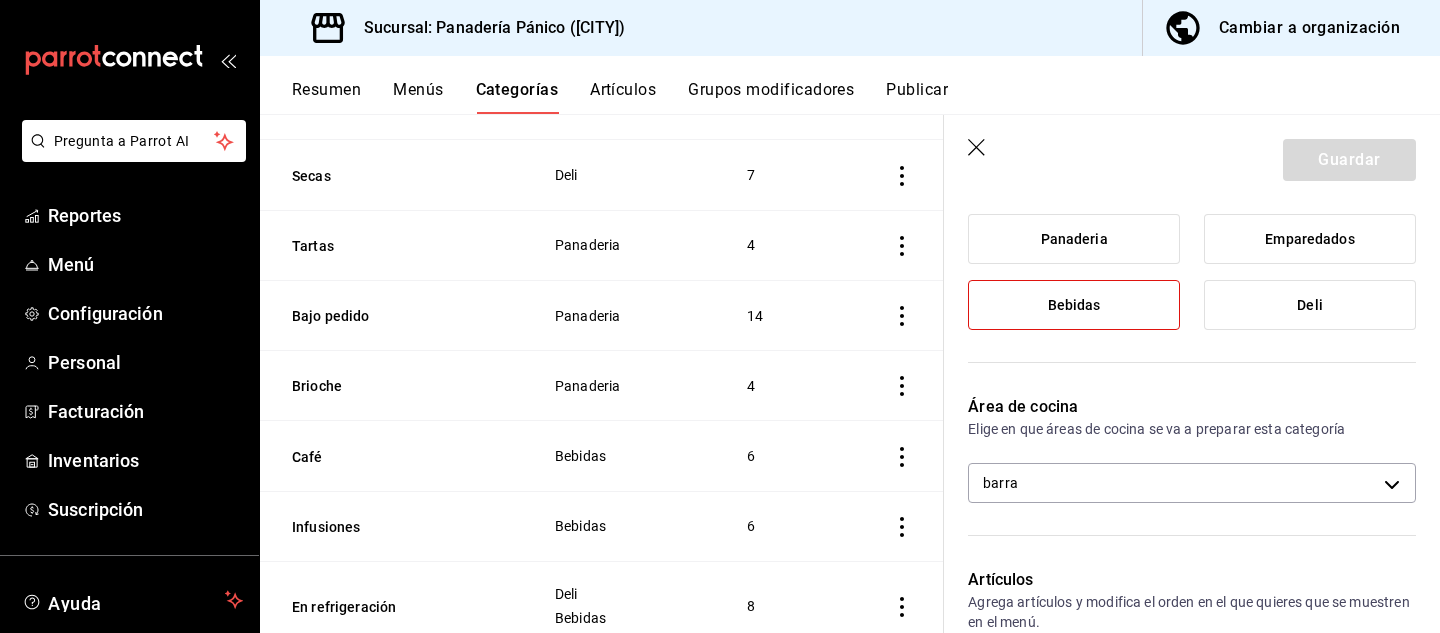 scroll, scrollTop: 233, scrollLeft: 0, axis: vertical 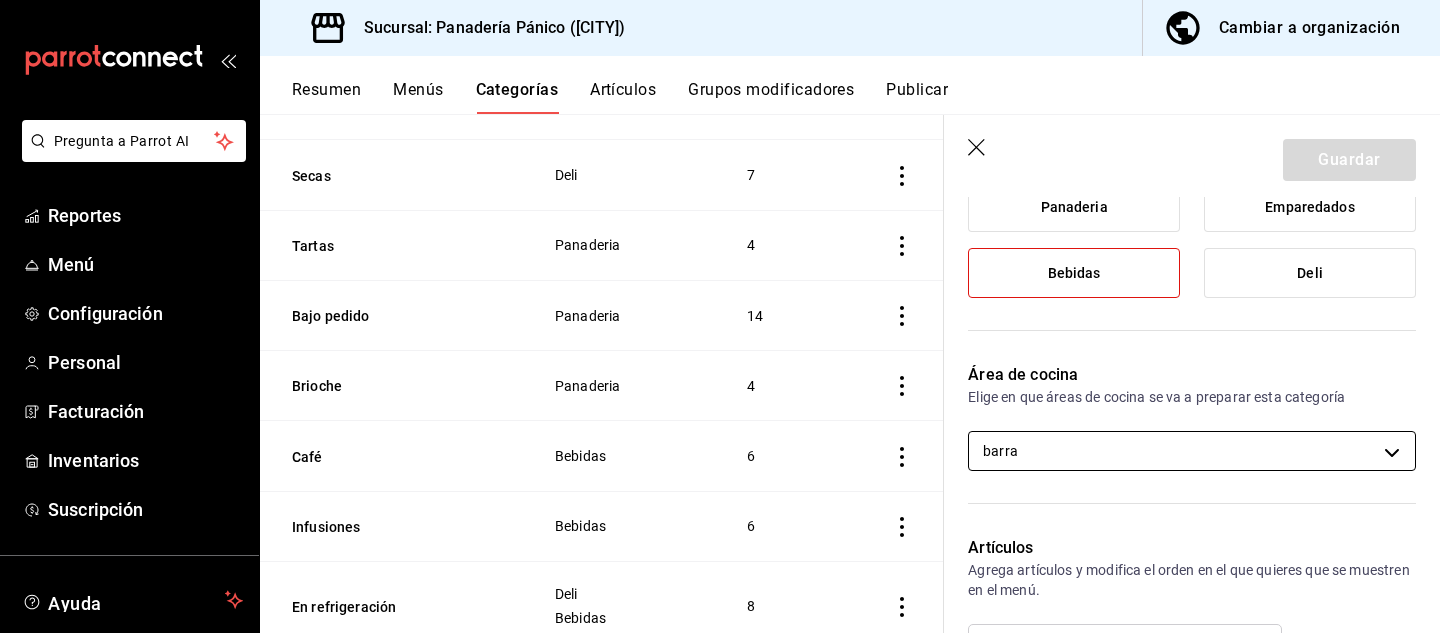 click on "Pregunta a Parrot AI Reportes   Menú   Configuración   Personal   Facturación   Inventarios   Suscripción   Ayuda Recomienda Parrot   [FIRST] [LAST]   Sugerir nueva función   Sucursal: Panadería Pánico ([CITY]) Cambiar a organización Resumen Menús Categorías Artículos Grupos modificadores Publicar Categoría sucursal Asigna o edita el área de cocina  de esta sucursal.  Para cambios generales, ve a “Organización”. ​ ​ Panadería Pánico - [CITY] Nombre Menús Artículos Emparedado Emparedados 1 Secas Deli 7 Tartas Panaderia 4 Bajo pedido Panaderia 14 Brioche Panaderia 4 Café Bebidas 6 Infusiones Bebidas 6 En refrigeración Deli Bebidas 8 Lácteos Deli 2 Carnes frías Deli 2 Huevo Deli 3 Quesos Deli 3 Conservas Deli 7 Pan de mesa Panaderia 8 Danesa Panaderia 10 Hojaldre Panaderia 3 Panques y Galletas Panaderia 9 Guardar Editar categoría ¿Cómo se va a llamar? Café 4 /30 ¿Cómo se va a llamar? Elige tu menú Tu categoría se va a incluir en los menús elegidos Panaderia Bebidas /" at bounding box center [720, 316] 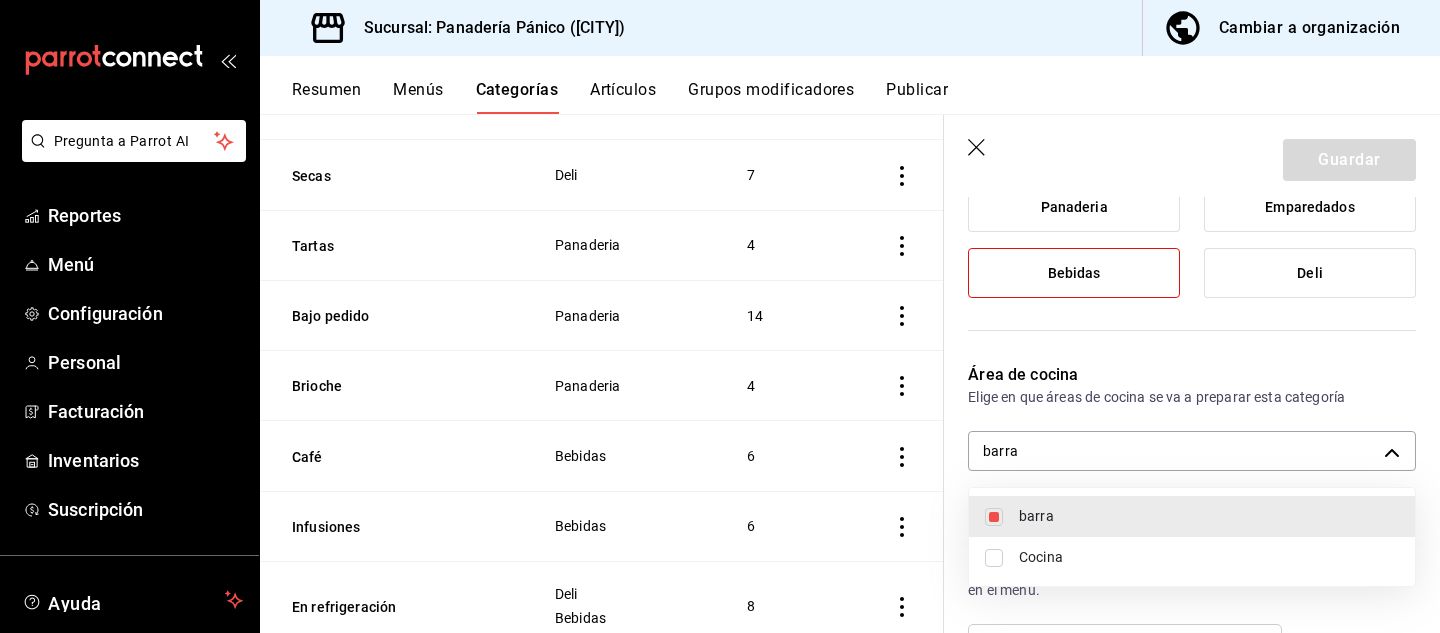 click on "Cocina" at bounding box center (1209, 557) 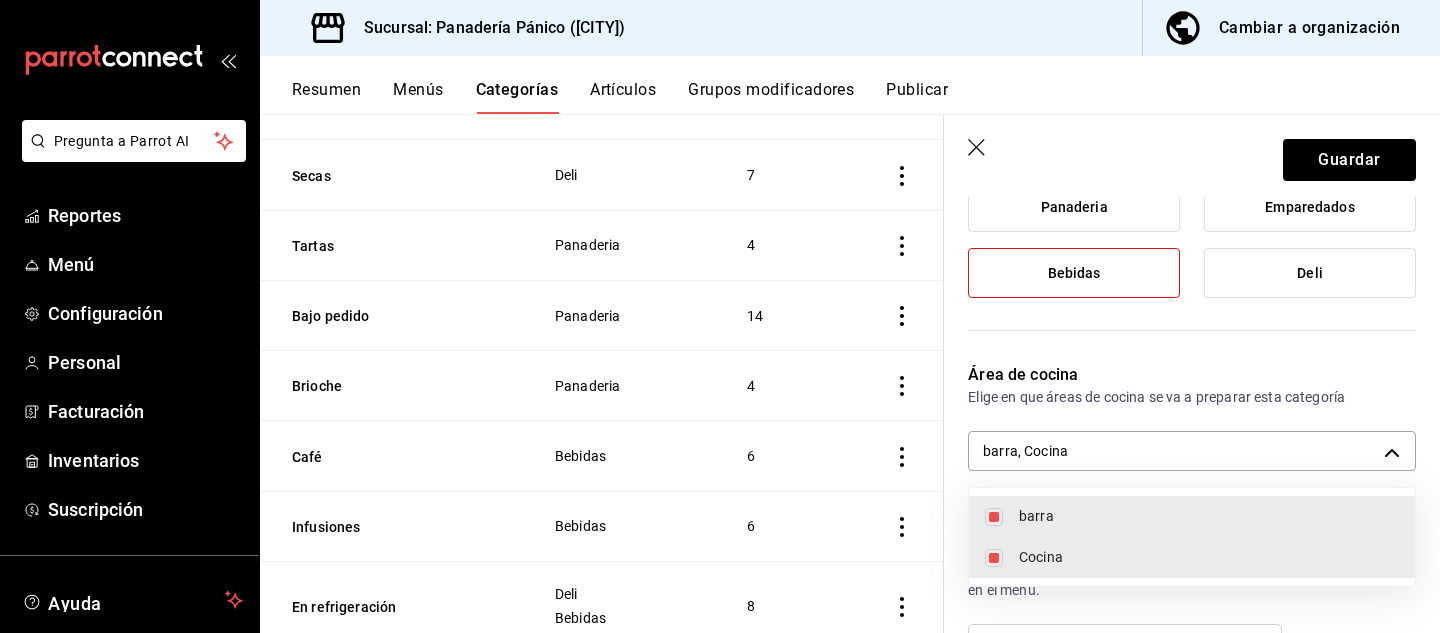 click at bounding box center (994, 517) 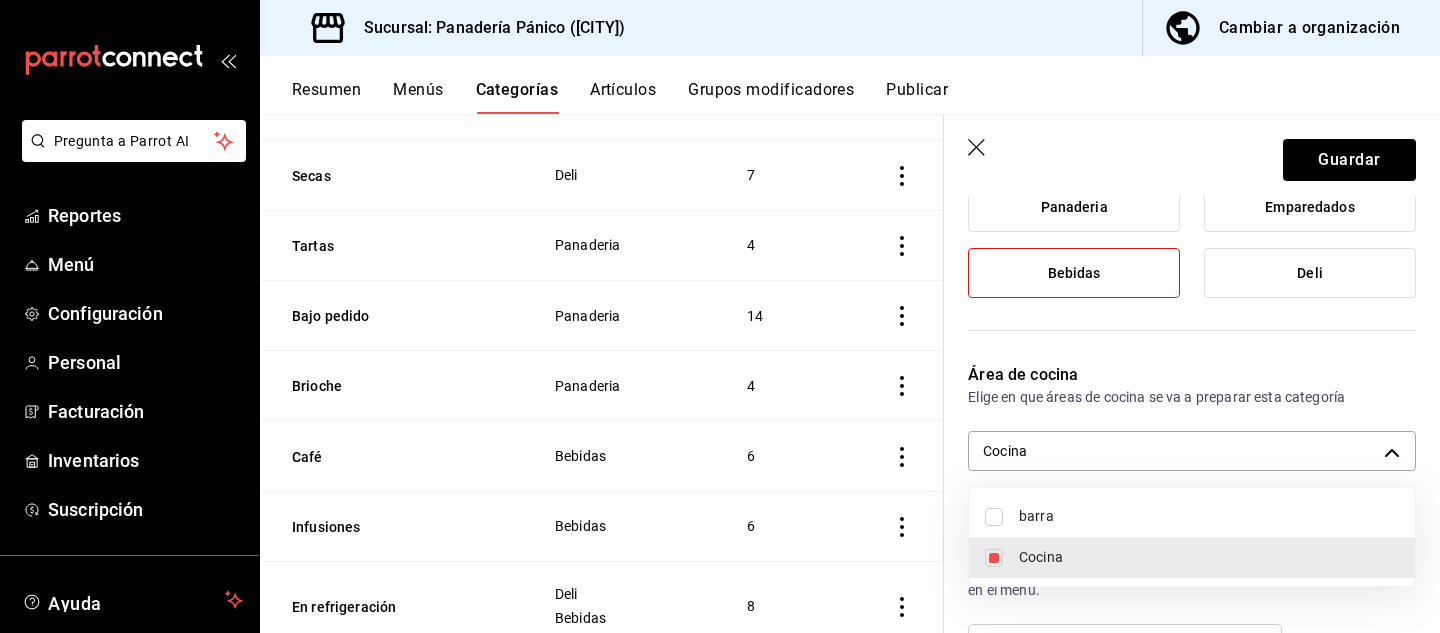 click at bounding box center (720, 316) 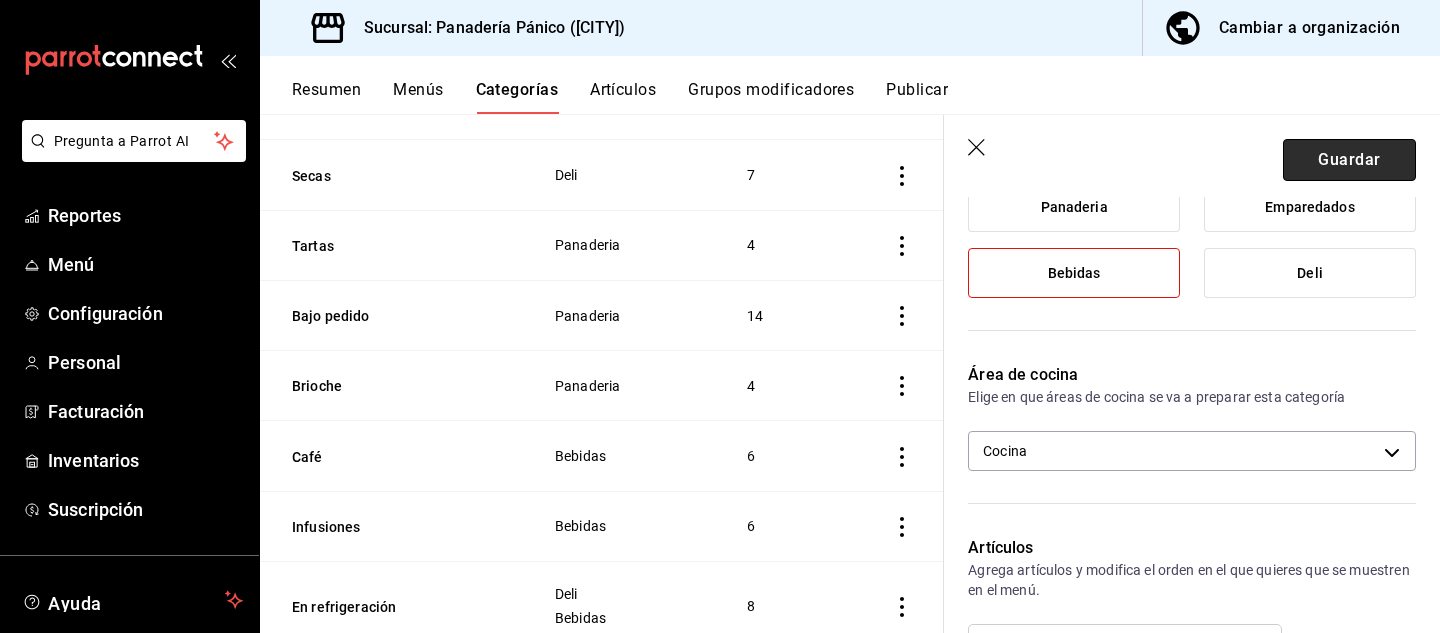 click on "Guardar" at bounding box center (1349, 160) 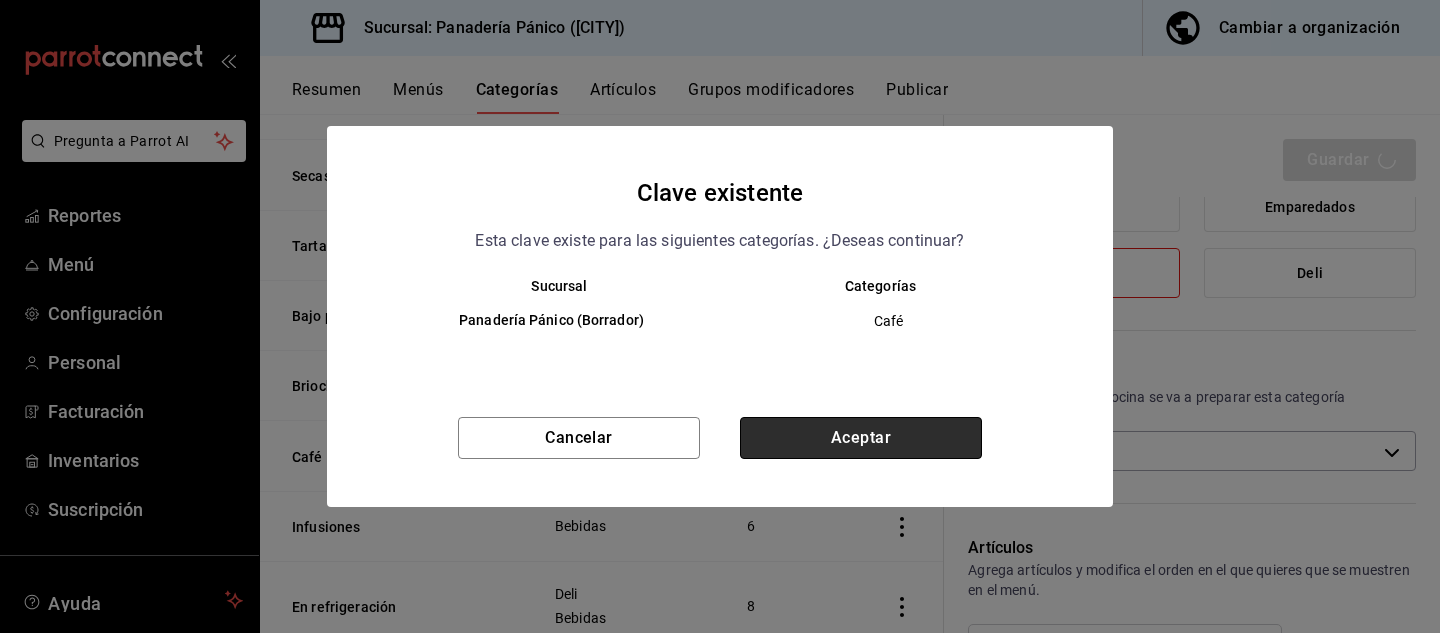 click on "Aceptar" at bounding box center [861, 438] 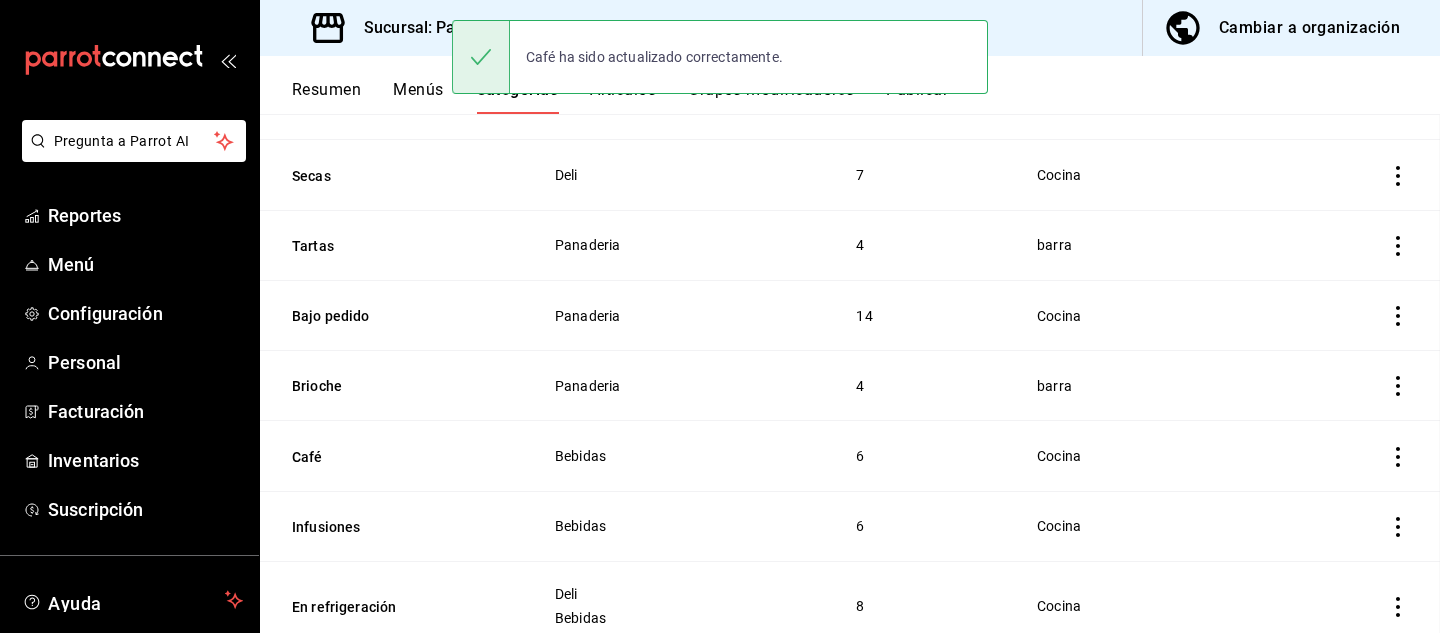 scroll, scrollTop: 0, scrollLeft: 0, axis: both 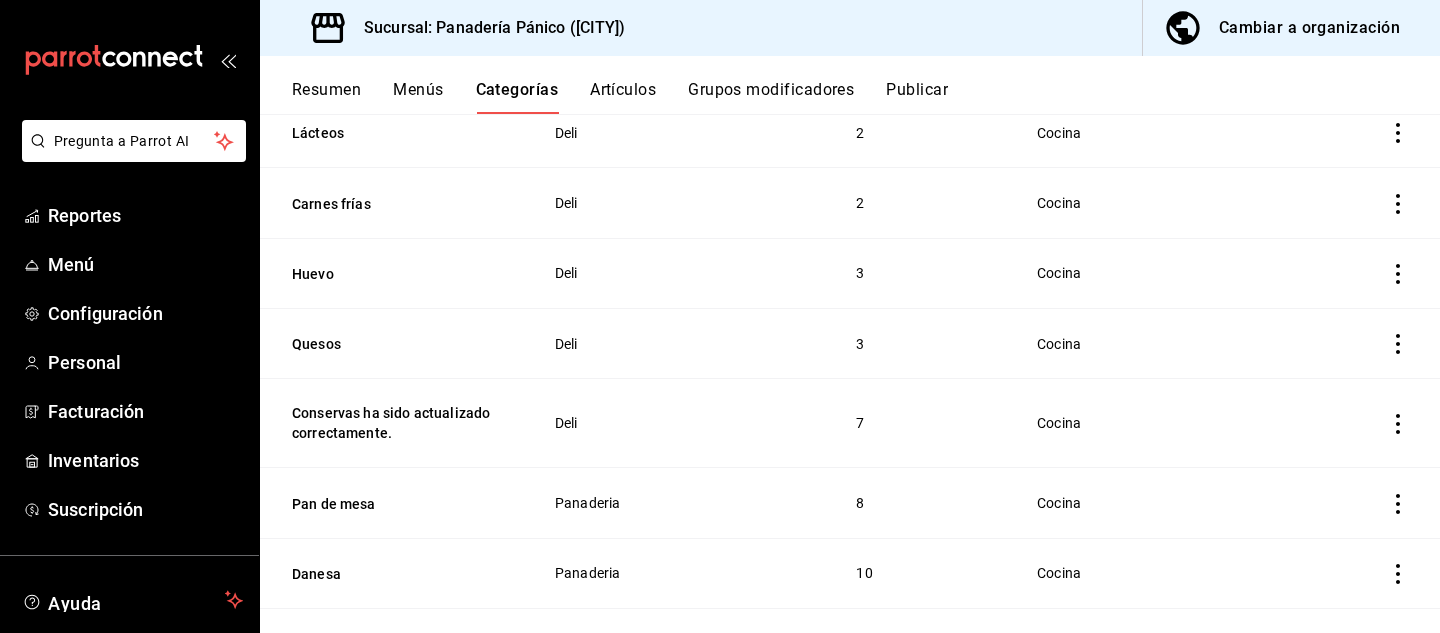click 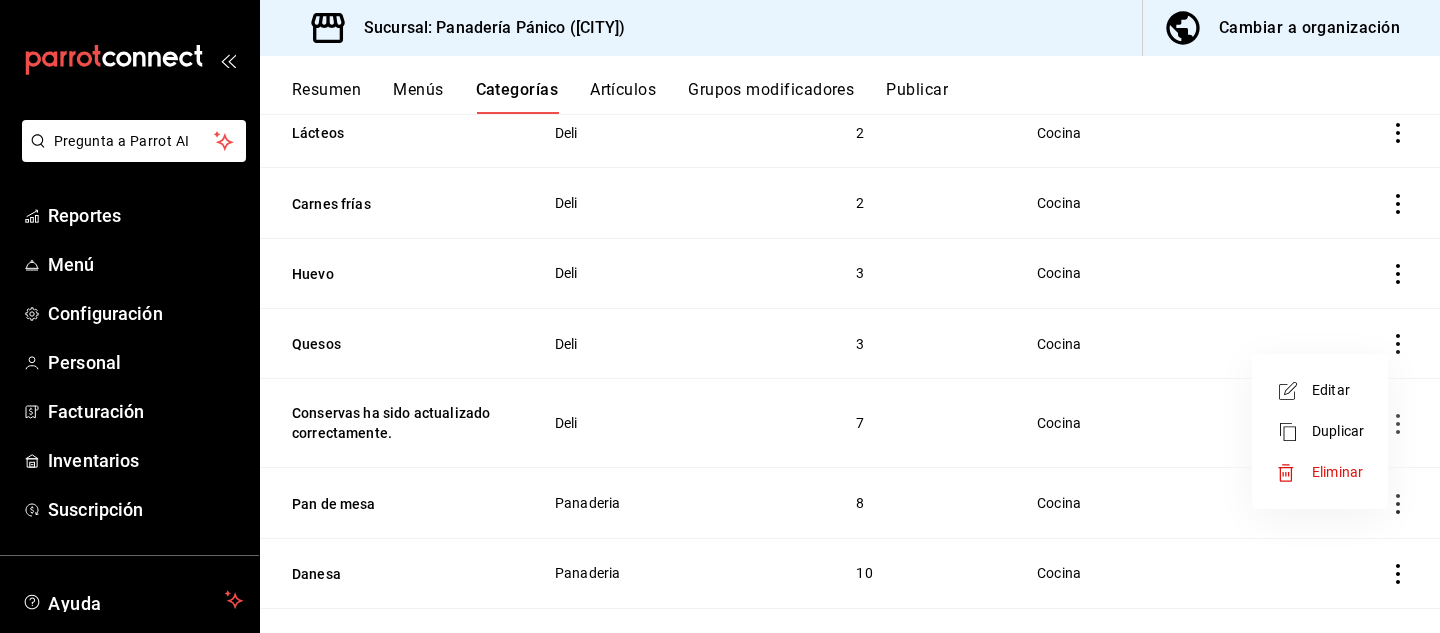 click on "Editar" at bounding box center [1338, 390] 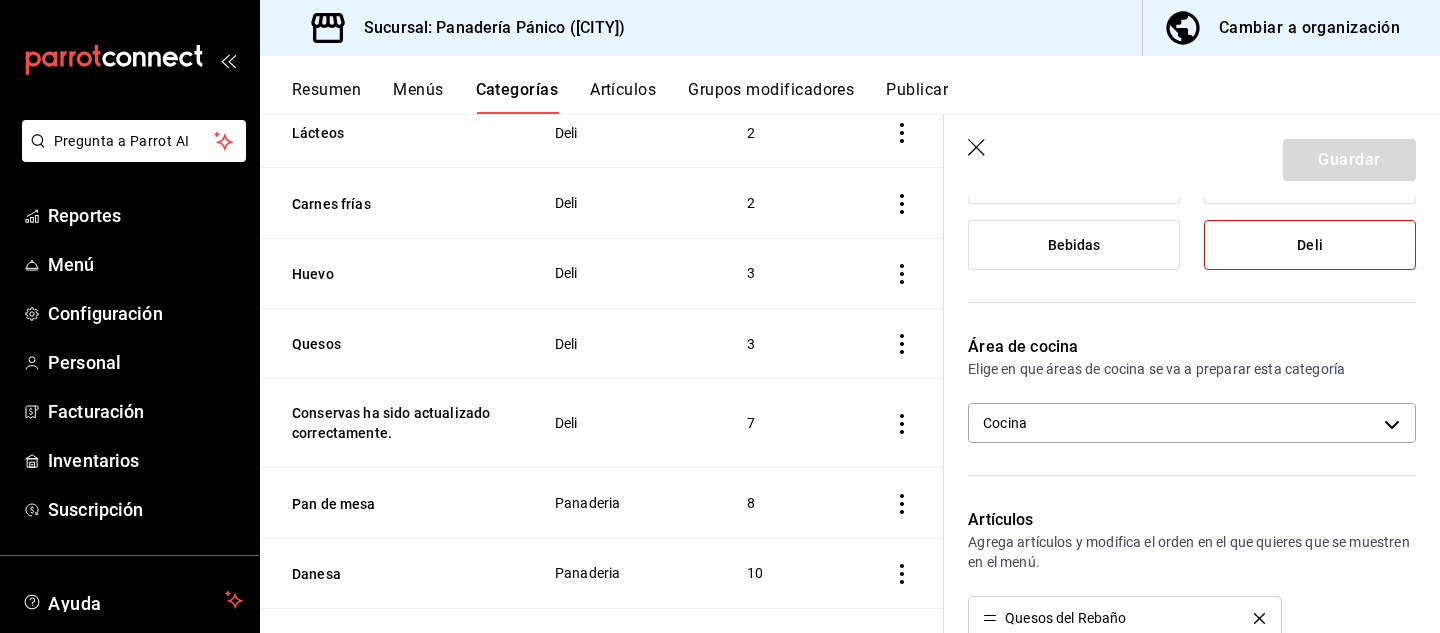 scroll, scrollTop: 301, scrollLeft: 0, axis: vertical 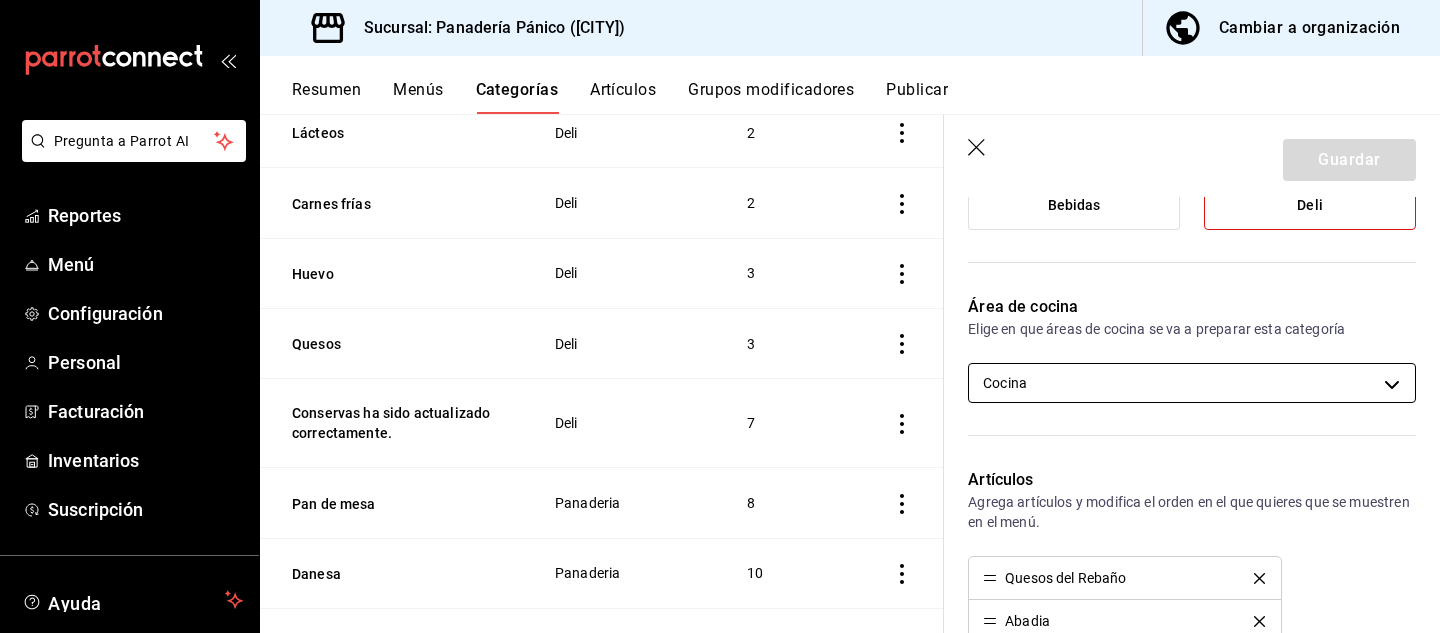 click on "Pregunta a Parrot AI Reportes   Menú   Configuración   Personal   Facturación   Inventarios   Suscripción   Ayuda Recomienda Parrot   [PERSON]   Sugerir nueva función   Sucursal: Panadería Pánico ([CITY]) Cambiar a organización Resumen Menús Categorías Artículos Grupos modificadores Publicar Categoría sucursal Asigna o edita el área de cocina  de esta sucursal.  Para cambios generales, ve a “Organización”. ​ ​ Panadería Pánico - [CITY] Nombre Menús Artículos Emparedado Emparedados 1 Secas Deli 7 Tartas Panaderia 4 Bajo pedido Panaderia 14 Brioche Panaderia 4 Café Bebidas 6 Infusiones Bebidas 6 En refrigeración Deli Bebidas 8 Lácteos Deli 2 Carnes frías Deli 2 Huevo Deli 3 Quesos Deli 3 Conservas Deli 7 Pan de mesa Panaderia 8 Danesa Panaderia 10 Hojaldre Panaderia 3 Panques y Galletas Panaderia 9 GuardarEditar categoría ¿Cómo se va a llamar? Quesos 6 /30 ¿Cómo se va a llamar? Elige tu menú Tu categoría se va a incluir en los menús elegidos Panaderia Bebidas" at bounding box center [720, 316] 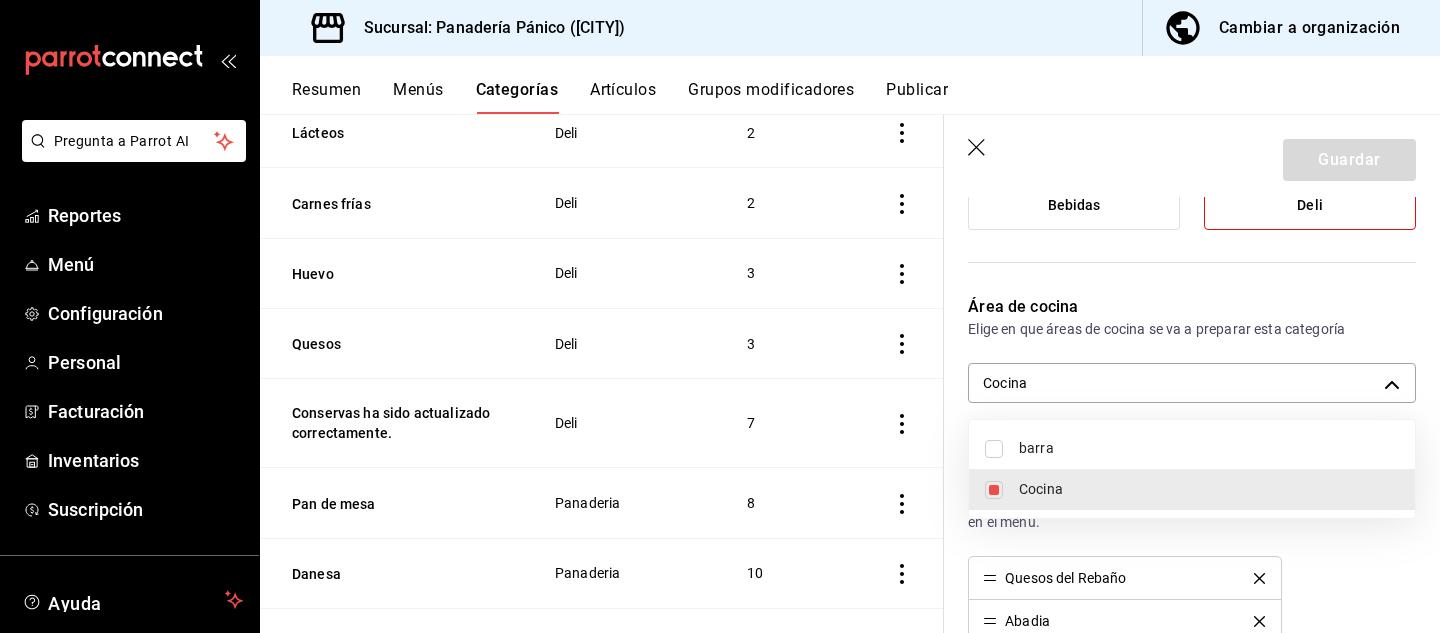 click on "barra" at bounding box center (1209, 448) 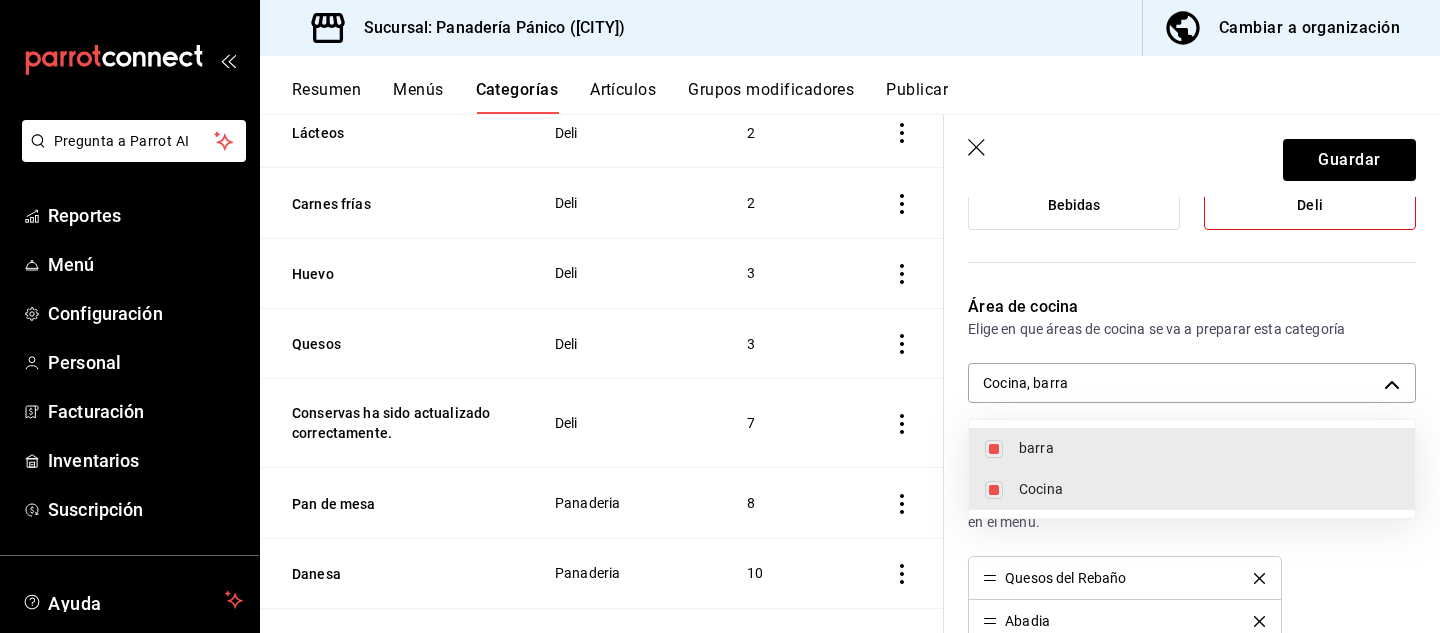 click on "Cocina" at bounding box center (1209, 489) 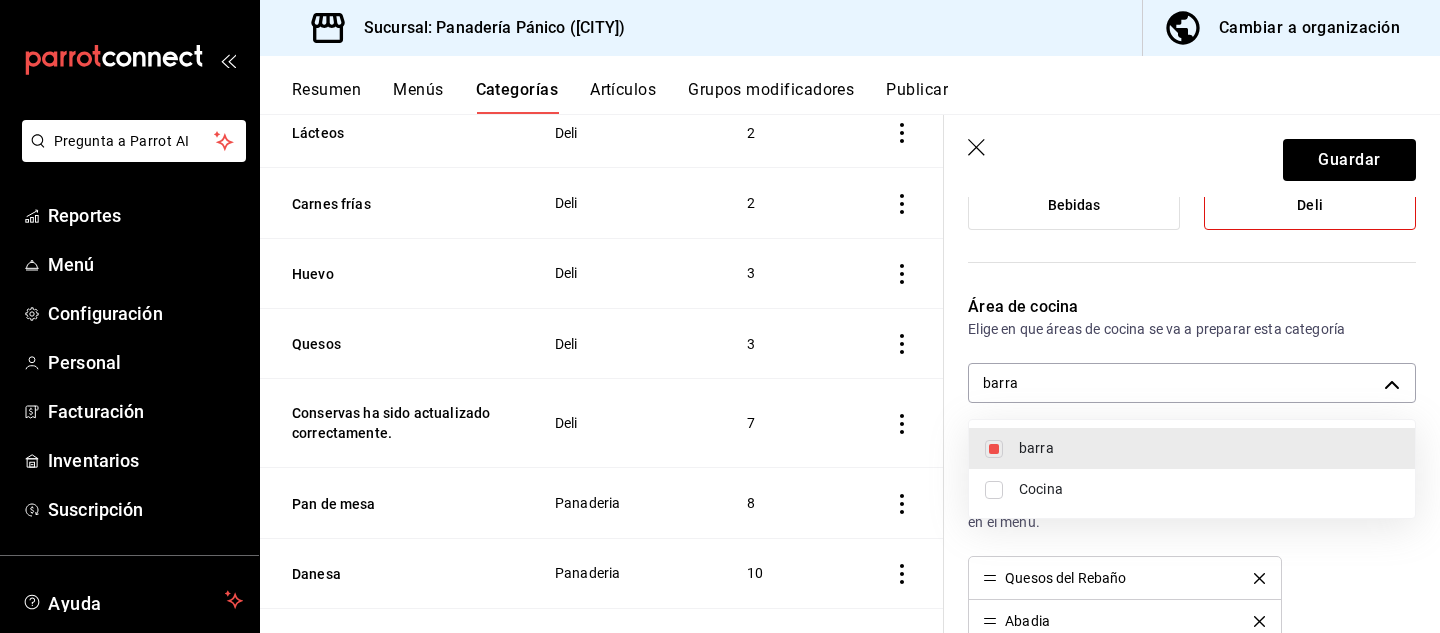 click at bounding box center (720, 316) 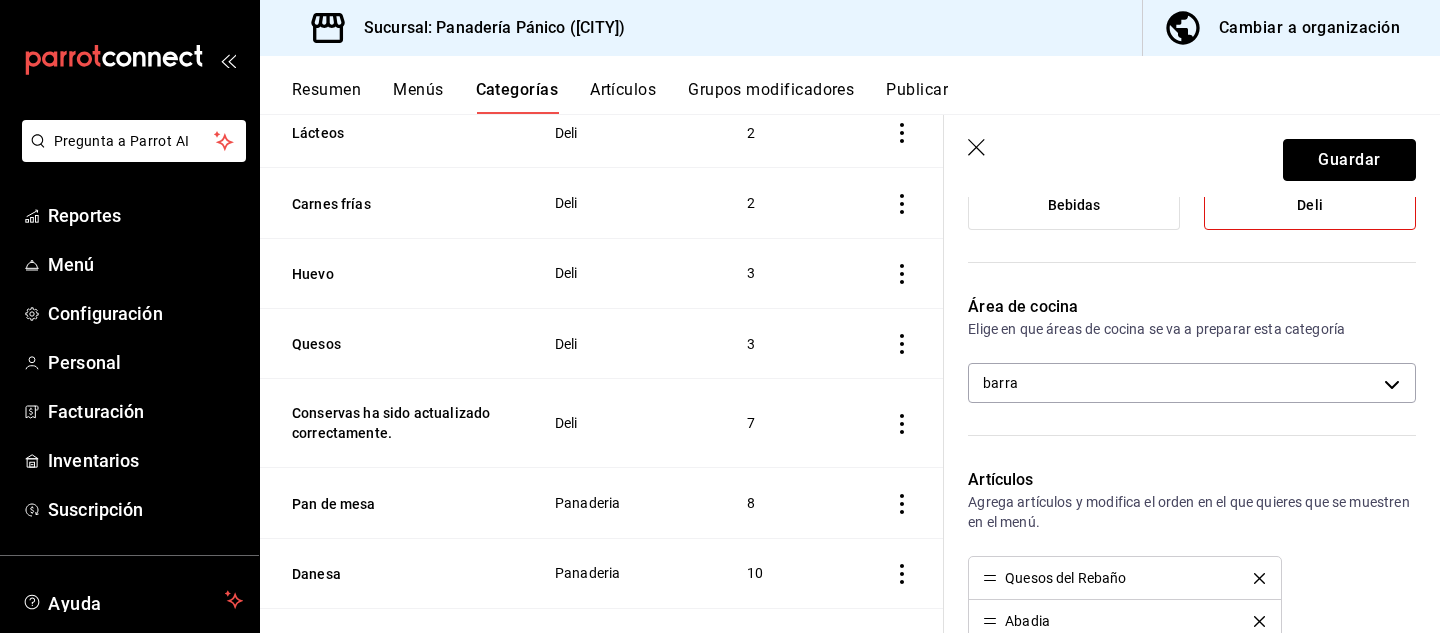 click on "Guardar" at bounding box center [1349, 160] 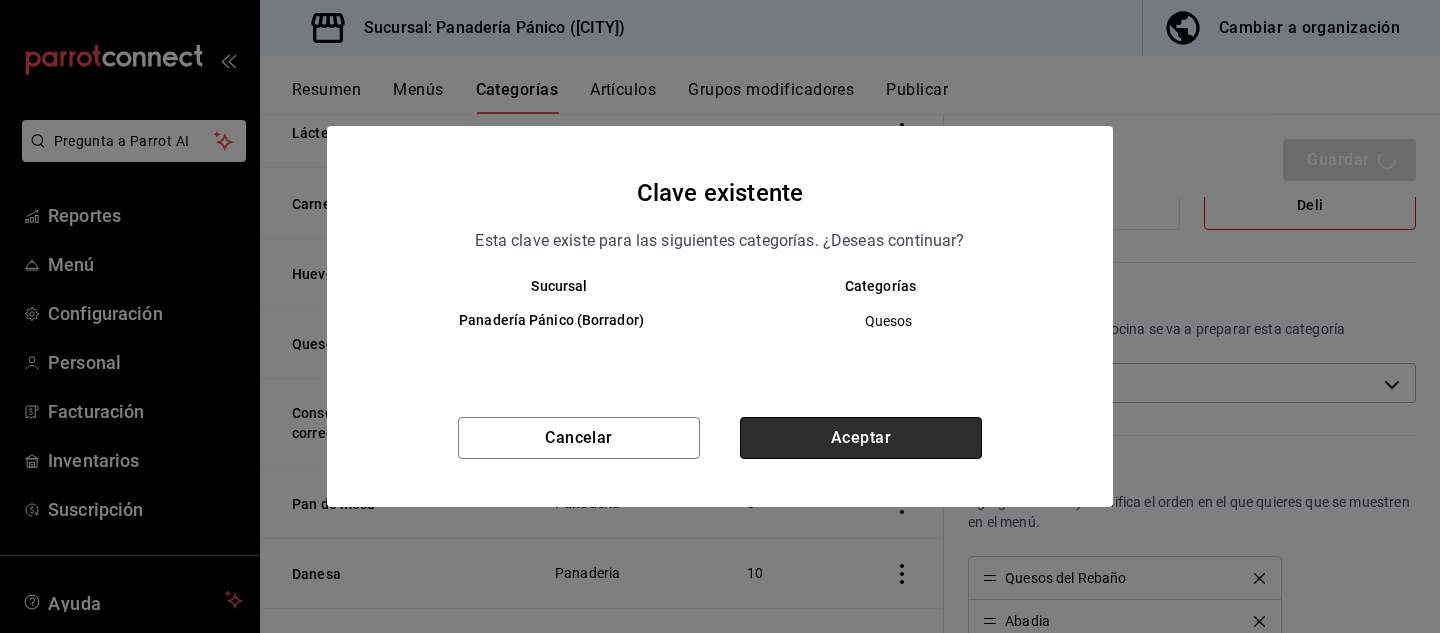 click on "Aceptar" at bounding box center (861, 438) 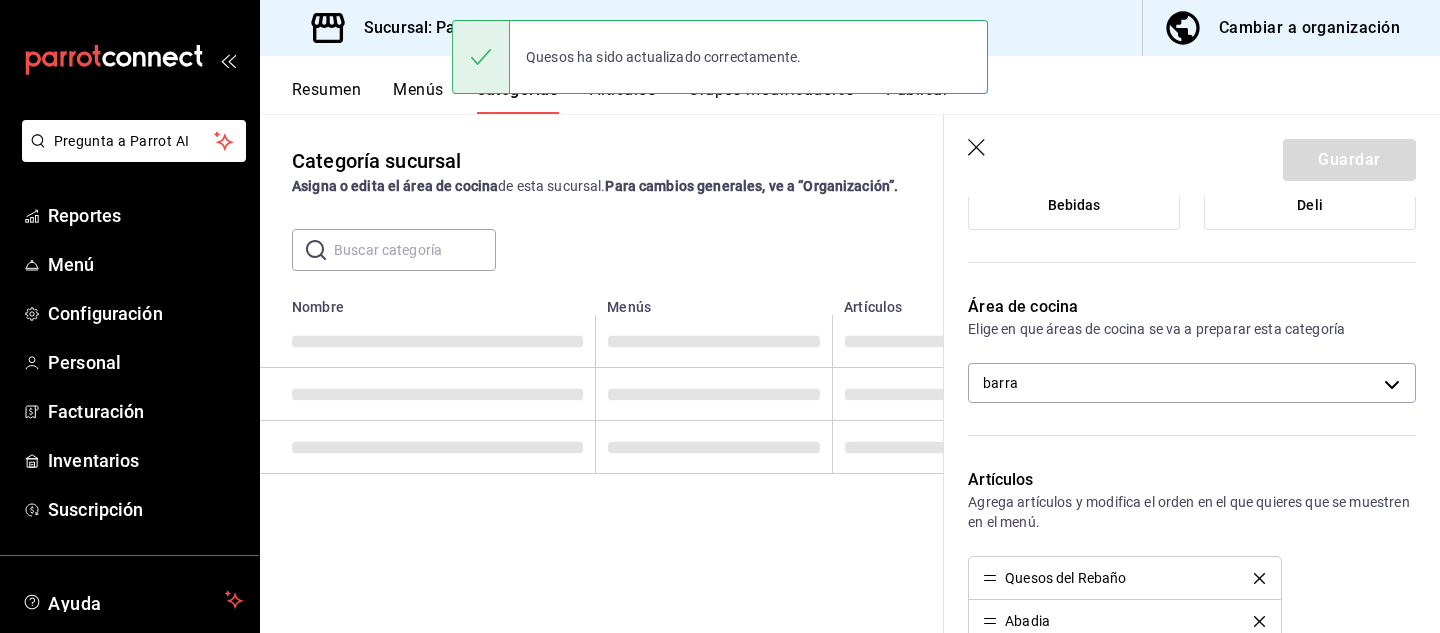 scroll, scrollTop: 0, scrollLeft: 0, axis: both 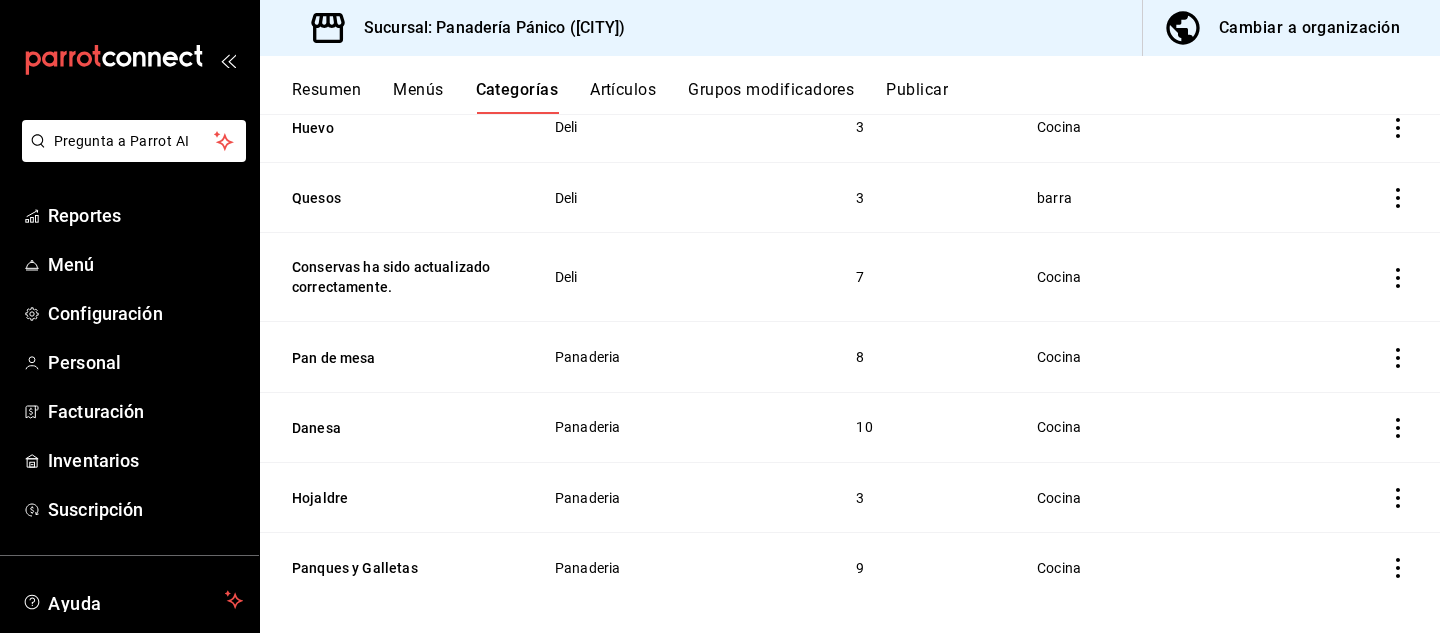 click 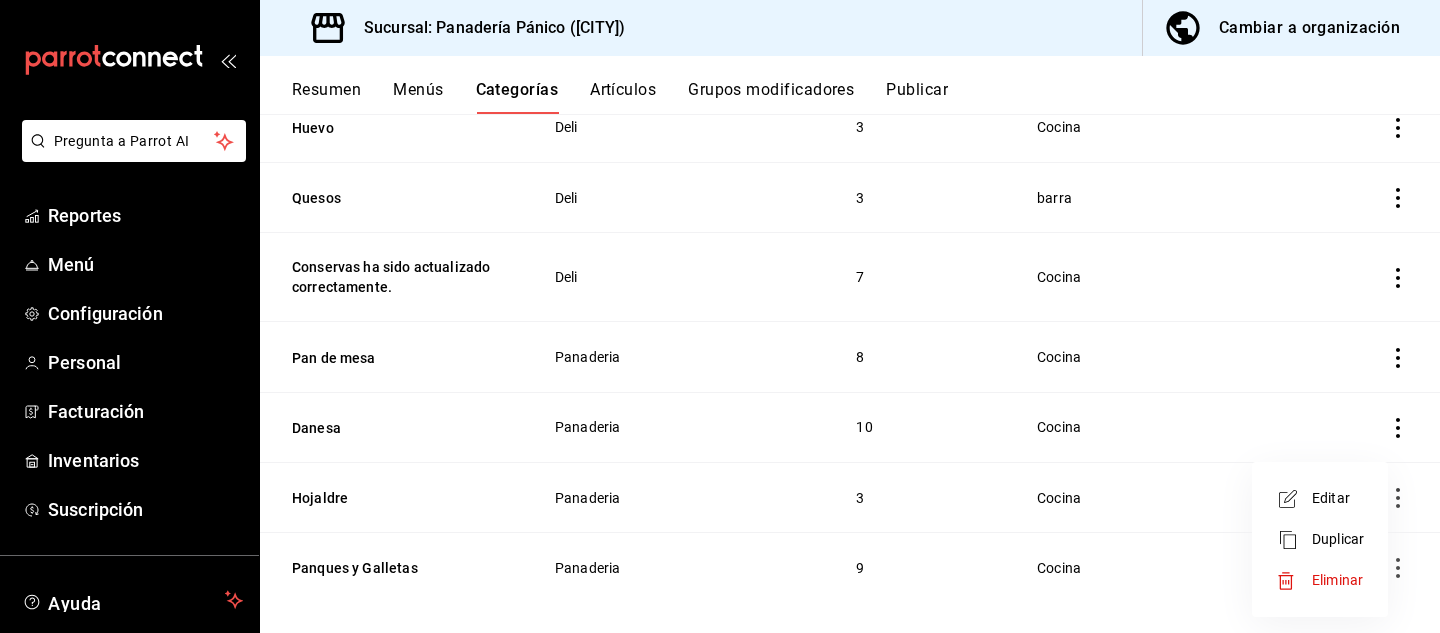 click on "Editar" at bounding box center [1320, 498] 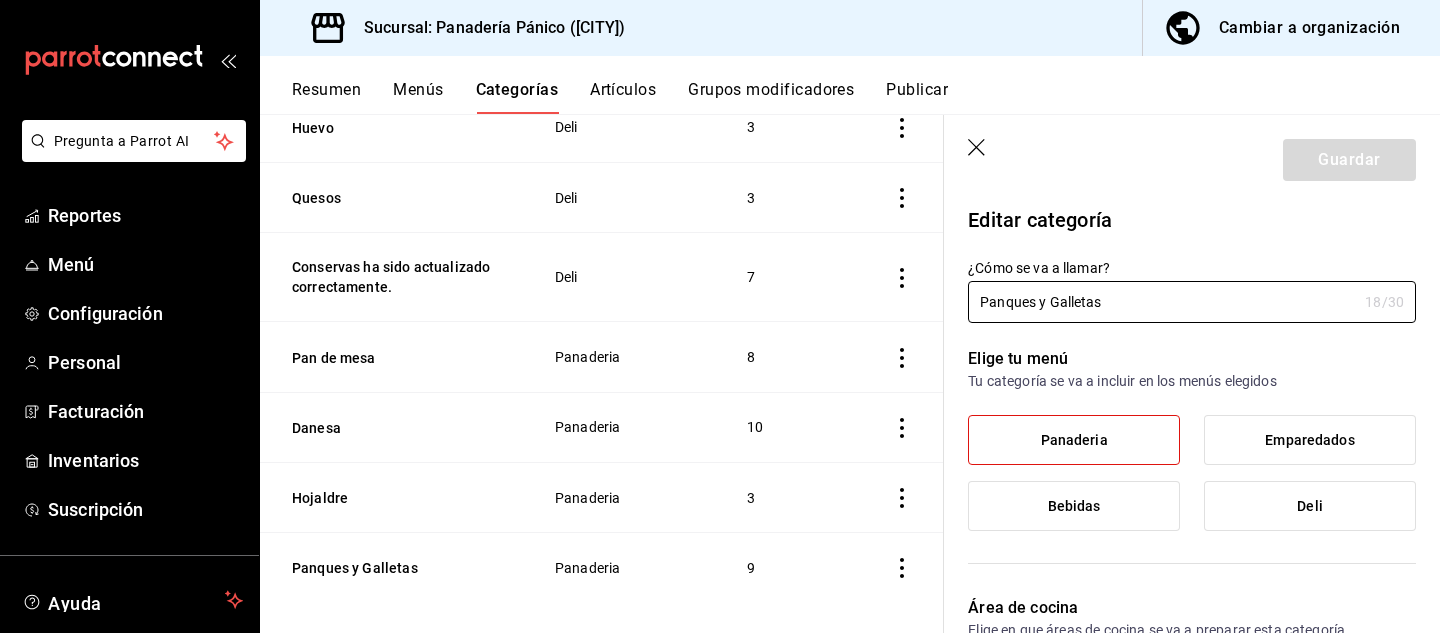 type on "0b94ea81-d250-4ff4-bd68-0e310495a28b" 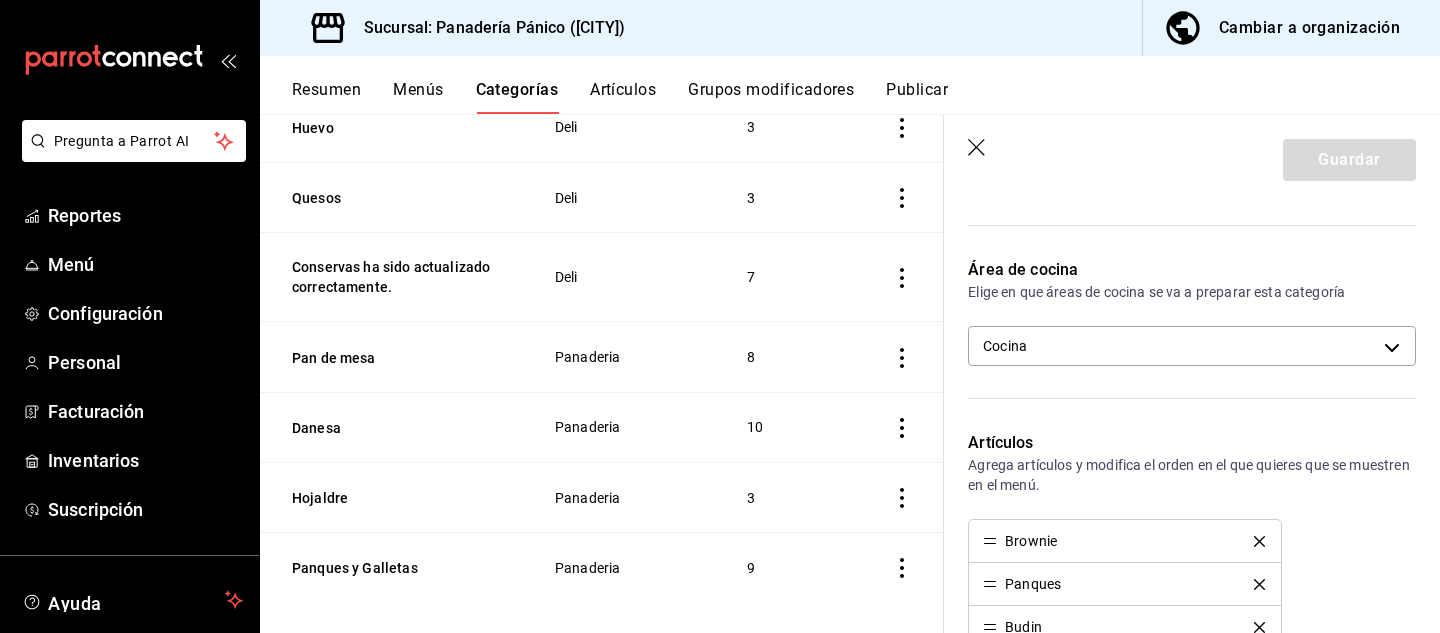 scroll, scrollTop: 340, scrollLeft: 0, axis: vertical 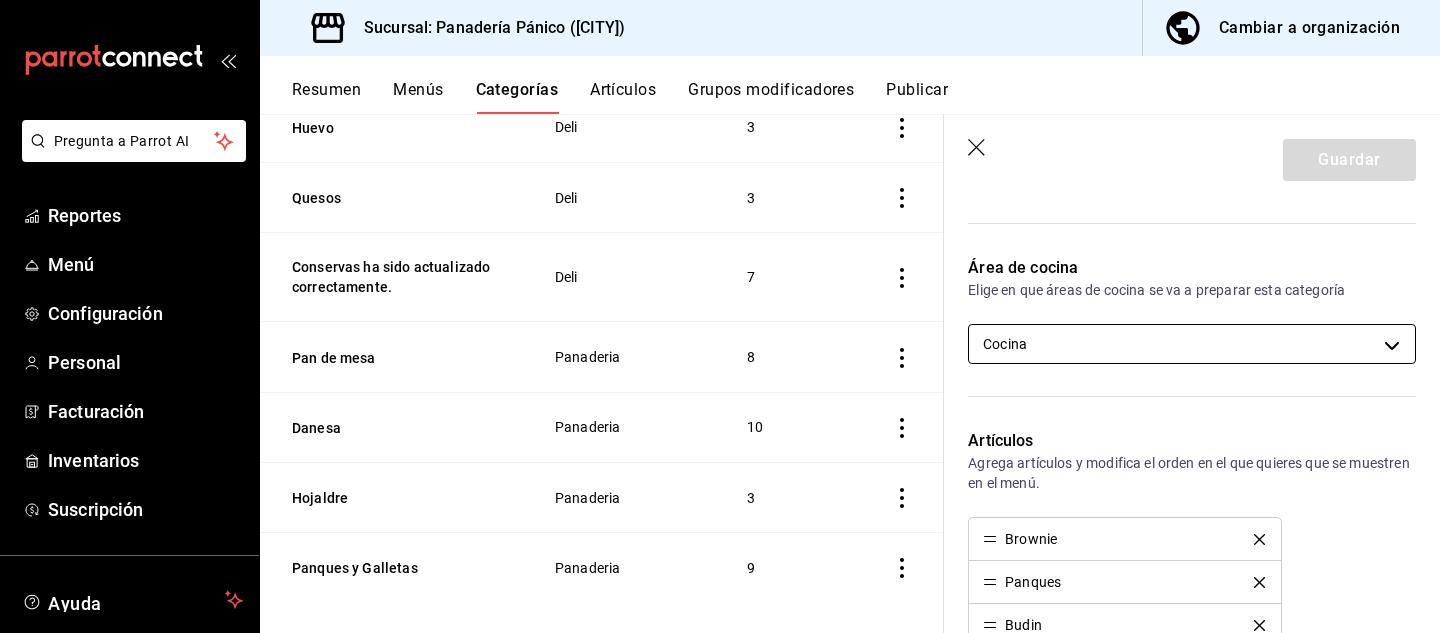 click on "Pregunta a Parrot AI Reportes   Menú   Configuración   Personal   Facturación   Inventarios   Suscripción   Ayuda Recomienda Parrot   [PERSON]   Sugerir nueva función   Sucursal: Panadería Pánico ([CITY]) Cambiar a organización Resumen Menús Categorías Artículos Grupos modificadores Publicar Categoría sucursal Asigna o edita el área de cocina  de esta sucursal.  Para cambios generales, ve a “Organización”. ​ ​ Panadería Pánico - [CITY] Nombre Menús Artículos Emparedado Emparedados 1 Secas Deli 7 Tartas Panaderia 4 Bajo pedido Panaderia 14 Brioche Panaderia 4 Café Bebidas 6 Infusiones Bebidas 6 En refrigeración Deli Bebidas 8 Lácteos Deli 2 Carnes frías Deli 2 Huevo Deli 3 Quesos Deli 3 Conservas Deli 7 Pan de mesa Panaderia 8 Danesa Panaderia 10 Hojaldre Panaderia 3 Panques y Galletas Panaderia 9 GuardarEditar categoría ¿Cómo se va a llamar? Panques y Galletas 18 /30 ¿Cómo se va a llamar? Elige tu menú Tu categoría se va a incluir en los menús elegidos Deli" at bounding box center (720, 316) 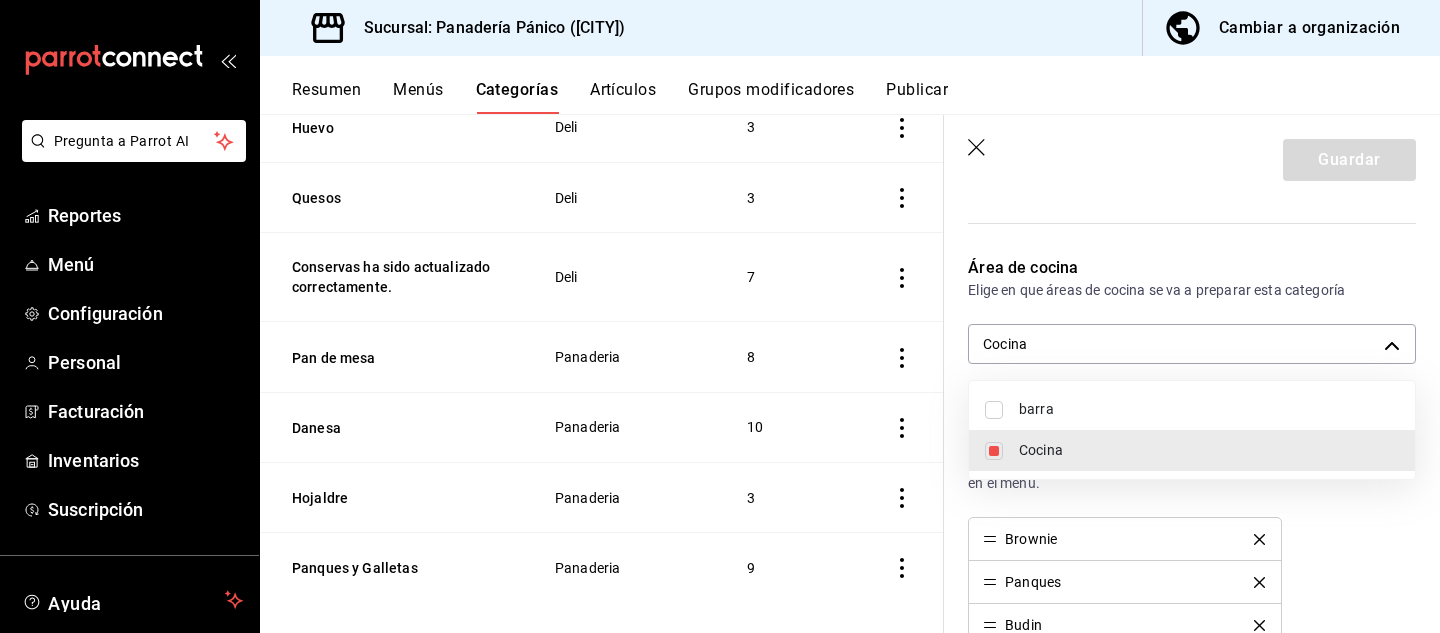 click on "barra" at bounding box center [1209, 409] 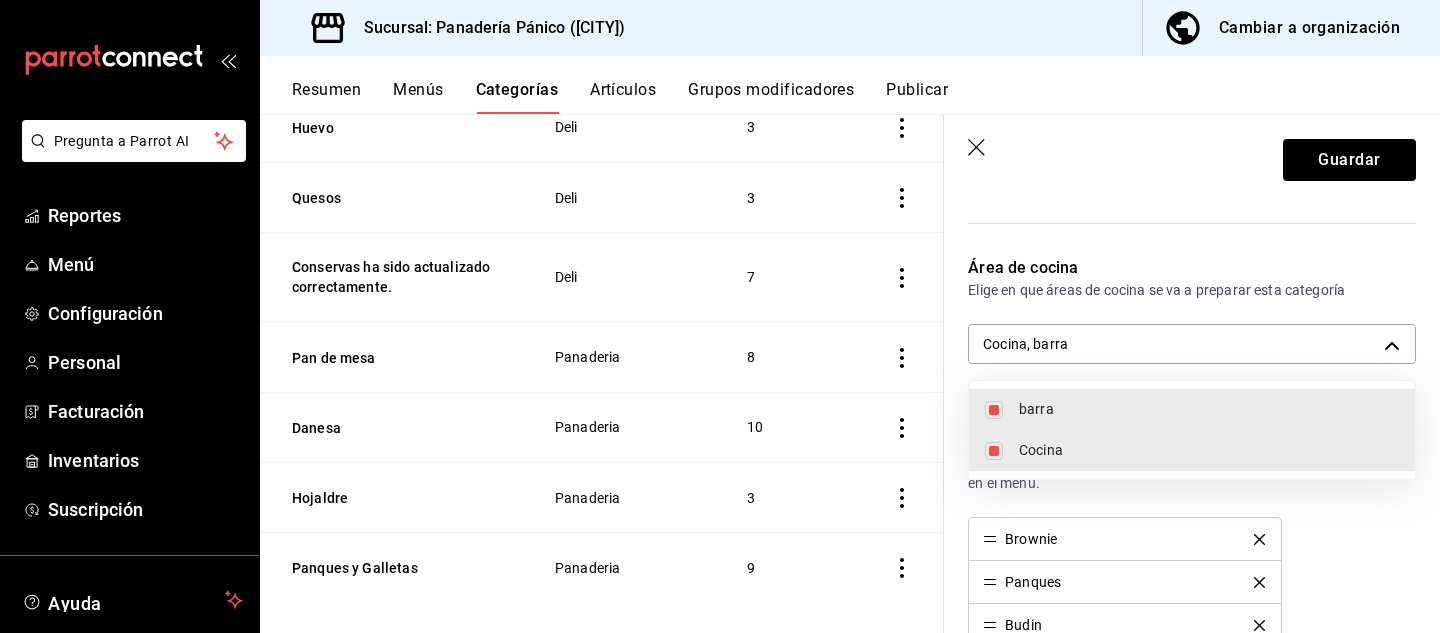 type on "0b94ea81-d250-4ff4-bd68-0e310495a28b,c68a8b01-9220-4846-b937-c799a3f64ecb" 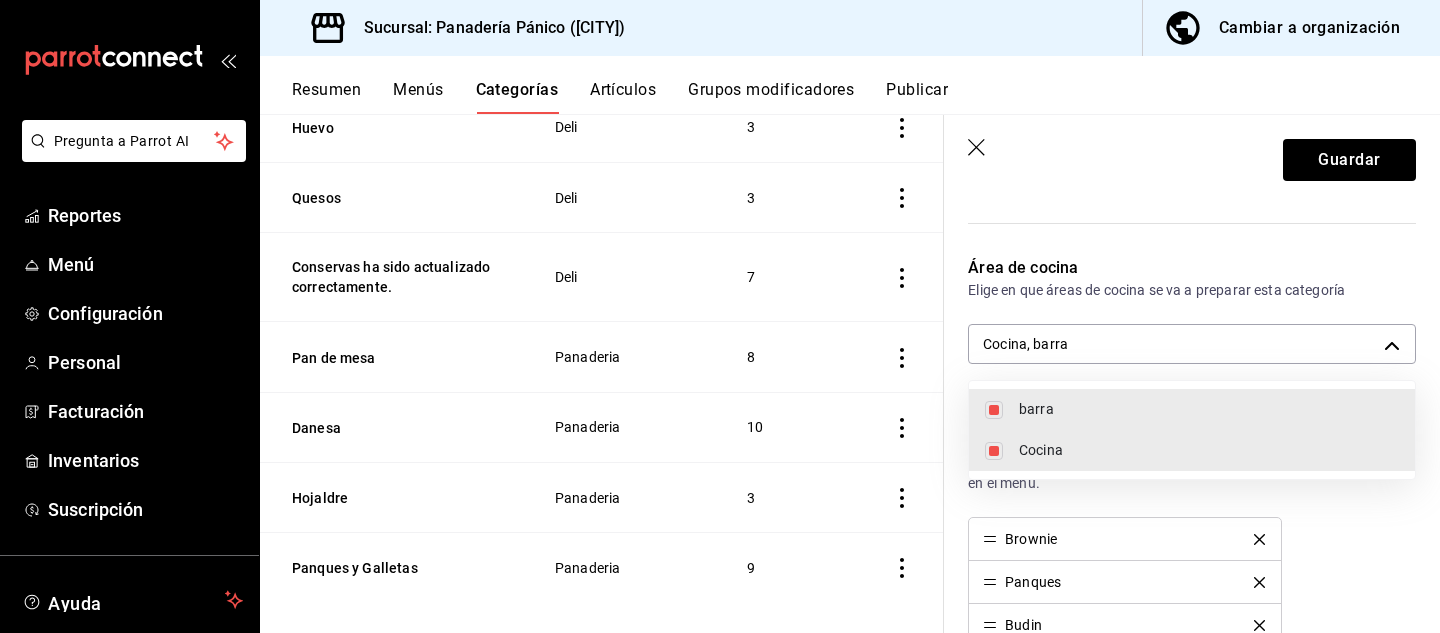 click on "Cocina" at bounding box center (1209, 450) 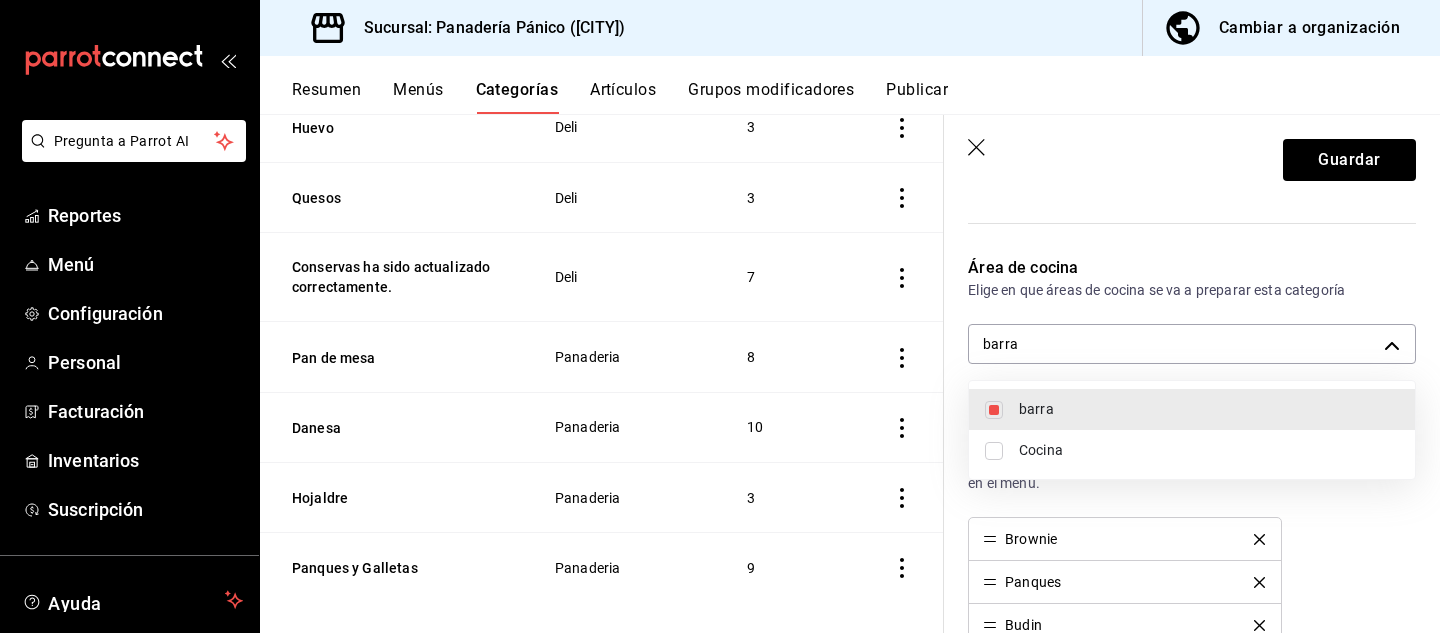 click at bounding box center (720, 316) 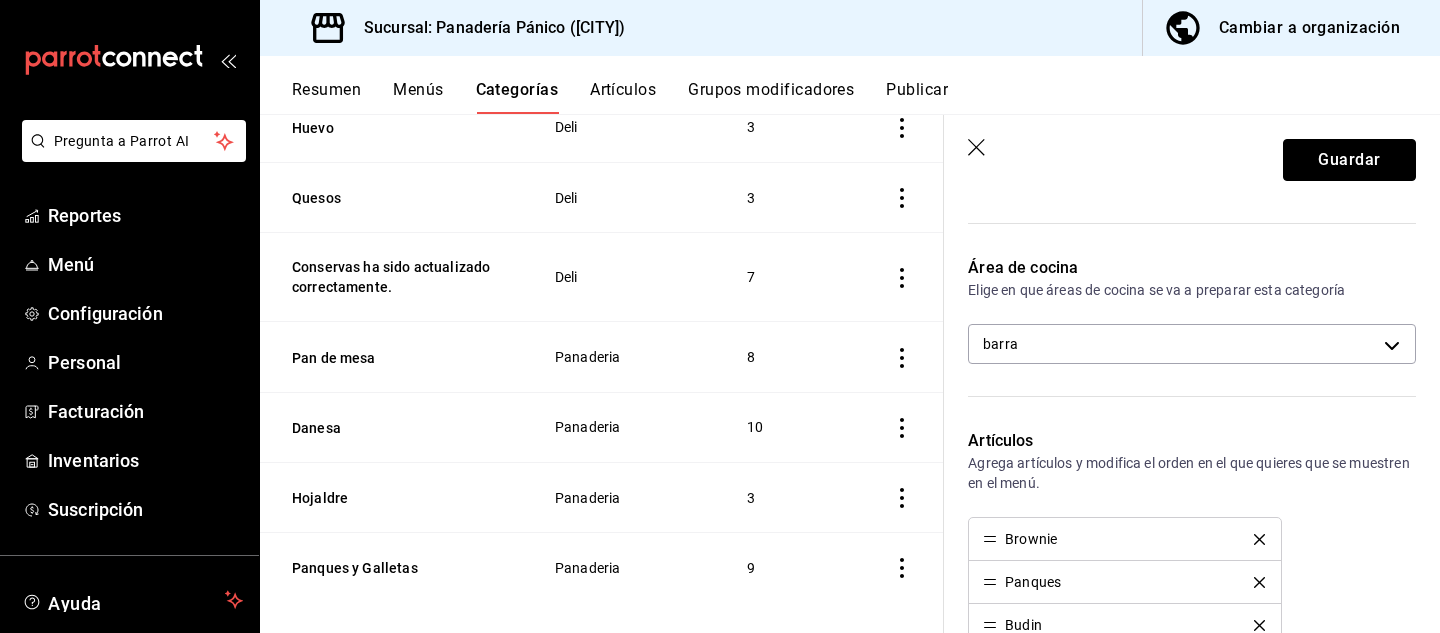 click on "Guardar" at bounding box center (1349, 160) 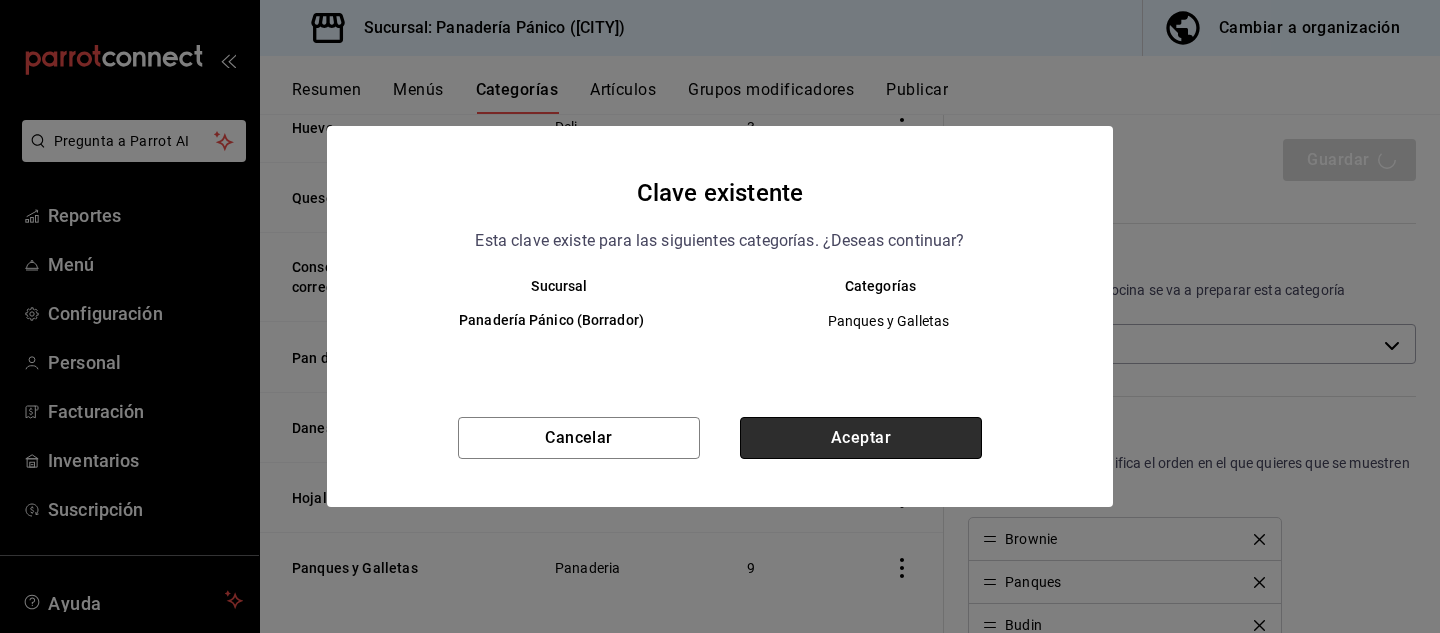 click on "Aceptar" at bounding box center (861, 438) 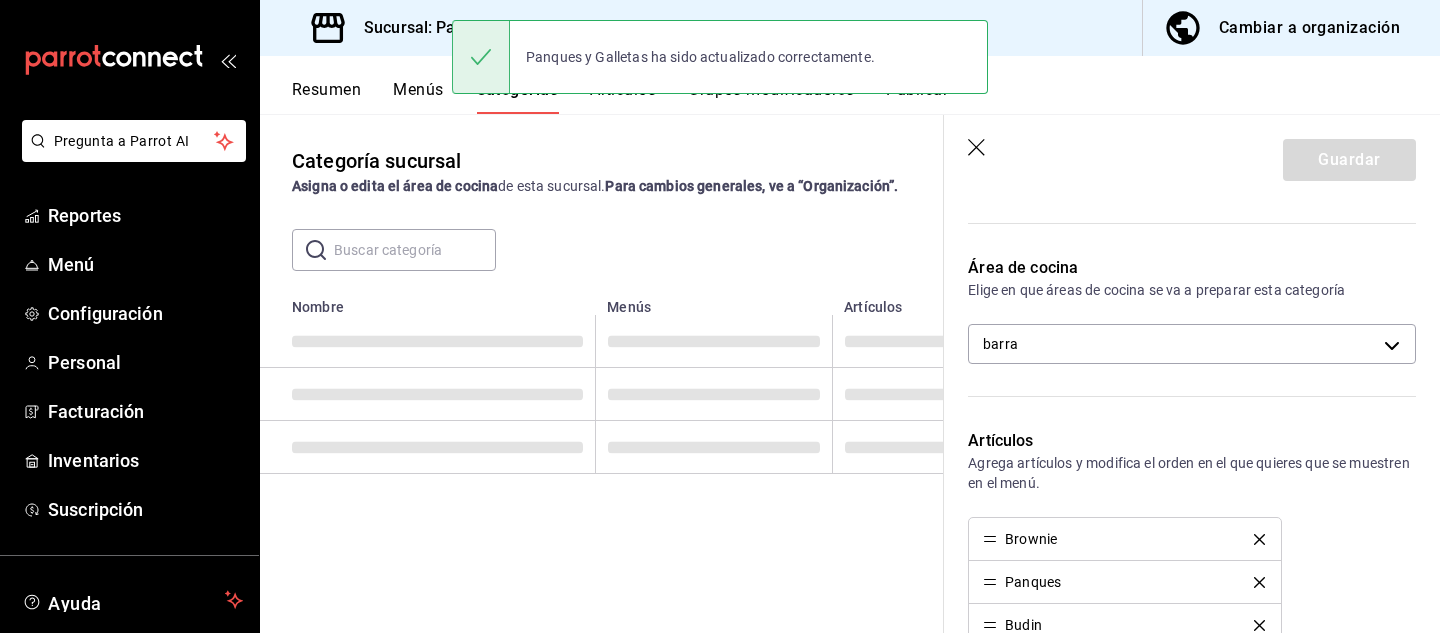 scroll, scrollTop: 0, scrollLeft: 0, axis: both 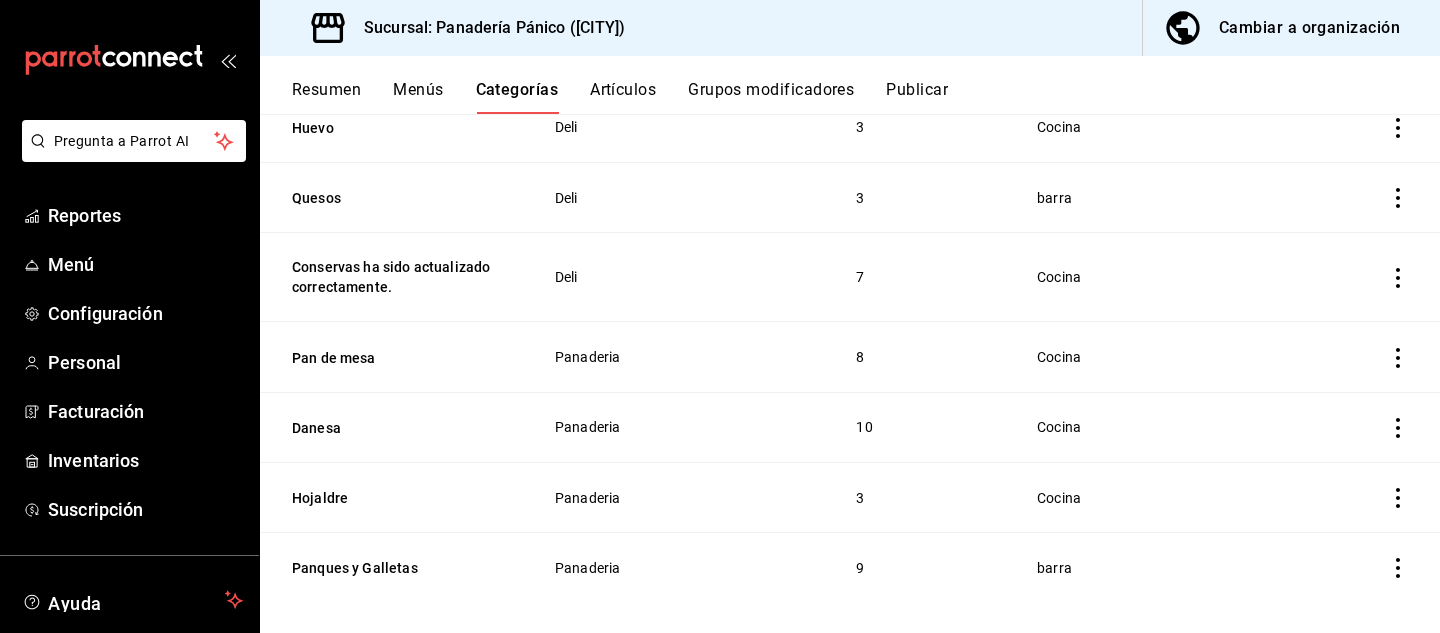 click 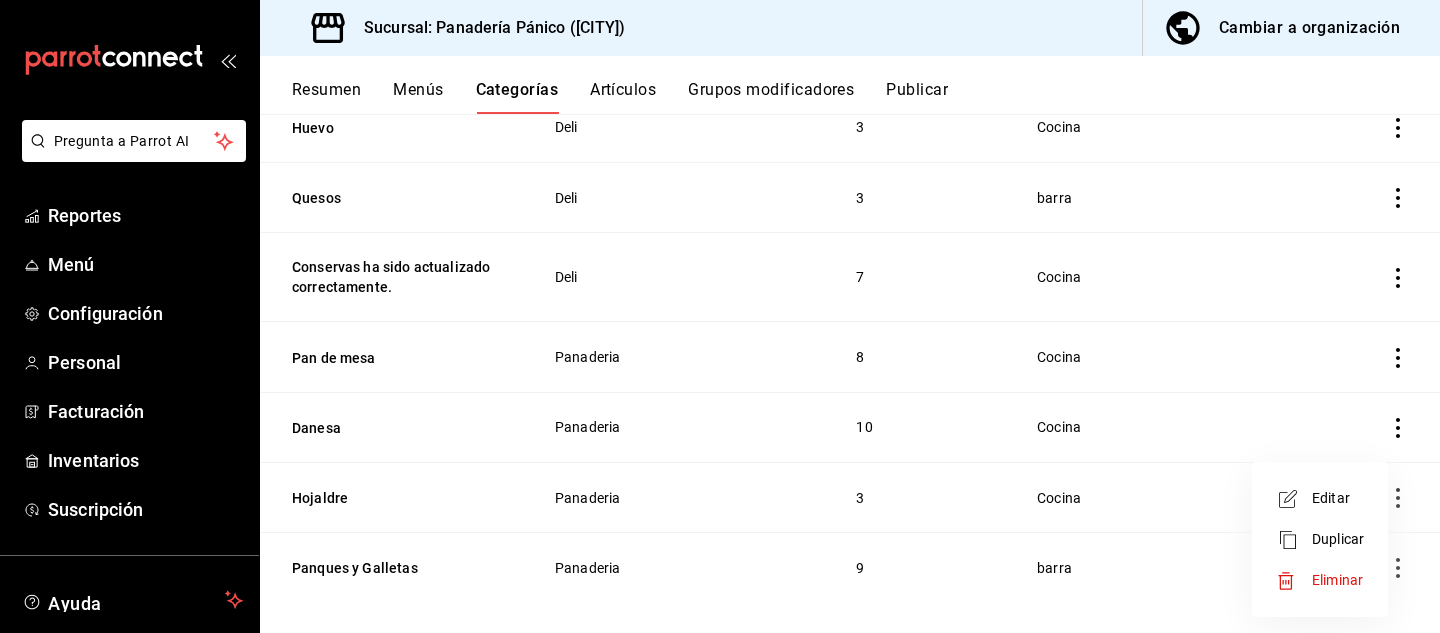 click on "Editar" at bounding box center (1338, 498) 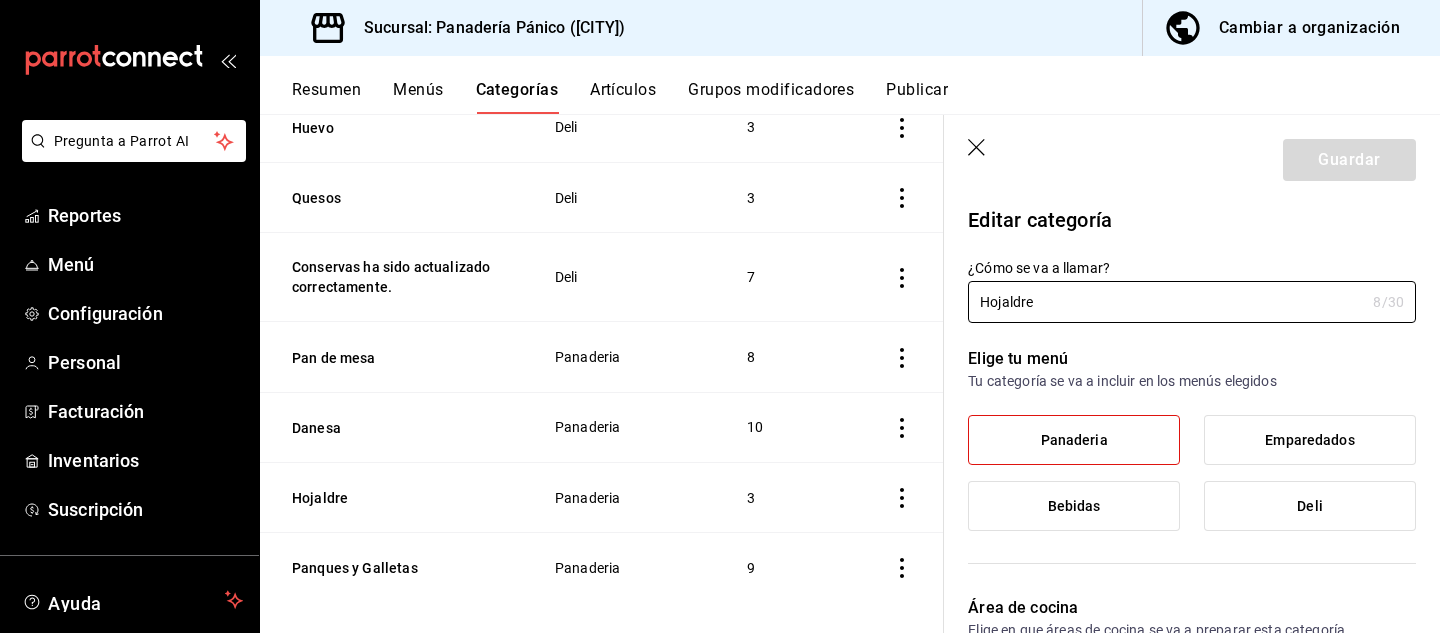 type on "0b94ea81-d250-4ff4-bd68-0e310495a28b" 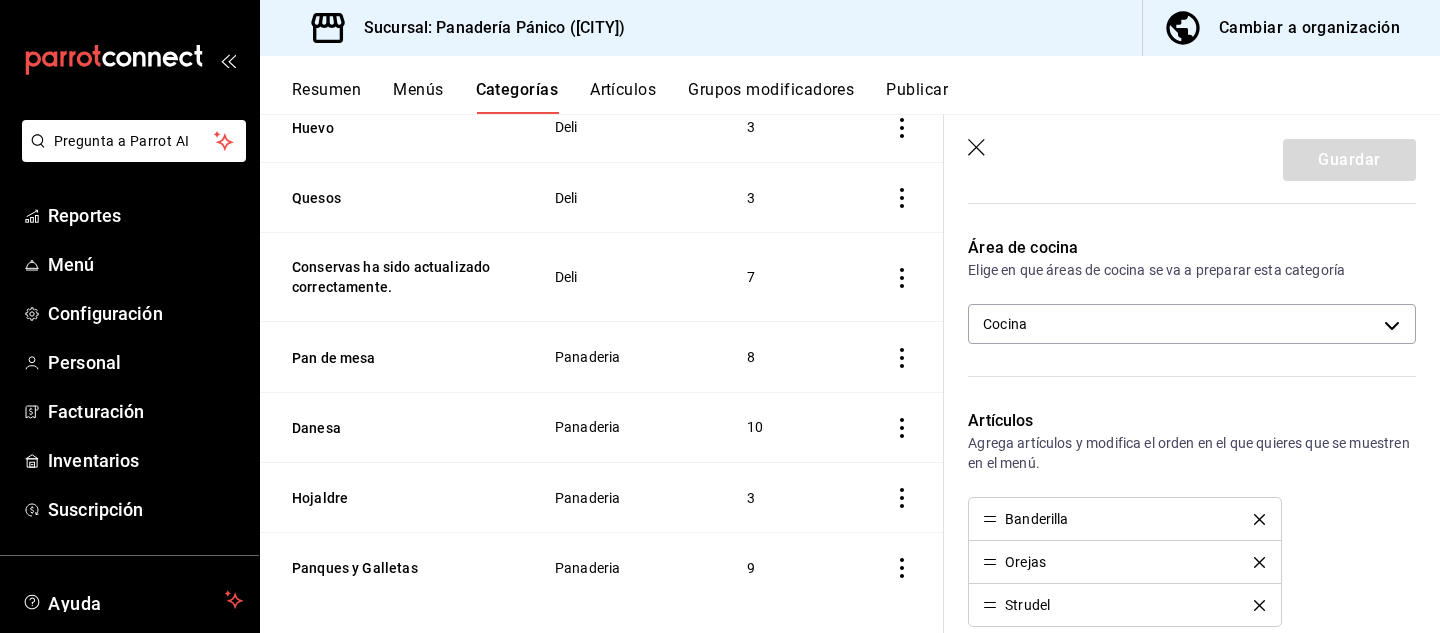 scroll, scrollTop: 362, scrollLeft: 0, axis: vertical 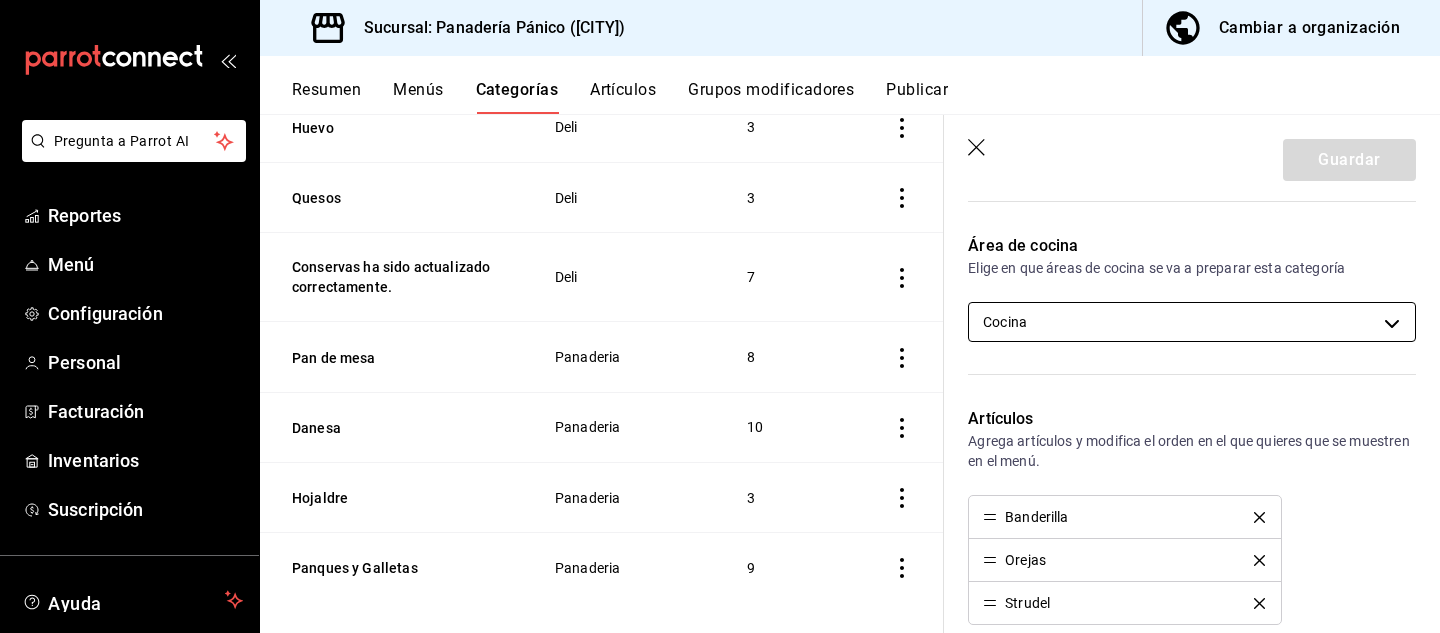 click on "Pregunta a Parrot AI Reportes   Menú   Configuración   Personal   Facturación   Inventarios   Suscripción   Ayuda Recomienda Parrot   [FIRST] [LAST]   Sugerir nueva función   Sucursal: Panadería Pánico ([CITY]) Cambiar a organización Resumen Menús Categorías Artículos Grupos modificadores Publicar Categoría sucursal Asigna o edita el área de cocina  de esta sucursal.  Para cambios generales, ve a “Organización”. ​ ​ Panadería Pánico - [CITY] Nombre Menús Artículos Emparedado Emparedados 1 Secas Deli 7 Tartas Panaderia 4 Pedidos especiales Panaderia 14 Brioche Panaderia 4 Café Bebidas 6 Infusiones Bebidas 6 En refrigeración Deli Bebidas 8 Lácteos Deli 2 Carnes frías Deli 2 Huevo Deli 3 Quesos Deli 3 Conservas Deli 7 Pan de mesa Panaderia 8 Danesa Panaderia 10 Hojaldre Panaderia 3 Panques y Galletas Panaderia 9 GuardarEditar categoría ¿Cómo se va a llamar? Hojaldre 8 /30 ¿Cómo se va a llamar? Elige tu menú Tu categoría se va a incluir en los menús elegidos Panaderia Deli /" at bounding box center (720, 316) 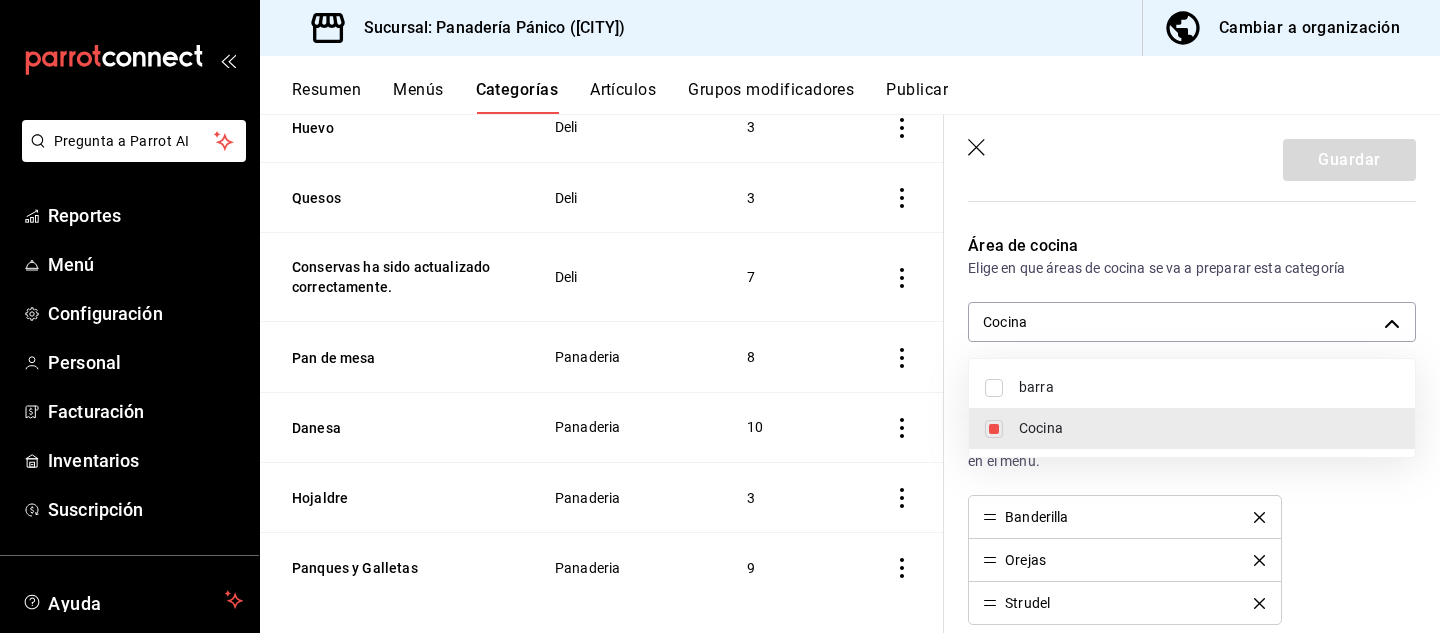 click on "barra" at bounding box center [1209, 387] 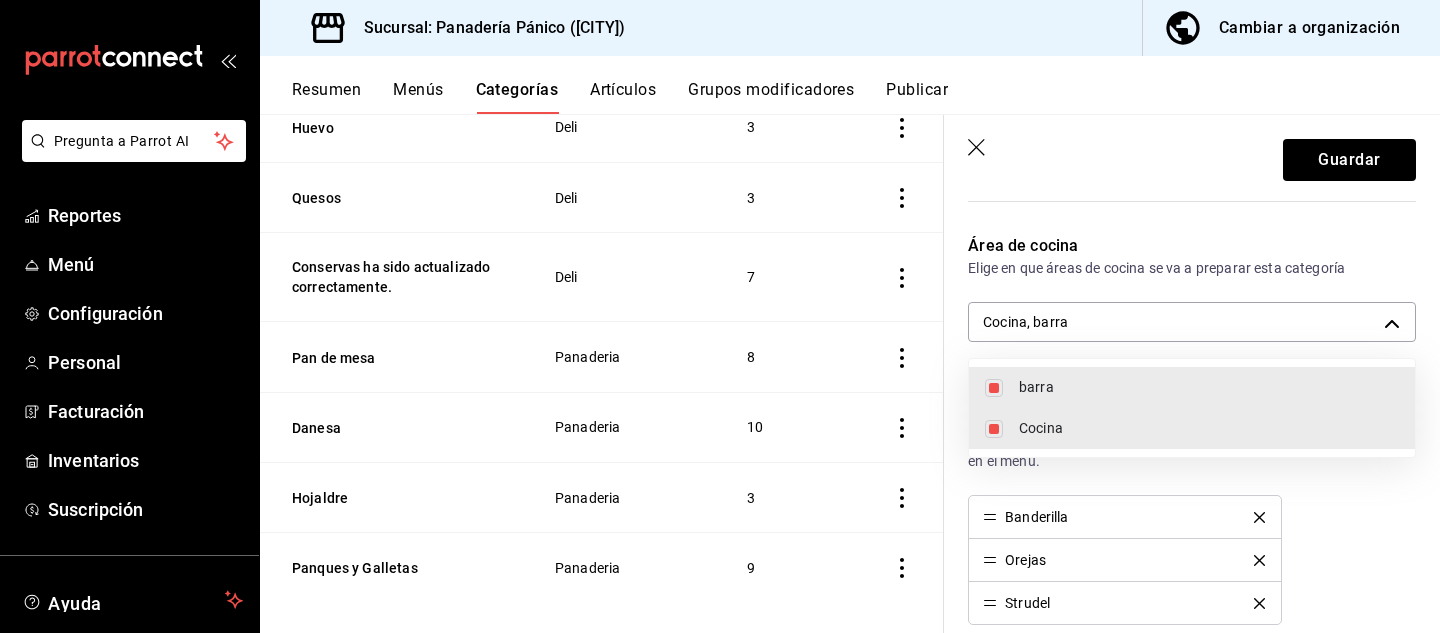 click on "Cocina" at bounding box center [1209, 428] 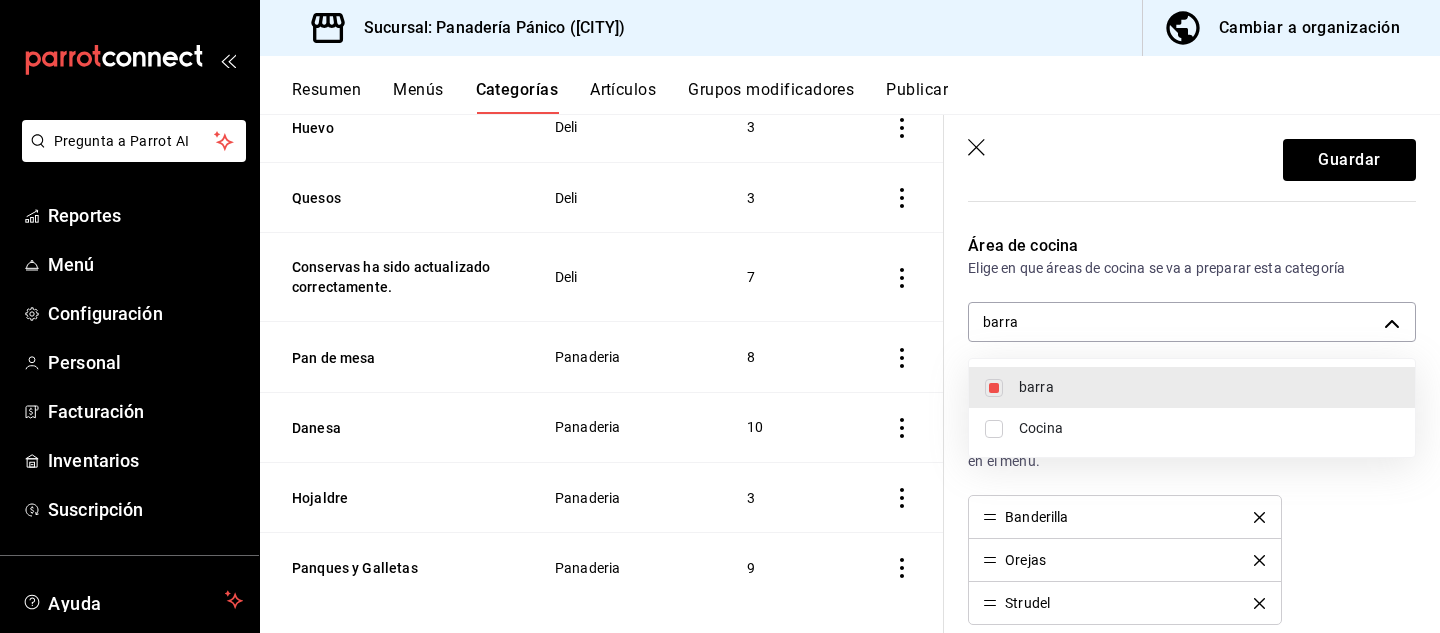 click at bounding box center (720, 316) 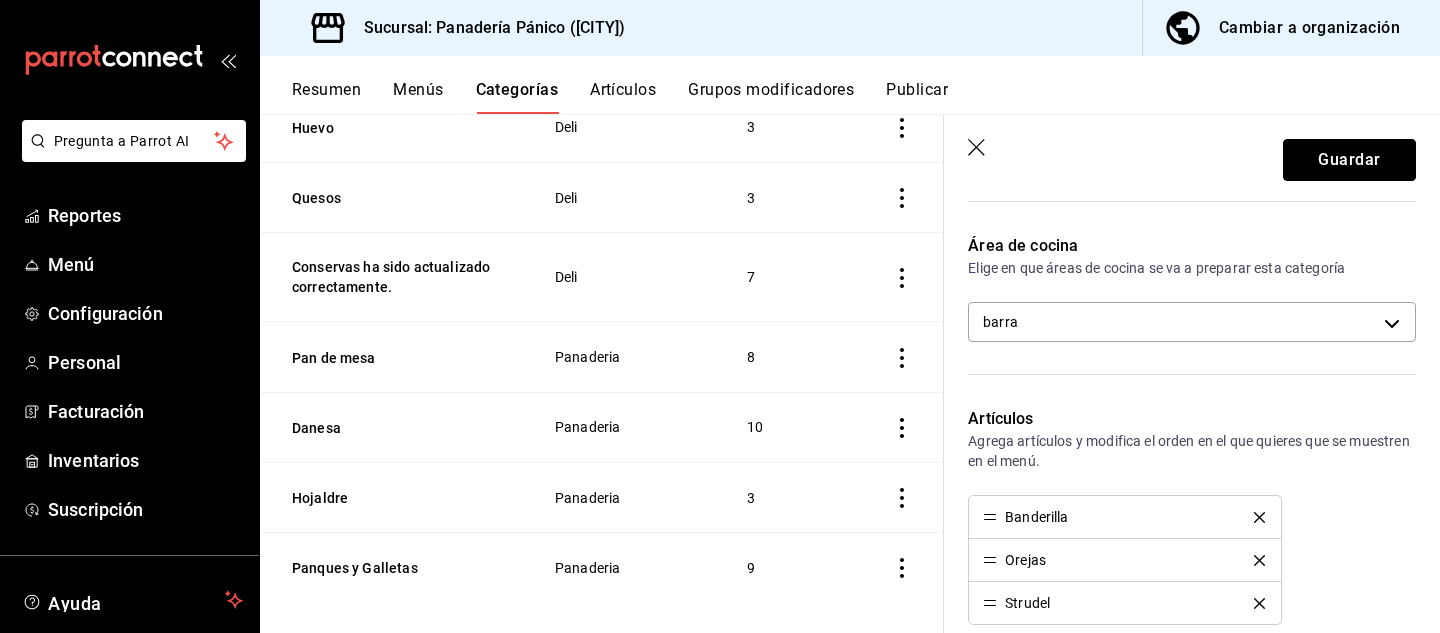 click on "Guardar" at bounding box center [1349, 160] 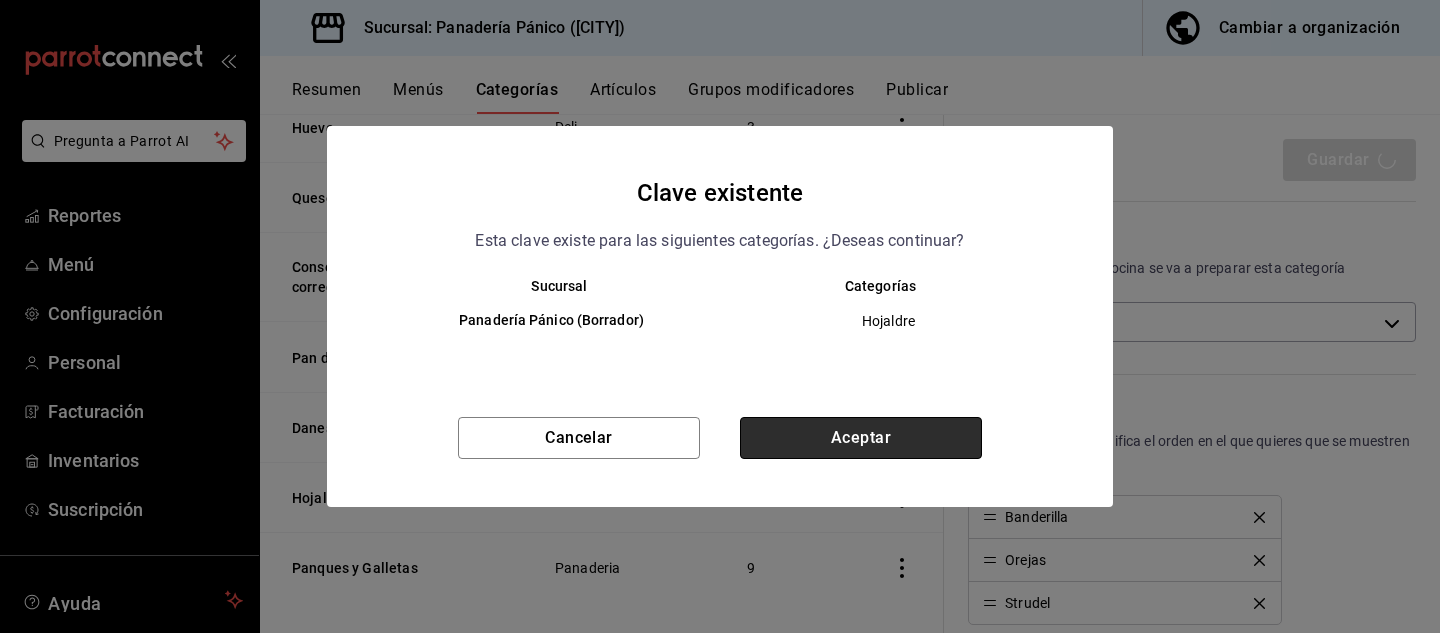 click on "Aceptar" at bounding box center [861, 438] 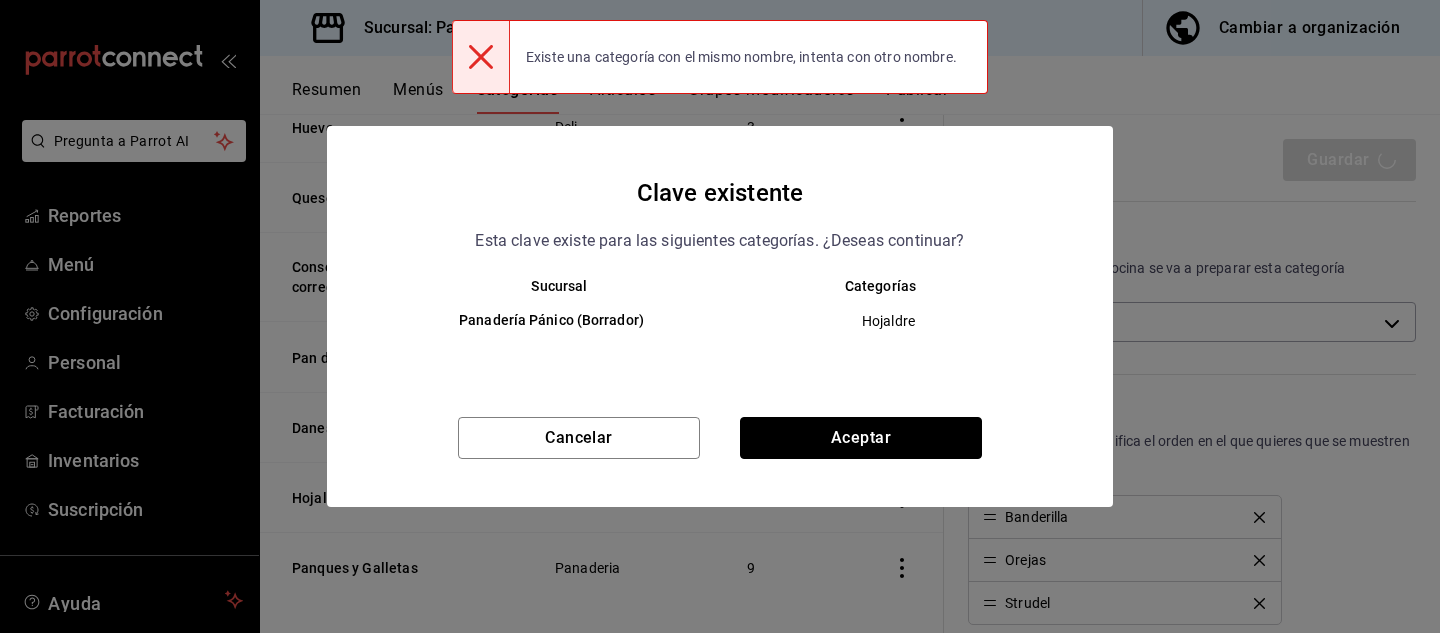 click on "Aceptar" at bounding box center [861, 438] 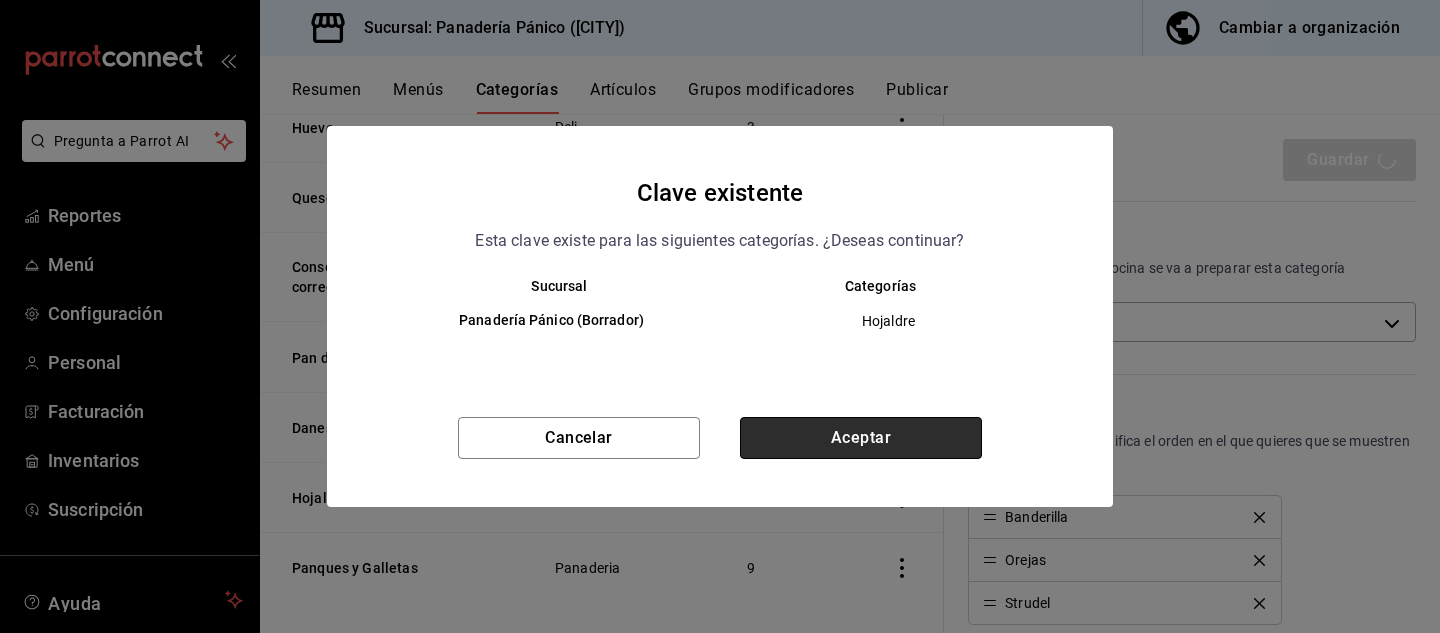 click on "Aceptar" at bounding box center (861, 438) 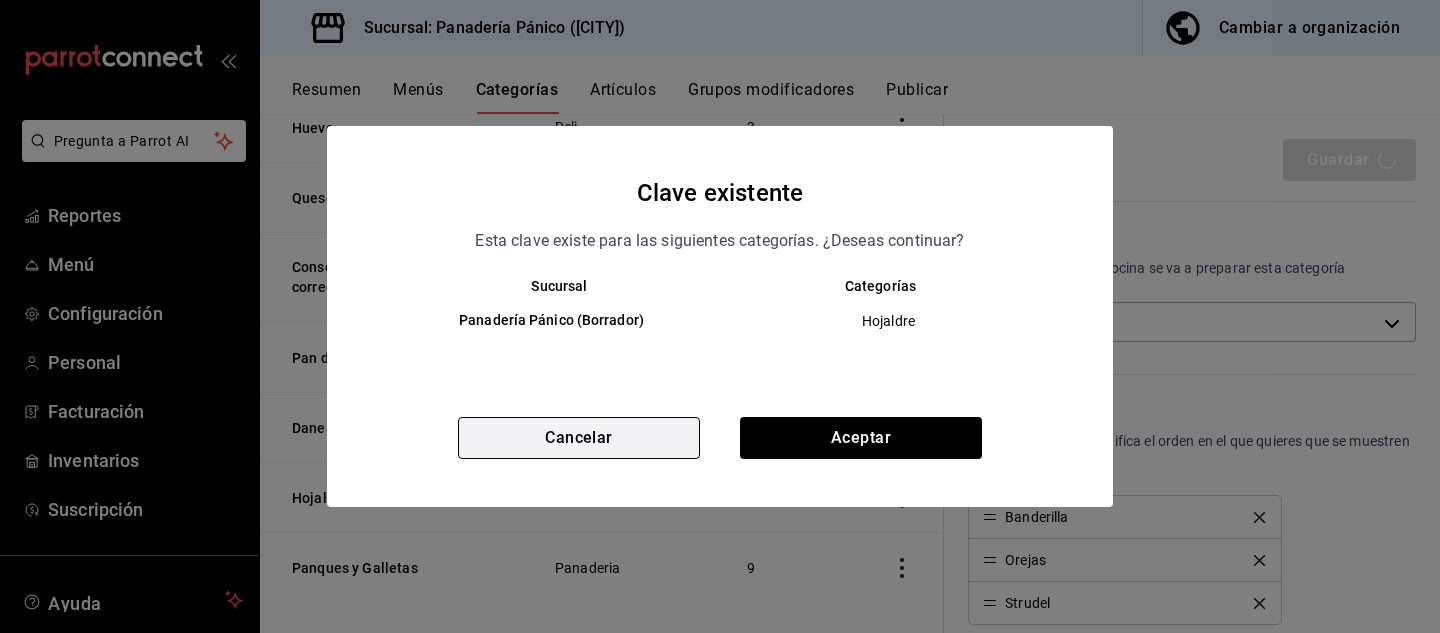 click on "Cancelar" at bounding box center (579, 438) 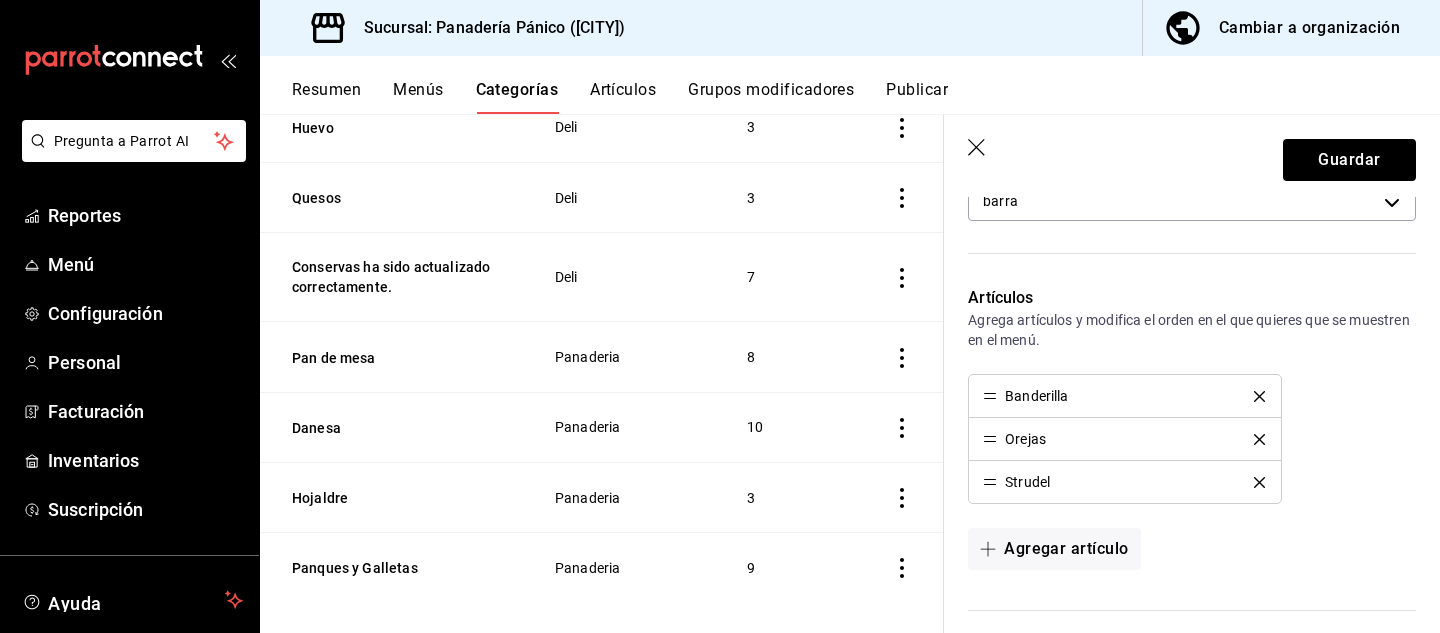scroll, scrollTop: 516, scrollLeft: 0, axis: vertical 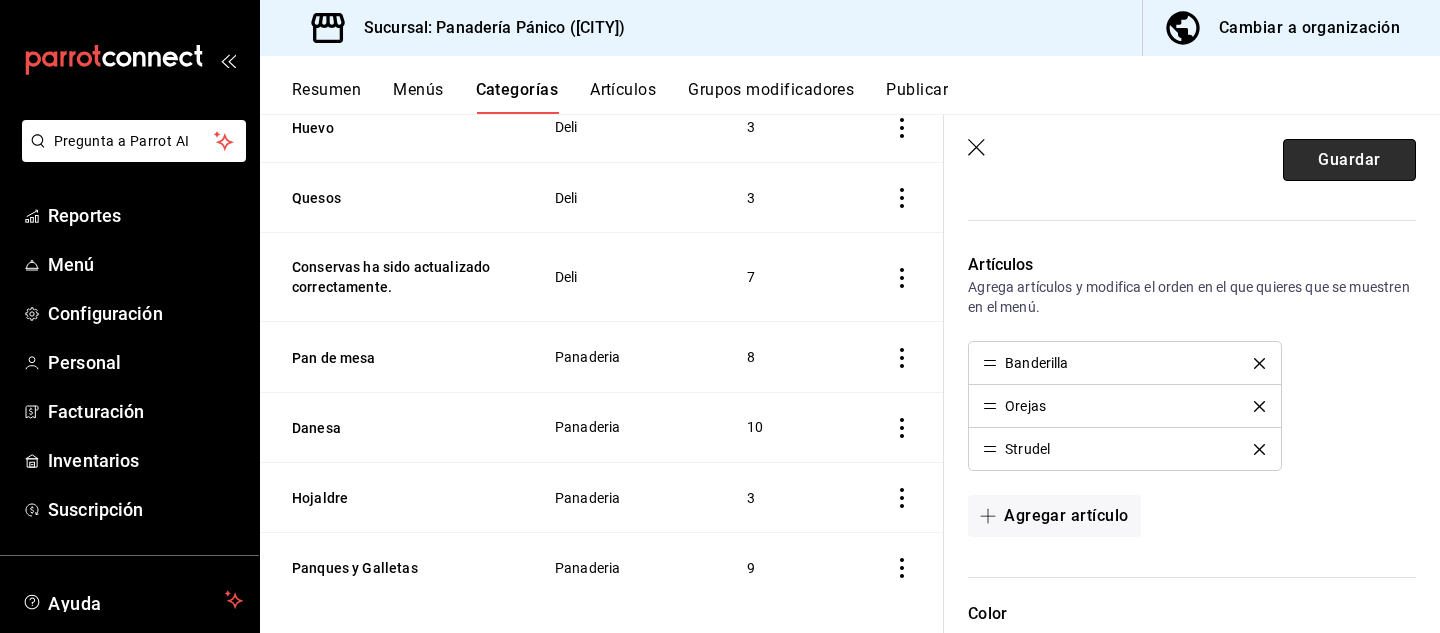 click on "Guardar" at bounding box center [1349, 160] 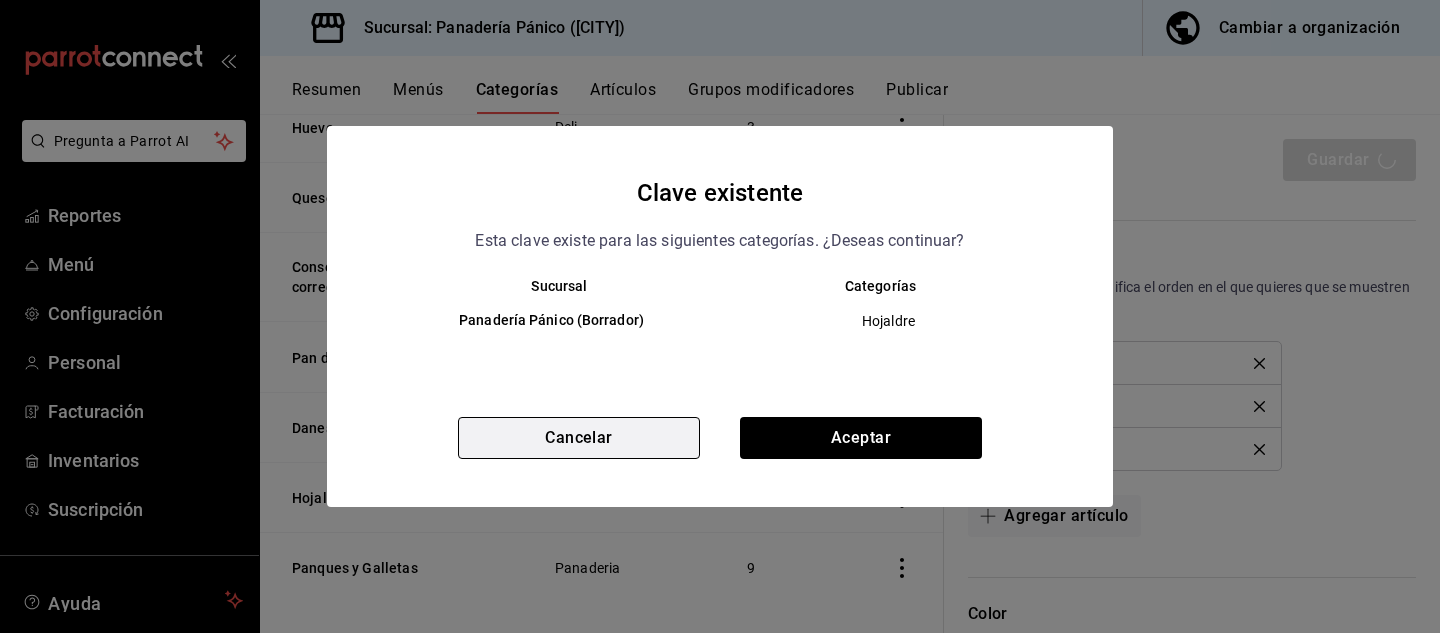 click on "Cancelar" at bounding box center (579, 438) 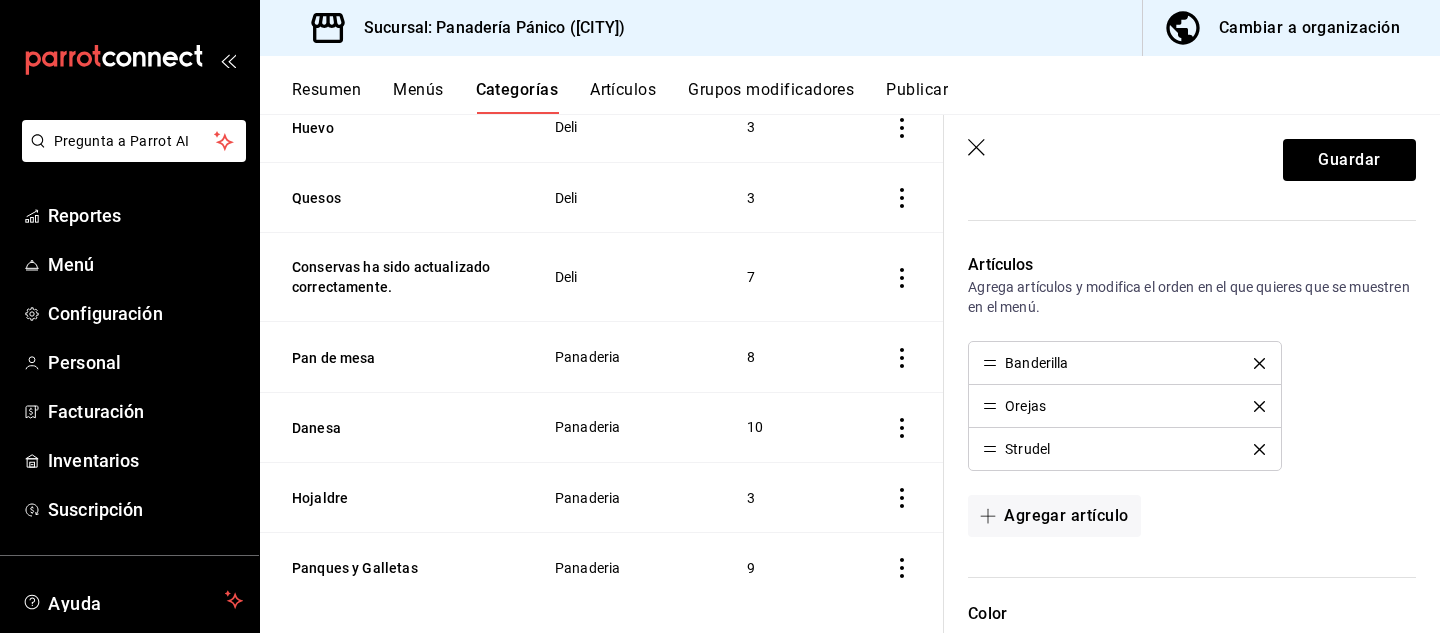 click 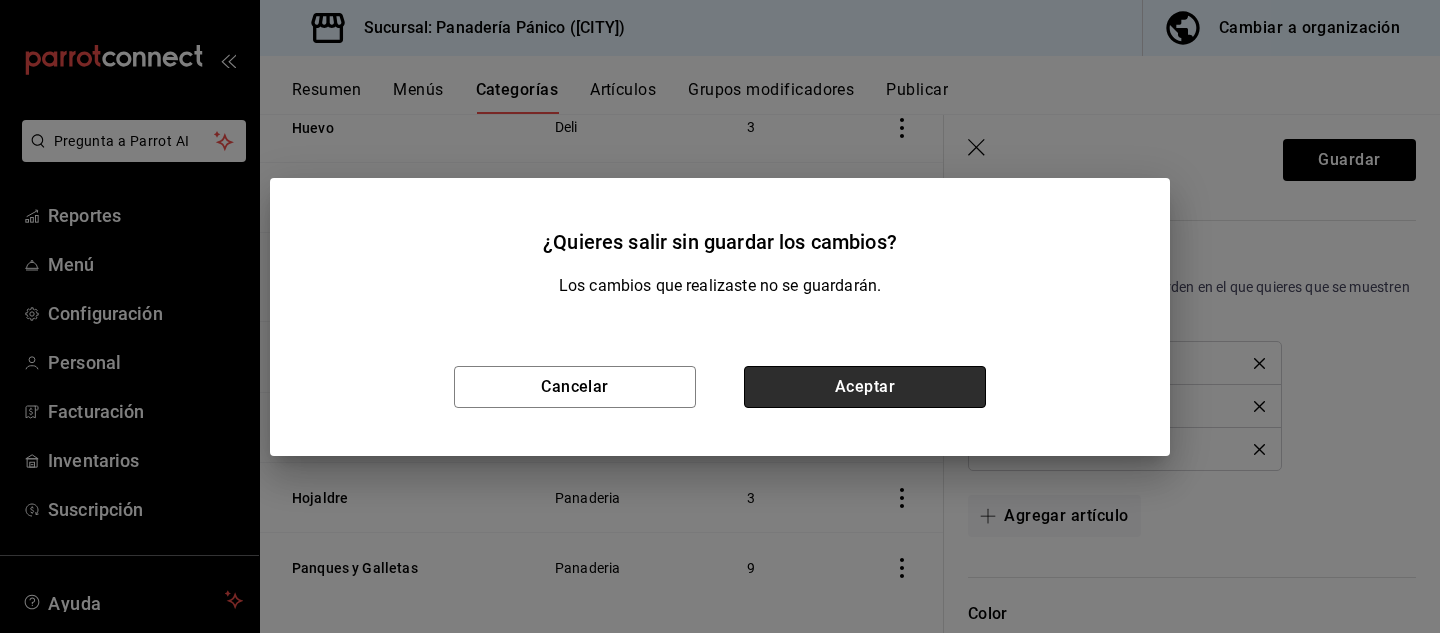 click on "Aceptar" at bounding box center [865, 387] 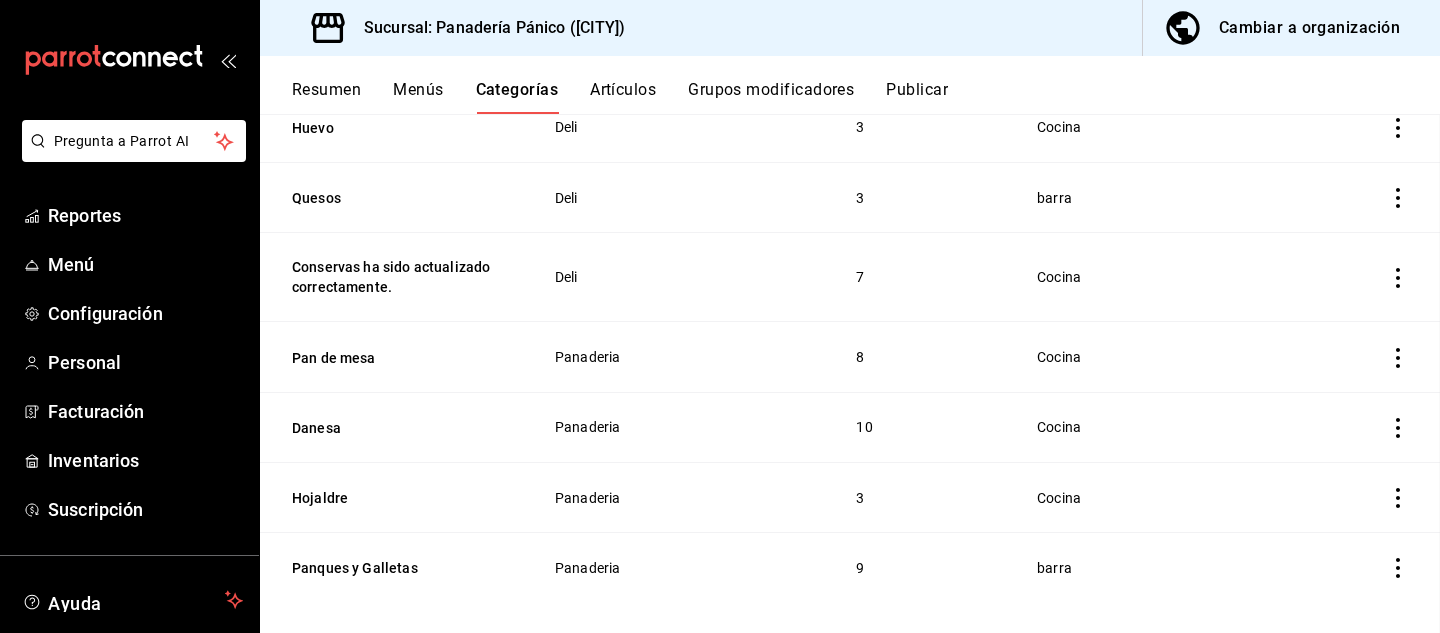 scroll, scrollTop: 0, scrollLeft: 0, axis: both 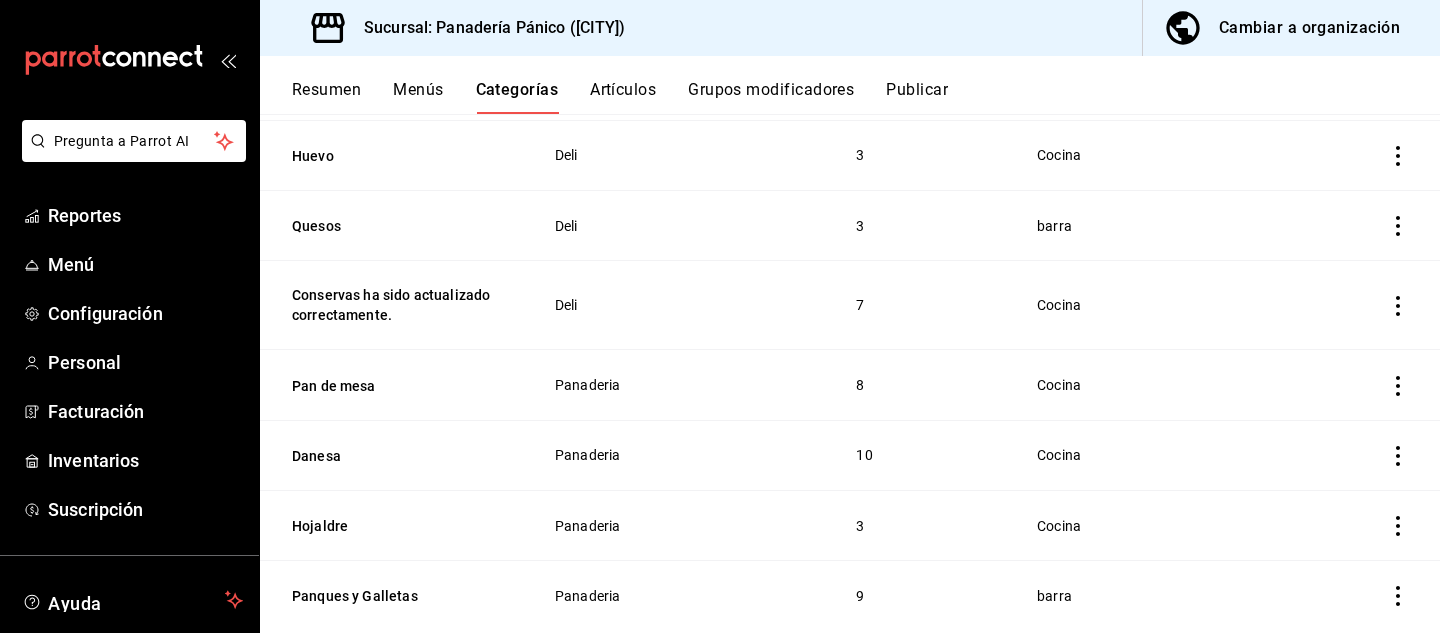 click 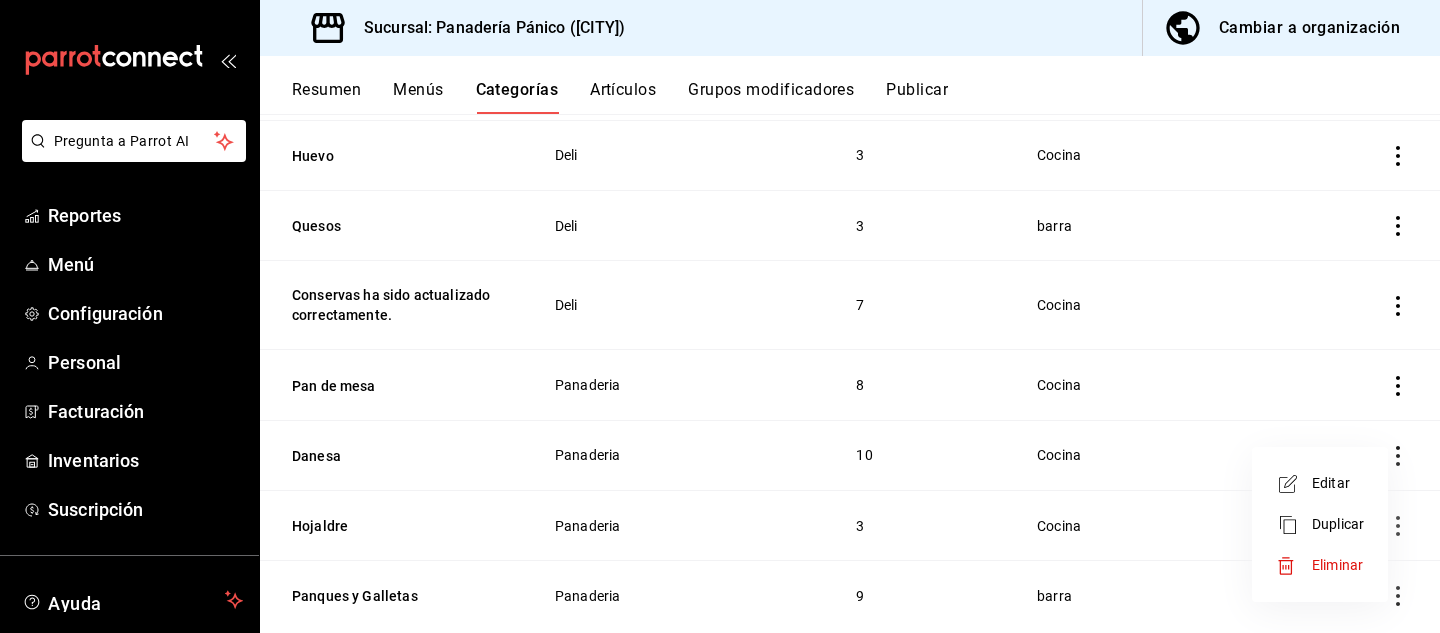 click on "Editar" at bounding box center [1338, 483] 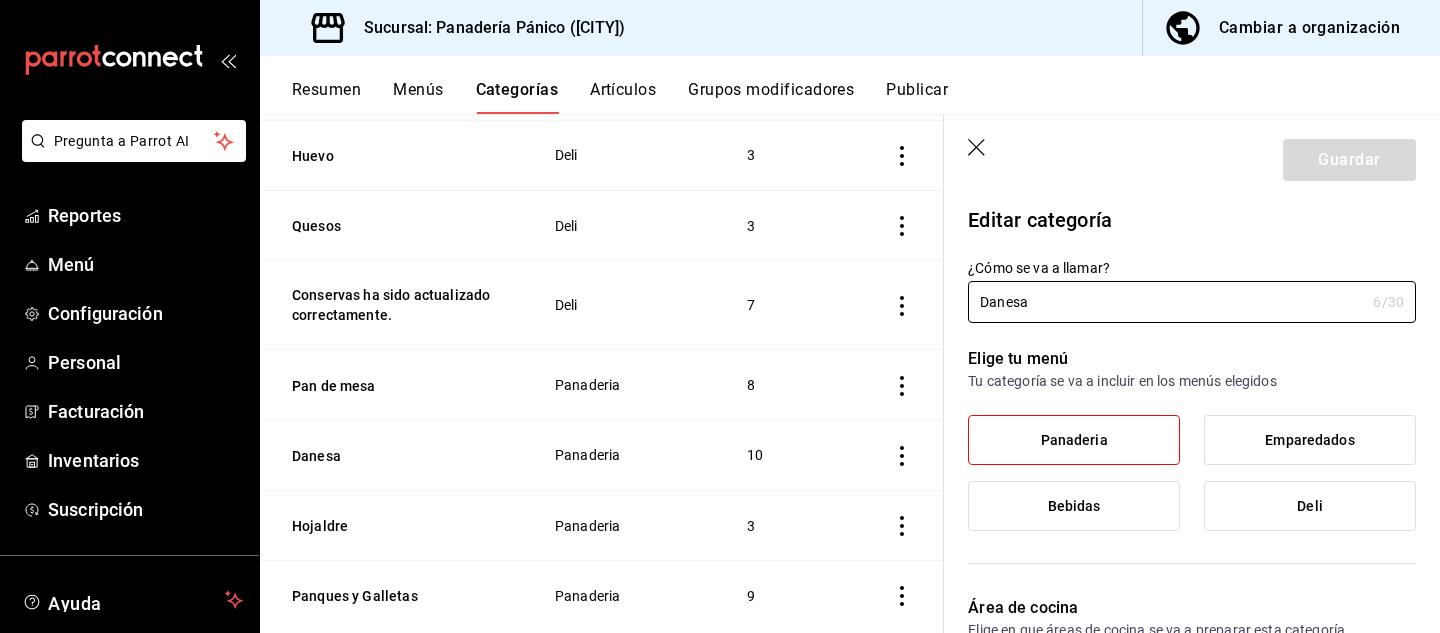 type on "0b94ea81-d250-4ff4-bd68-0e310495a28b" 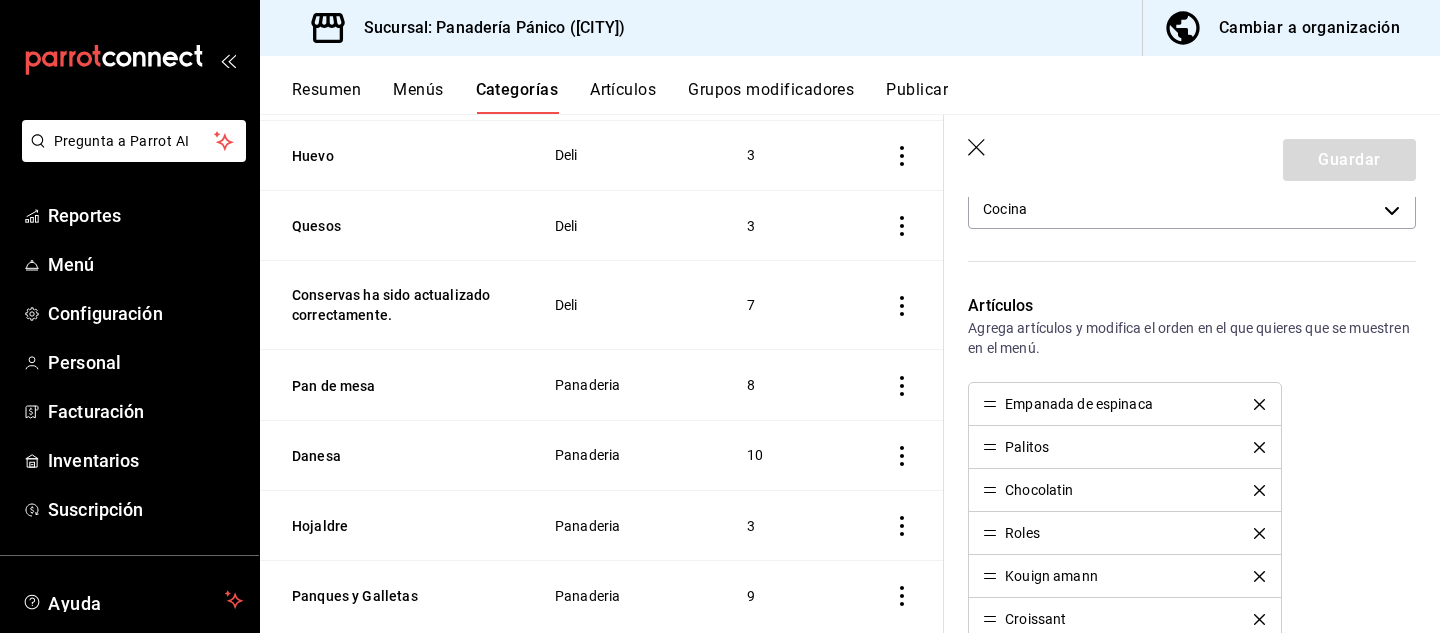 scroll, scrollTop: 474, scrollLeft: 0, axis: vertical 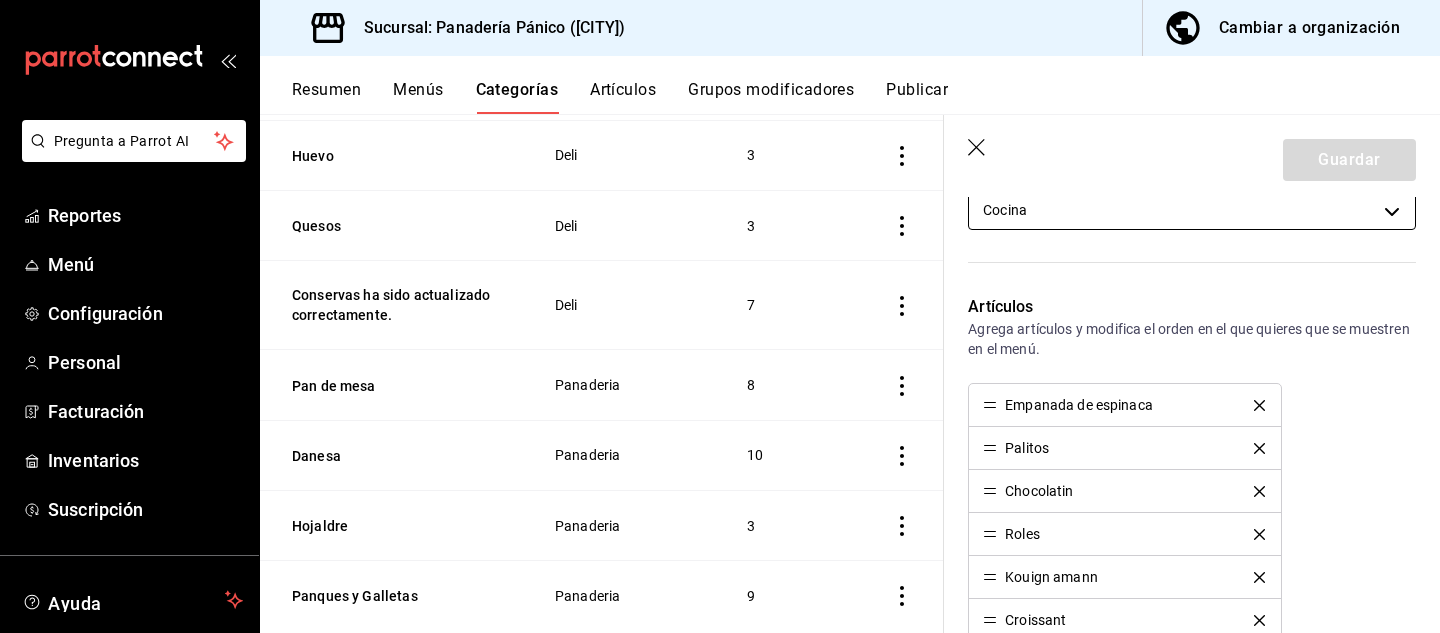 click on "Pregunta a Parrot AI Reportes   Menú   Configuración   Personal   Facturación   Inventarios   Suscripción   Ayuda Recomienda Parrot   [FIRST] [LAST]   Sugerir nueva función   Sucursal: Panadería Pánico ([CITY]) Cambiar a organización Resumen Menús Categorías Artículos Grupos modificadores Publicar Categoría sucursal Asigna o edita el área de cocina  de esta sucursal.  Para cambios generales, ve a “Organización”. ​ ​ Panadería Pánico - [CITY] Nombre Menús Artículos Emparedado Emparedados 1 Secas Deli 7 Tartas Panaderia 4 Bajo pedido Panaderia 14 Brioche Panaderia 4 Café Bebidas 6 Infusiones Bebidas 6 En refrigeración Deli Bebidas 8 Lácteos Deli 2 Carnes frías Deli 2 Huevo Deli 3 Quesos Deli 3 Conservas Deli 7 Pan de mesa Panaderia 8 Danesa Panaderia 10 Hojaldre Panaderia 3 Panques y Galletas Panaderia 9 GuardarEditar categoría ¿Cómo se va a llamar? Danesa 6 /30 ¿Cómo se va a llamar? Elige tu menú Tu categoría se va a incluir en los menús elegidos Panaderia Bebidas" at bounding box center (720, 316) 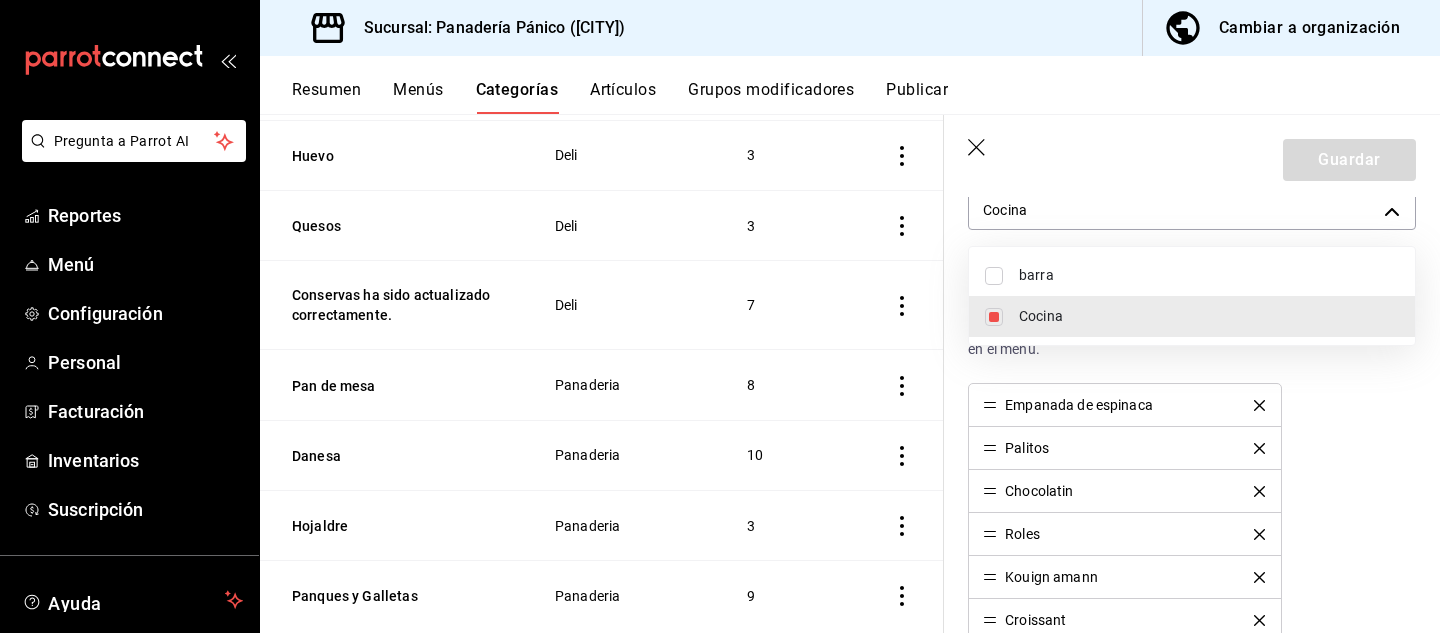 click on "barra" at bounding box center (1209, 275) 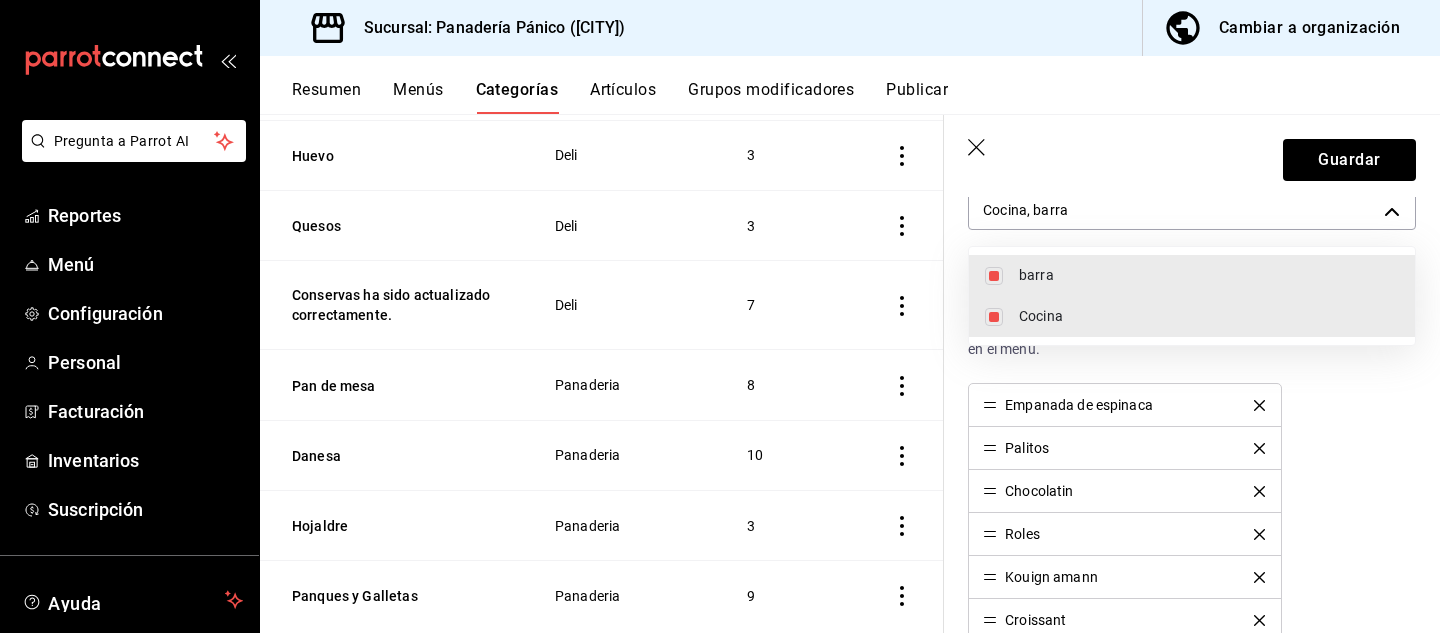 click on "Cocina" at bounding box center [1209, 316] 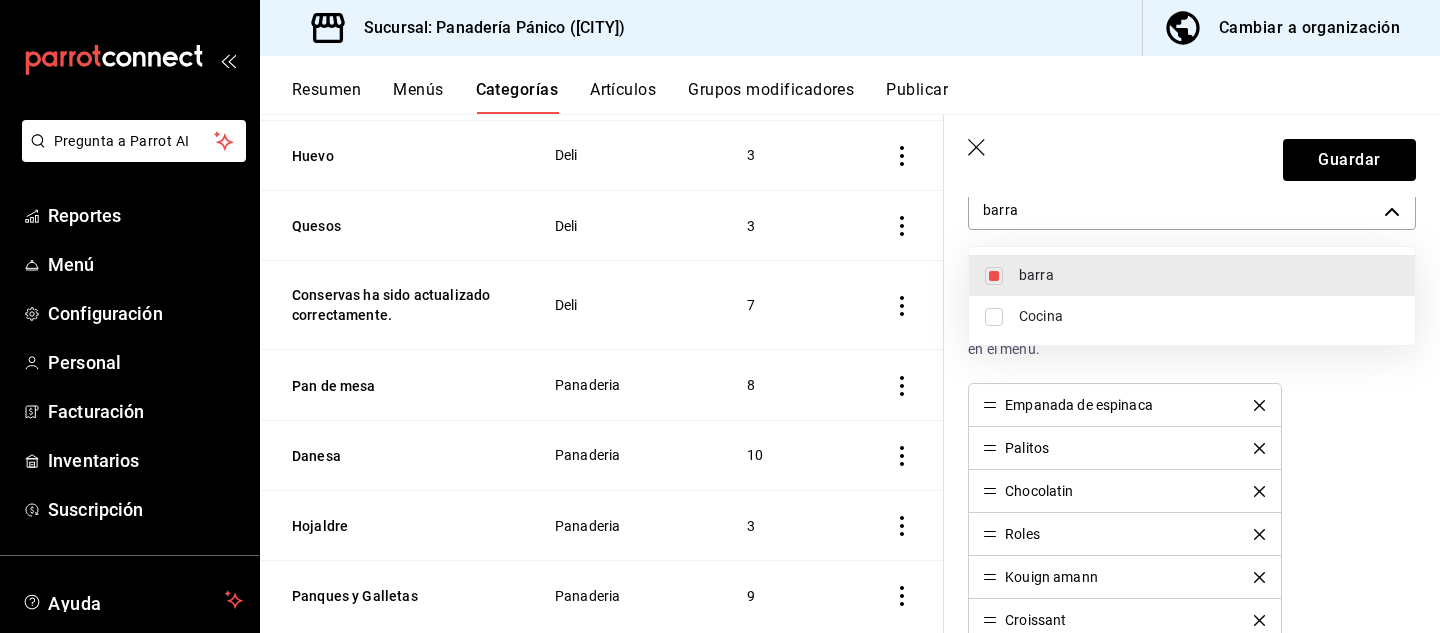 click at bounding box center [720, 316] 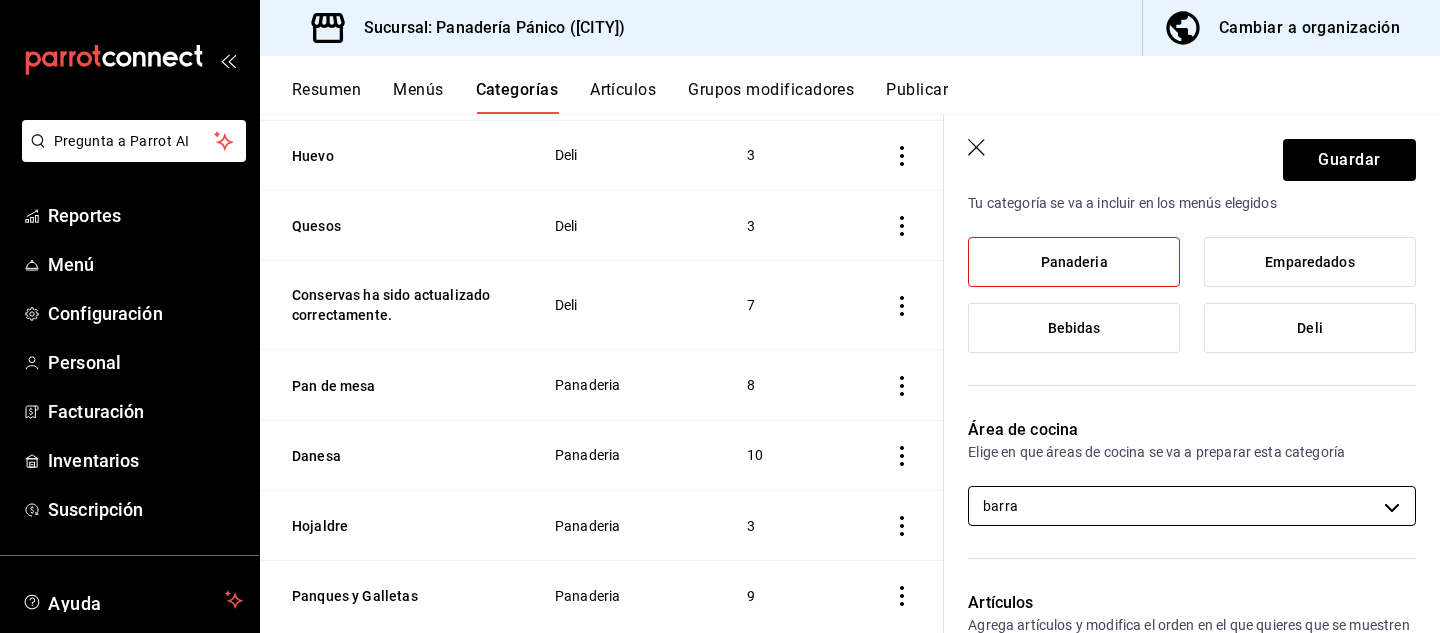 scroll, scrollTop: 0, scrollLeft: 0, axis: both 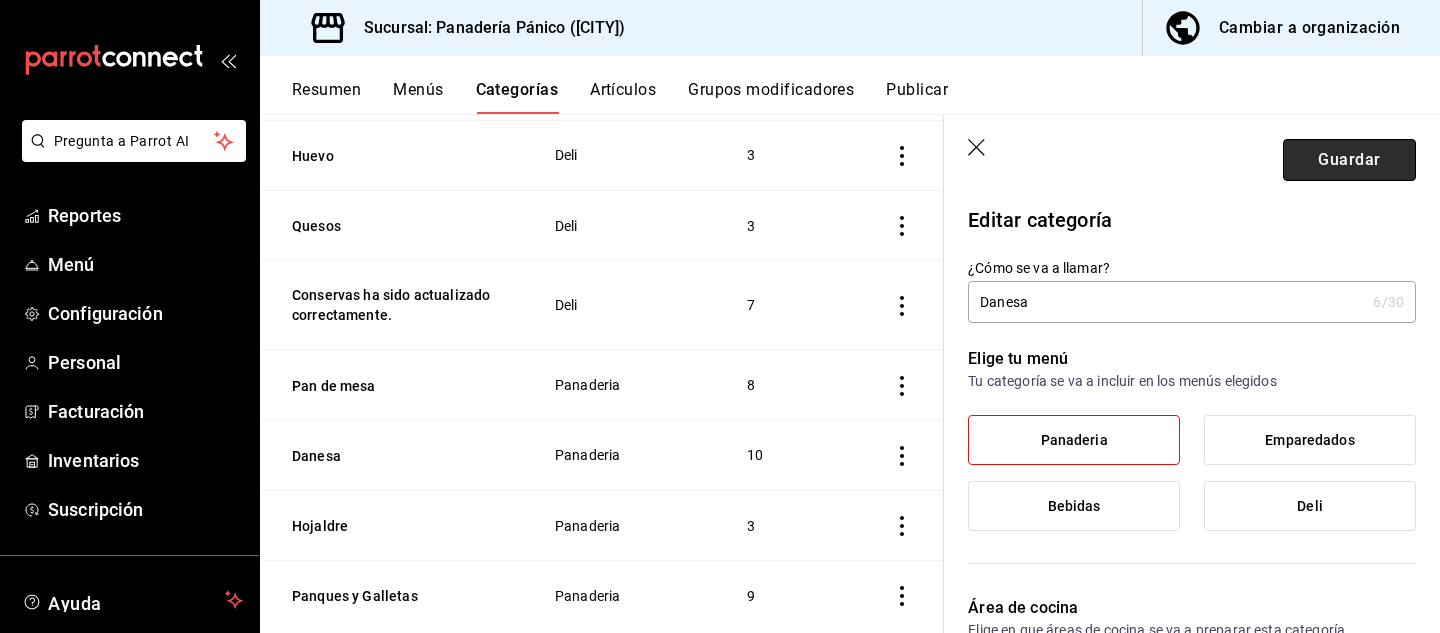 click on "Guardar" at bounding box center (1349, 160) 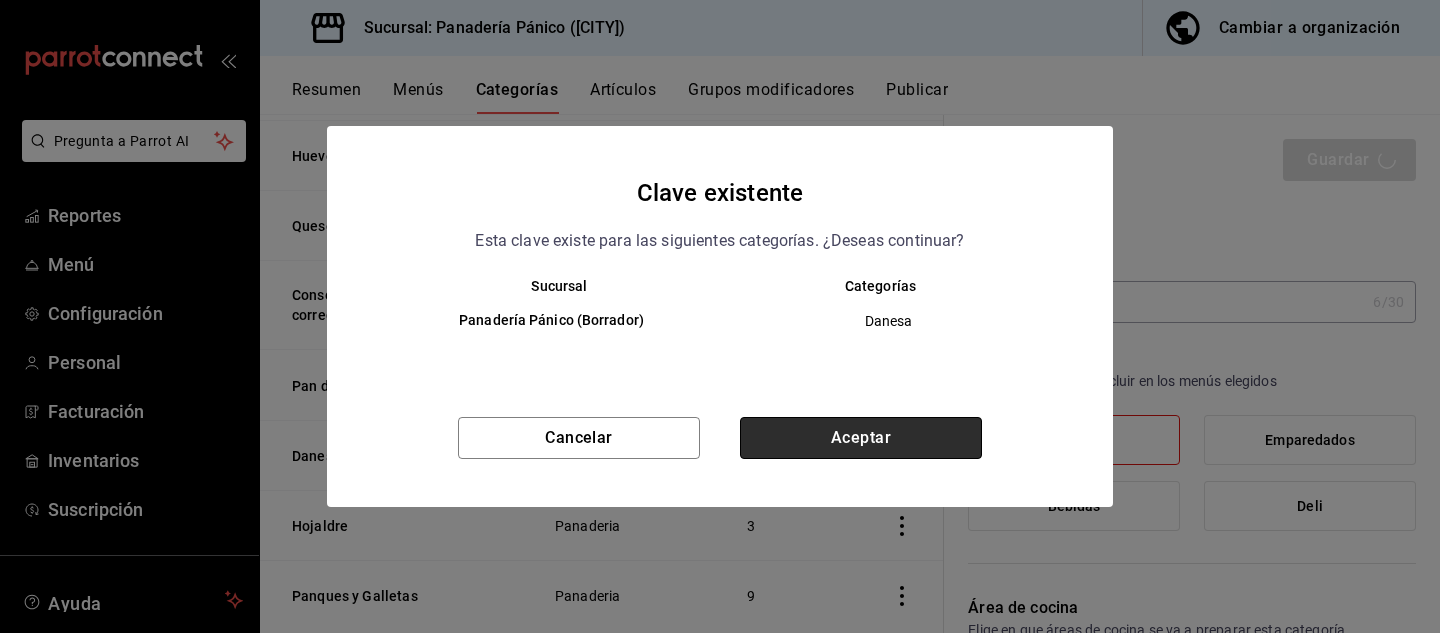 click on "Aceptar" at bounding box center [861, 438] 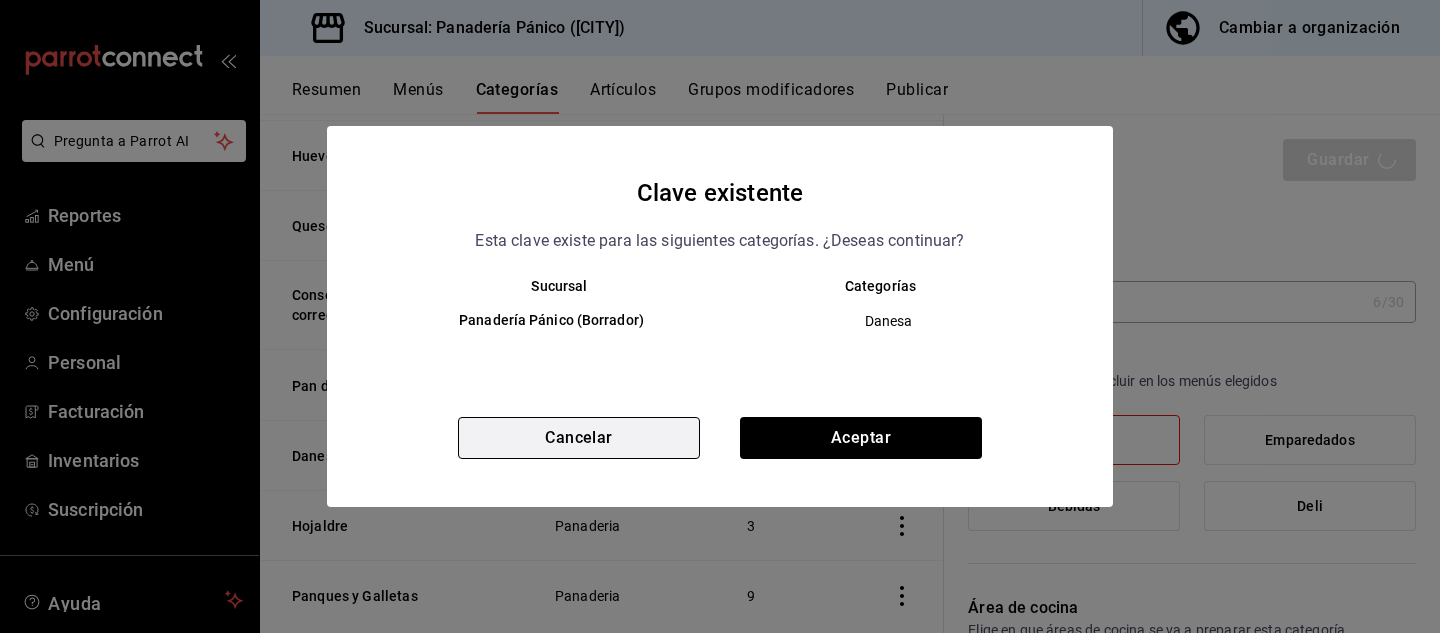 click on "Cancelar" at bounding box center [579, 438] 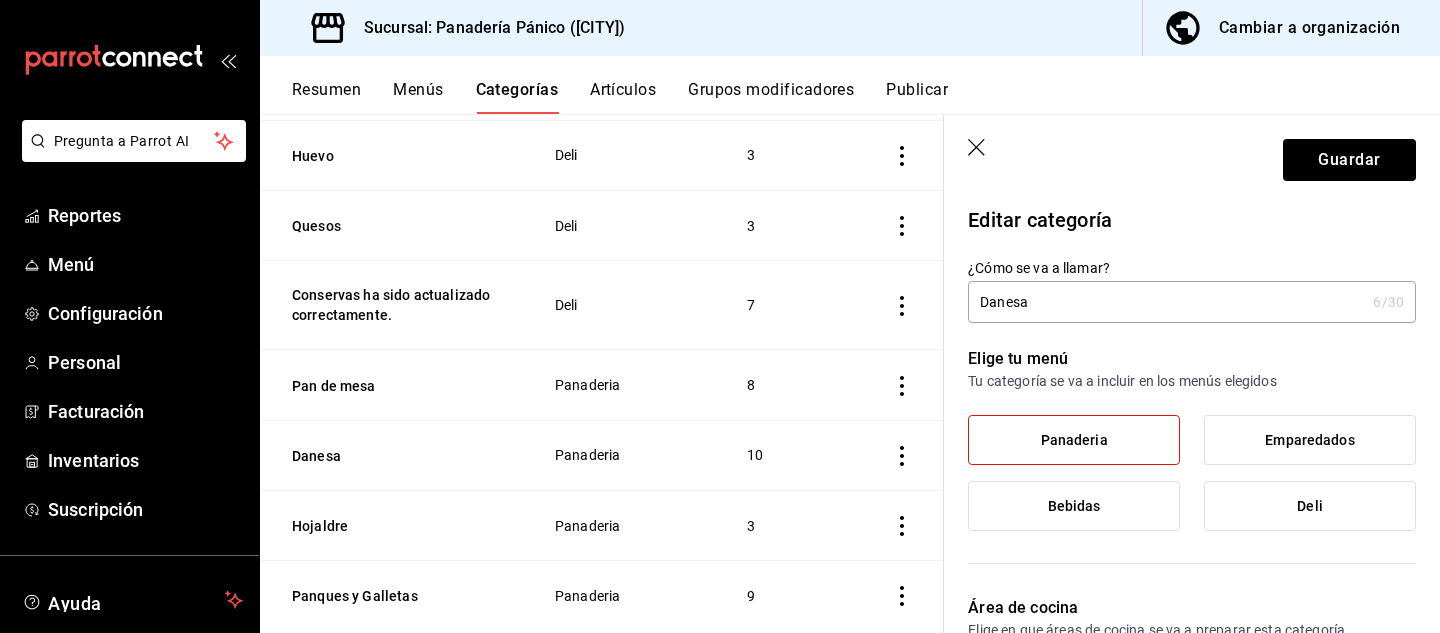 click 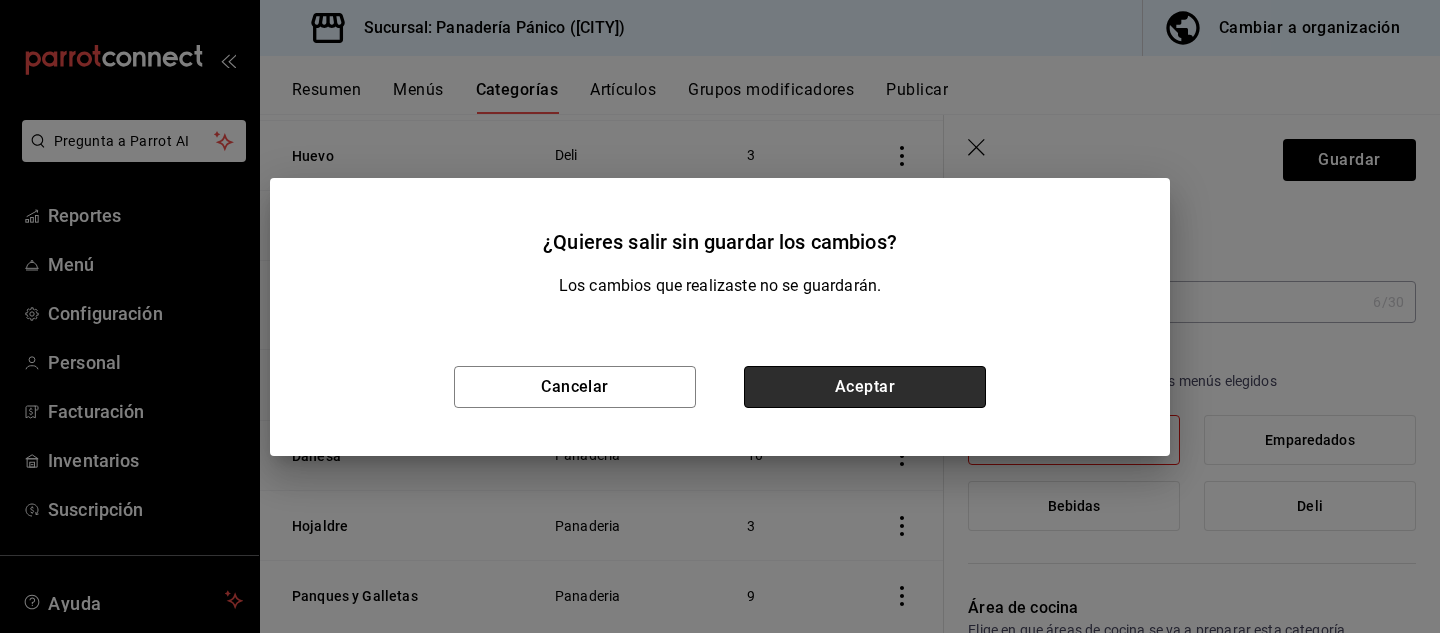 click on "Aceptar" at bounding box center [865, 387] 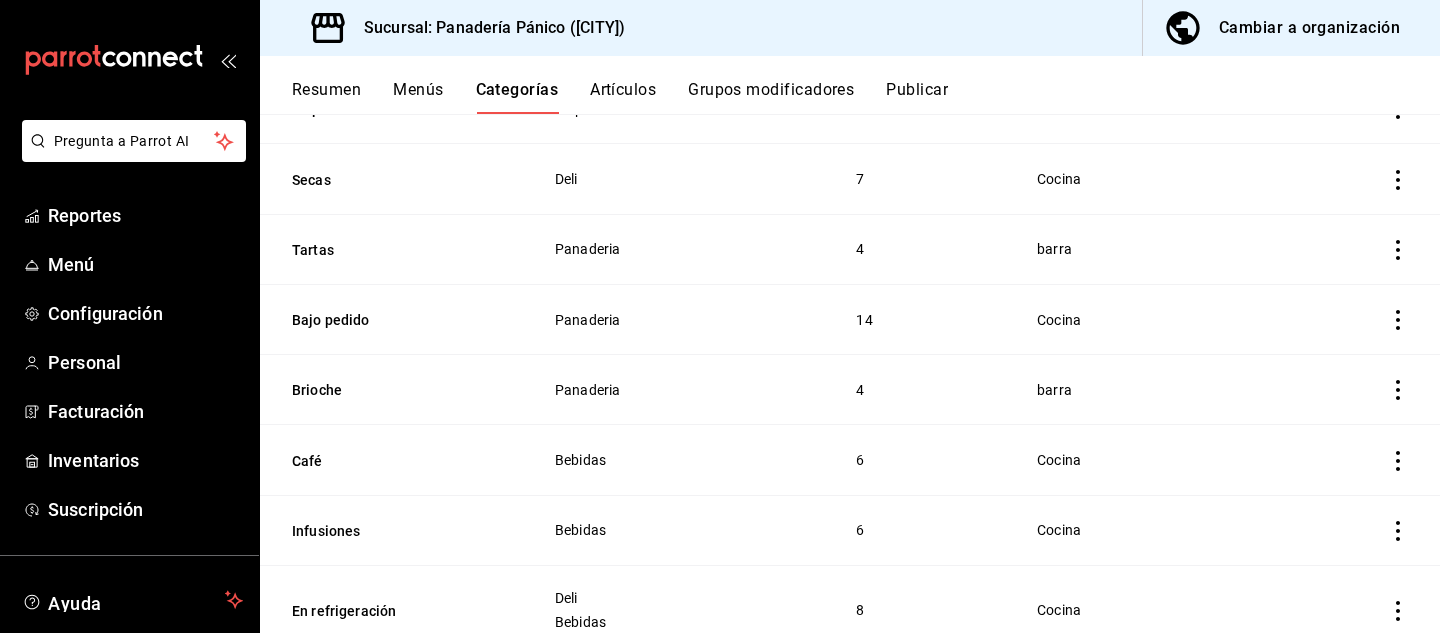 scroll, scrollTop: 244, scrollLeft: 0, axis: vertical 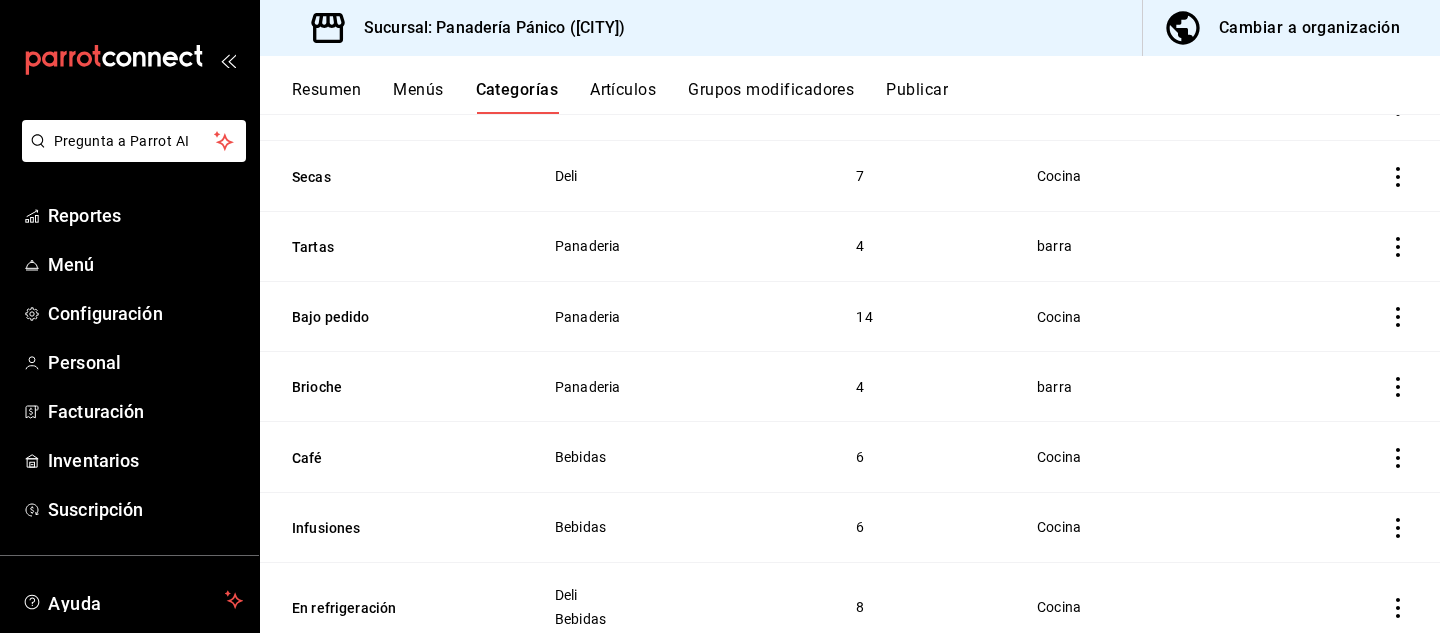 click 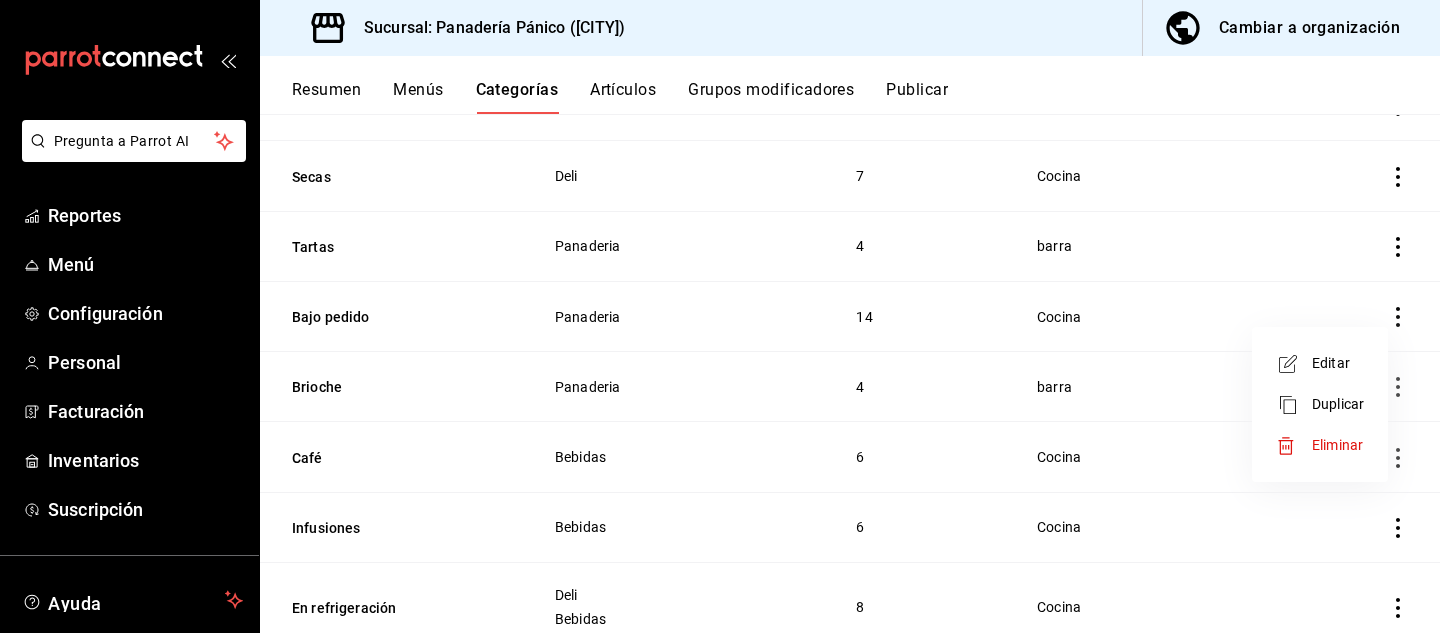 click on "Editar" at bounding box center (1338, 363) 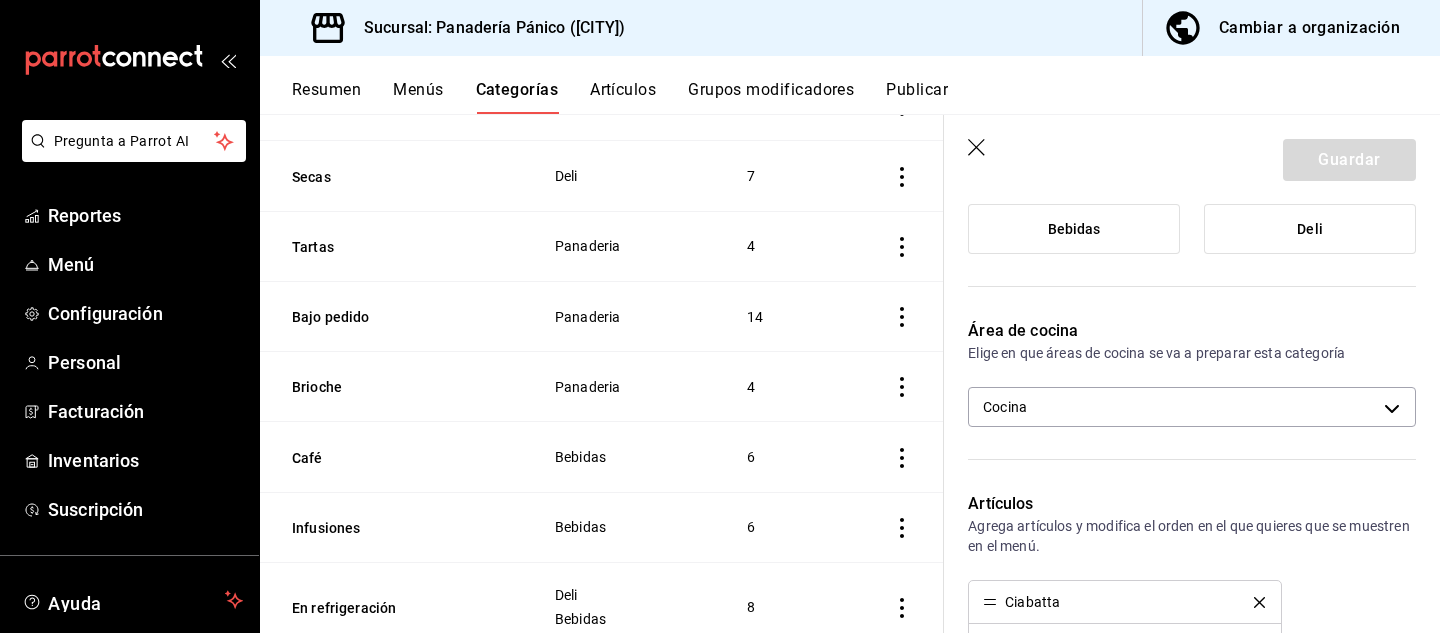 scroll, scrollTop: 295, scrollLeft: 0, axis: vertical 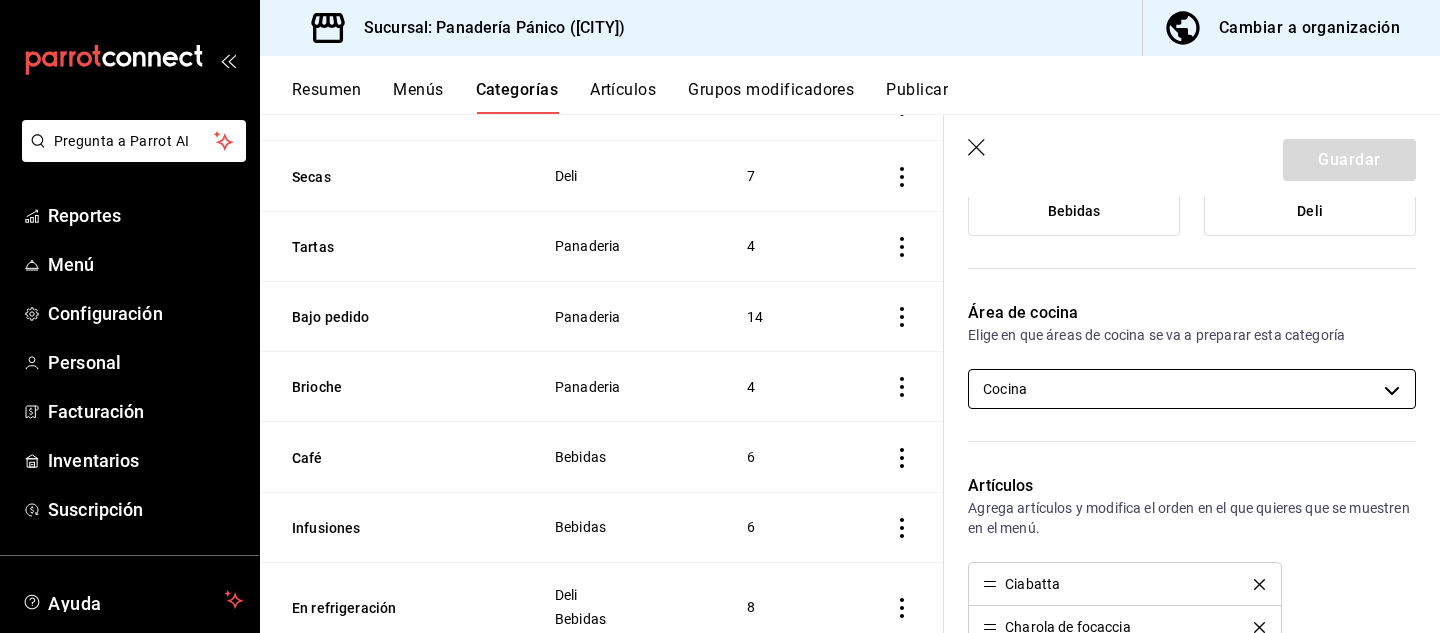 click on "Pregunta a Parrot AI Reportes   Menú   Configuración   Personal   Facturación   Inventarios   Suscripción   Ayuda Recomienda Parrot   [PERSON]   Sugerir nueva función   Sucursal: Panadería Pánico ([CITY]) Cambiar a organización Resumen Menús Categorías Artículos Grupos modificadores Publicar Categoría sucursal Asigna o edita el área de cocina  de esta sucursal.  Para cambios generales, ve a “Organización”. ​ ​ Panadería Pánico - [CITY] Nombre Menús Artículos Emparedado Emparedados 1 Secas Deli 7 Tartas Panaderia 4 Bajo pedido Panaderia 14 Brioche Panaderia 4 Café Bebidas 6 Infusiones Bebidas 6 En refrigeración Deli Bebidas 8 Lácteos Deli 2 Carnes frías Deli 2 Huevo Deli 3 Quesos Deli 3 Conservas Deli 7 Pan de mesa Panaderia 8 Danesa Panaderia 10 Hojaldre Panaderia 3 Panques y Galletas Panaderia 9 GuardarEditar categoría ¿Cómo se va a llamar? Bajo pedido 11 /30 ¿Cómo se va a llamar? Elige tu menú Tu categoría se va a incluir en los menús elegidos Panaderia 13" at bounding box center [720, 316] 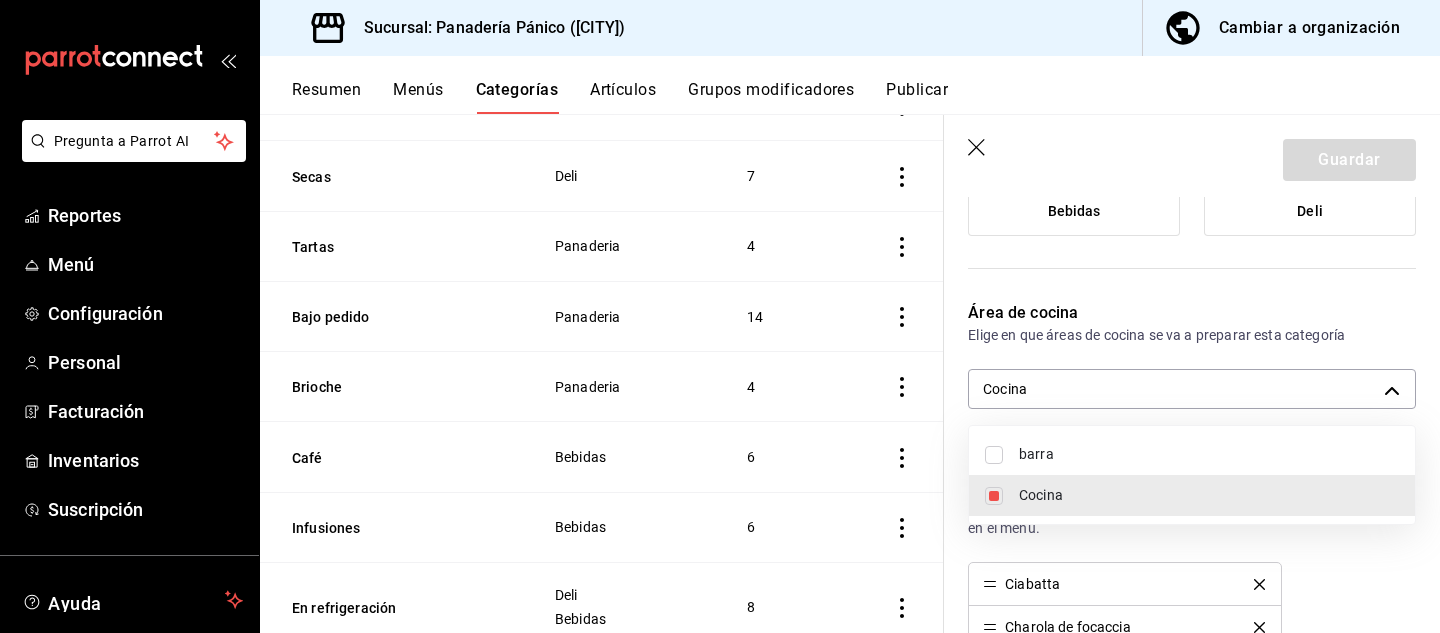 click on "barra" at bounding box center [1209, 454] 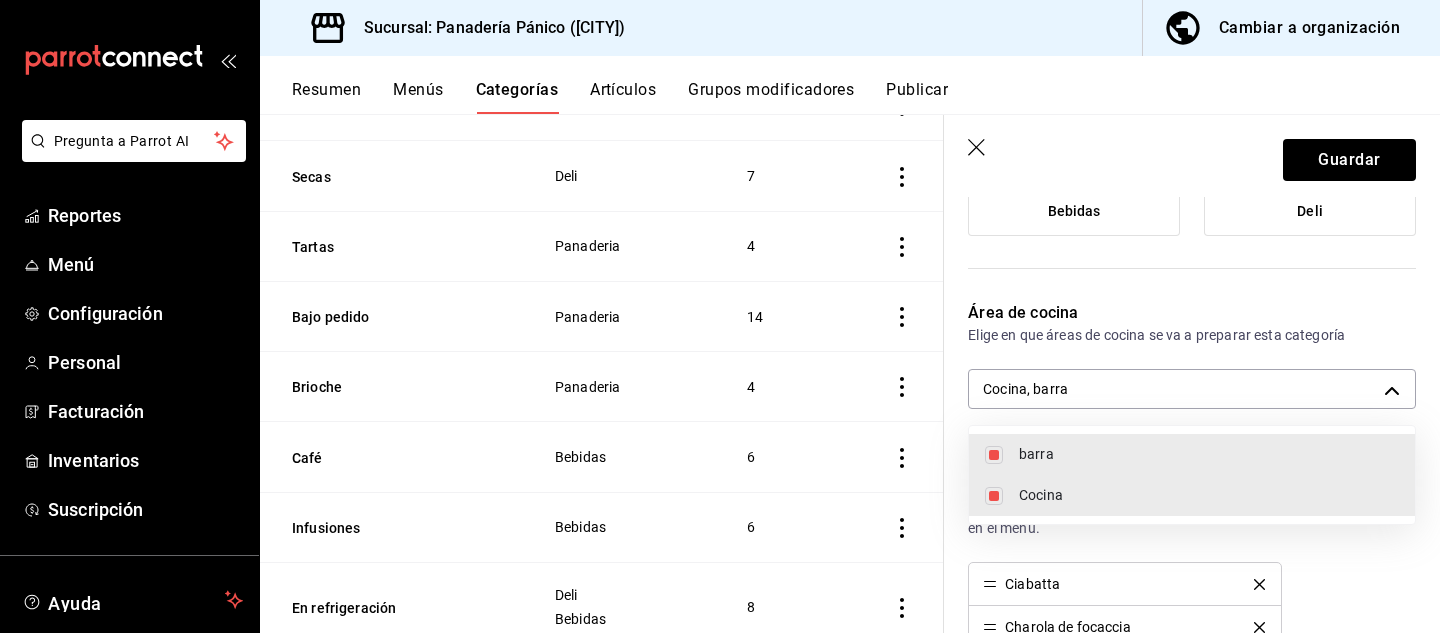 click on "Cocina" at bounding box center [1209, 495] 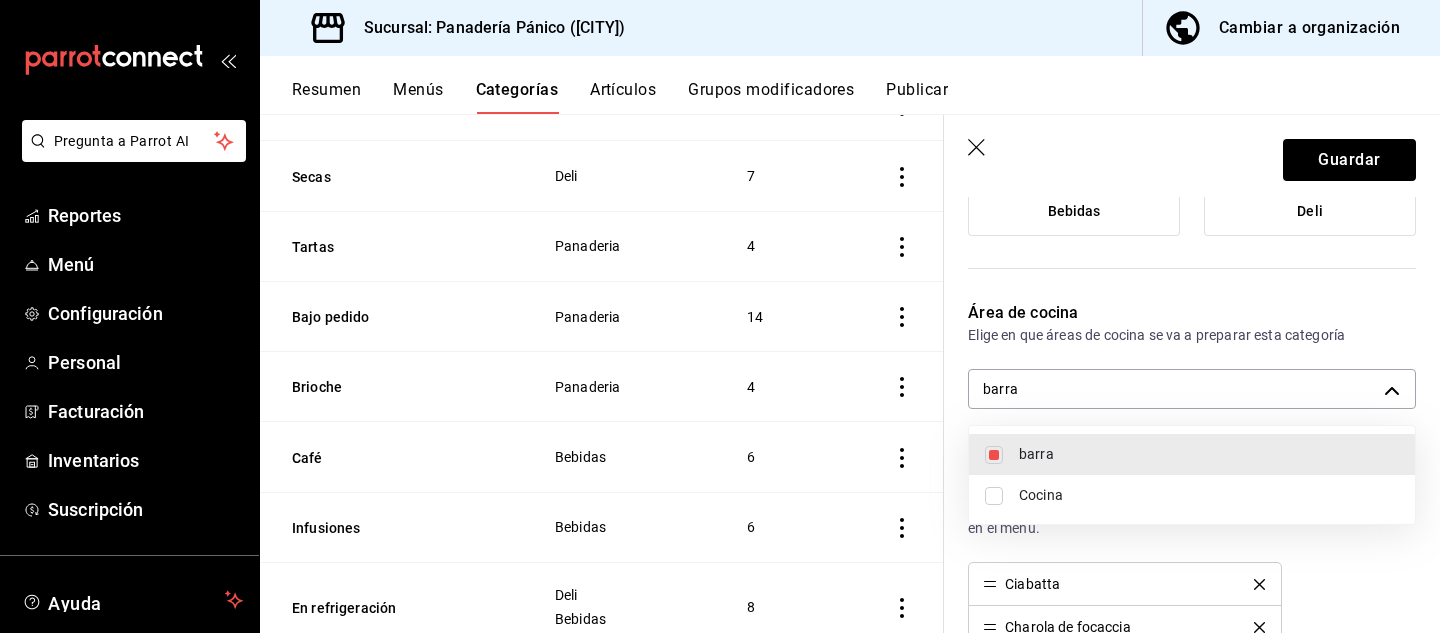 click at bounding box center [720, 316] 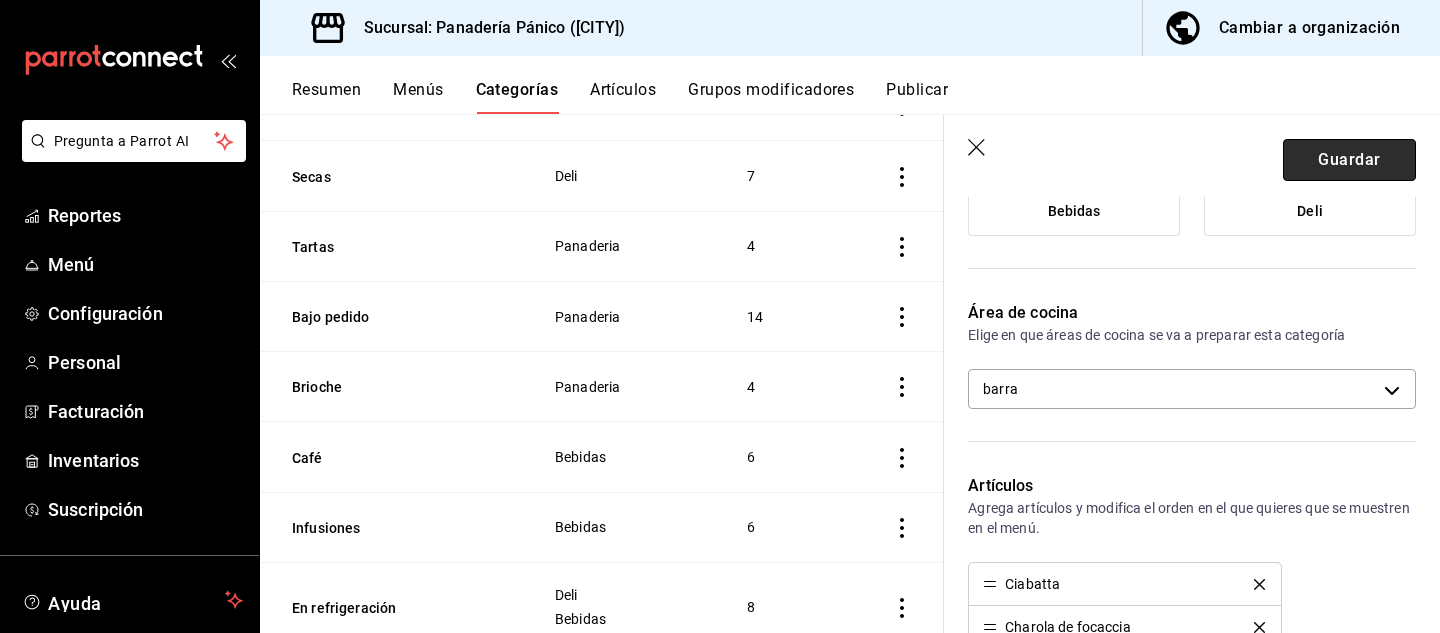 click on "Guardar" at bounding box center [1349, 160] 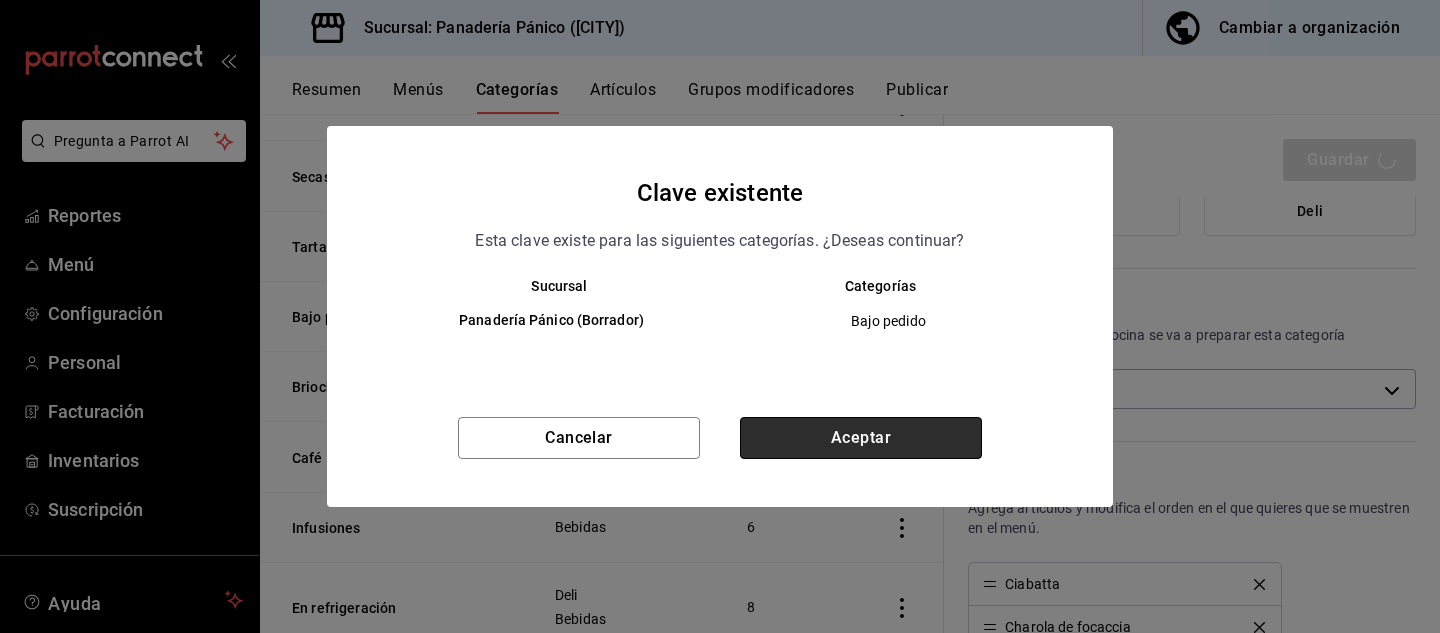 click on "Aceptar" at bounding box center [861, 438] 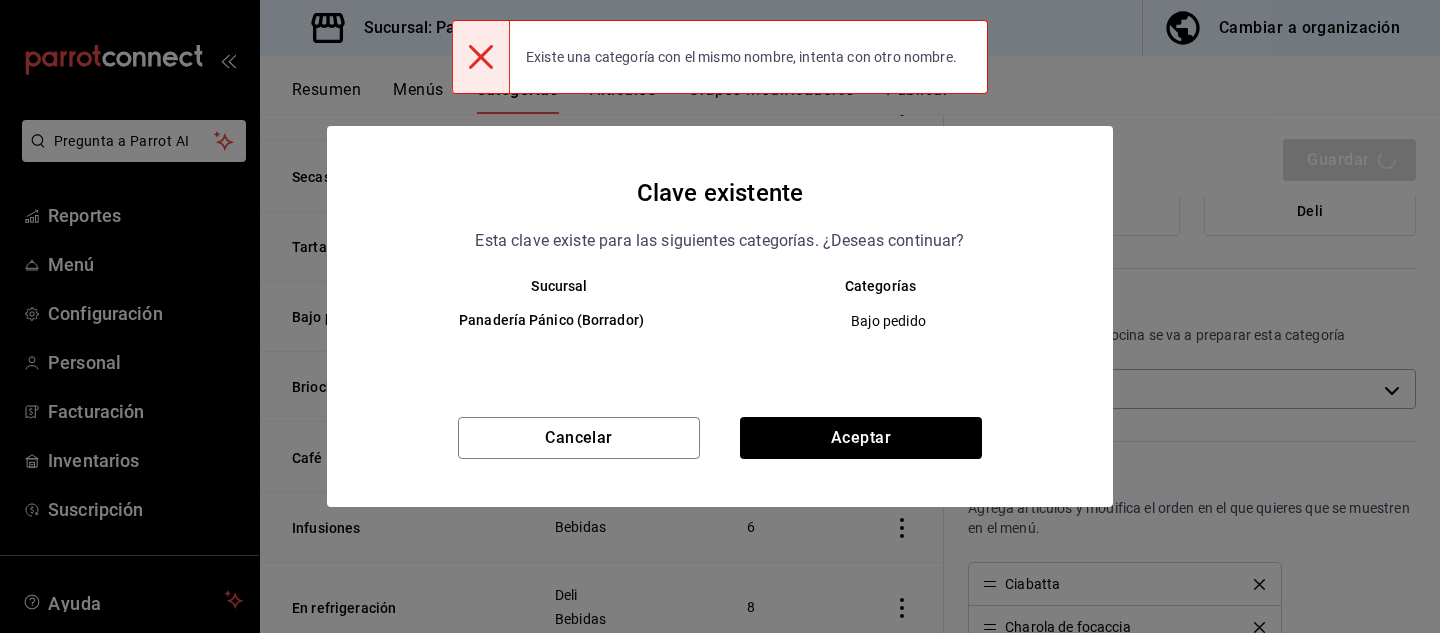 click 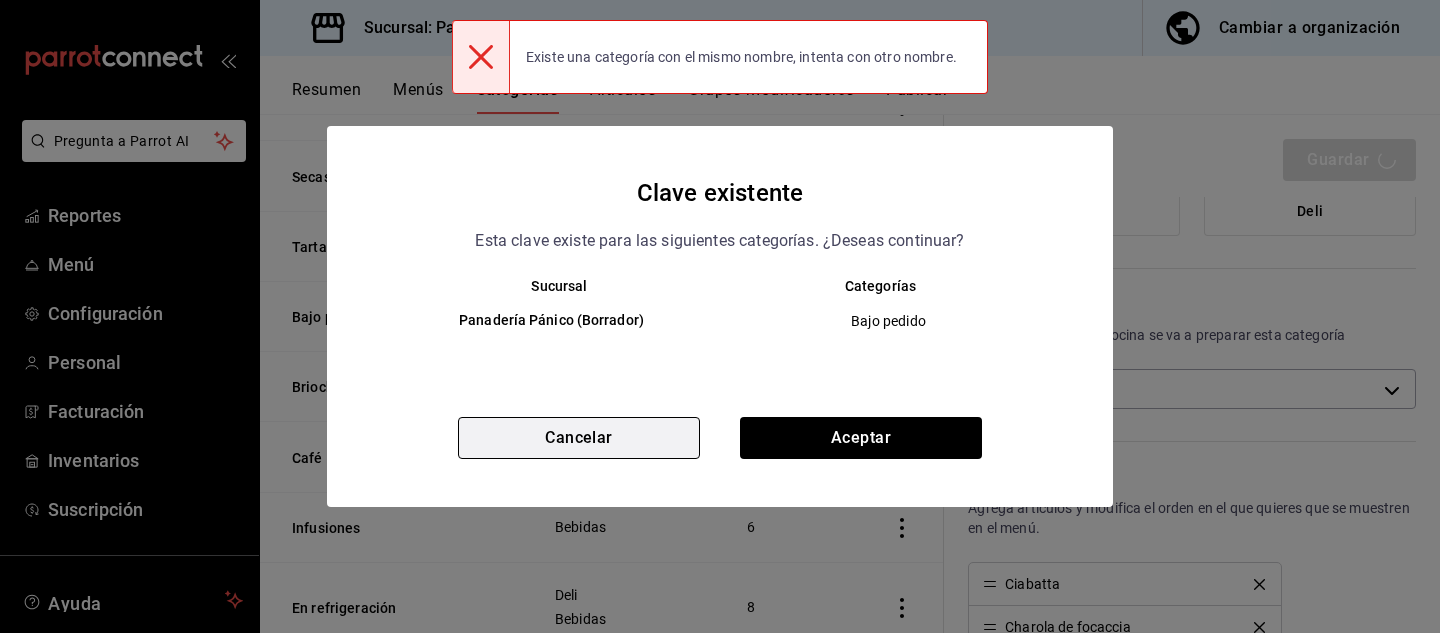 click on "Cancelar" at bounding box center (579, 438) 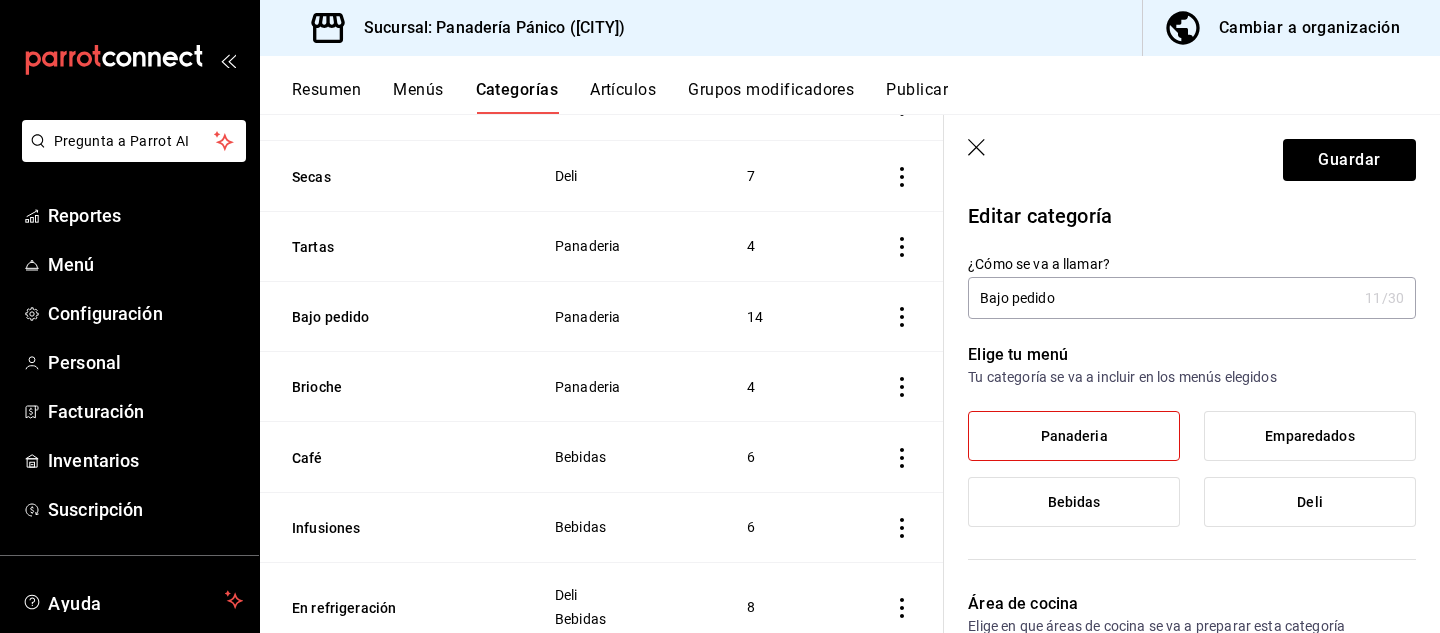 scroll, scrollTop: 0, scrollLeft: 0, axis: both 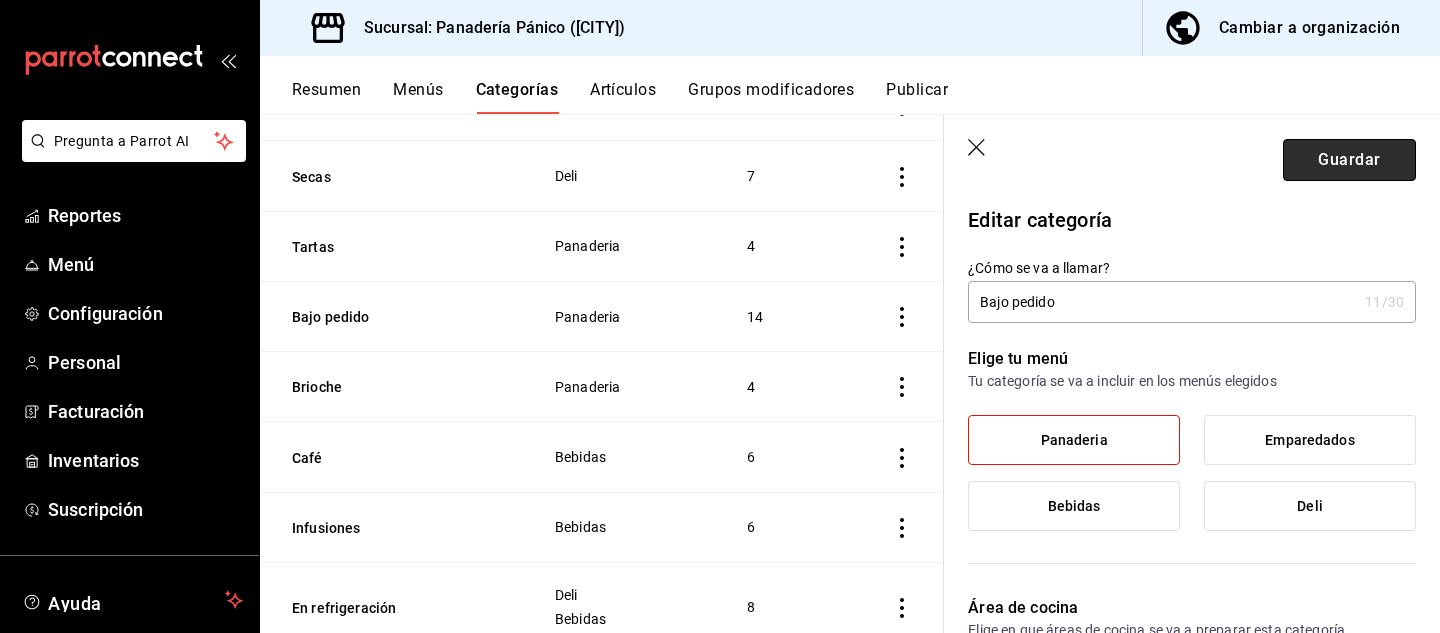 click on "Guardar" at bounding box center (1349, 160) 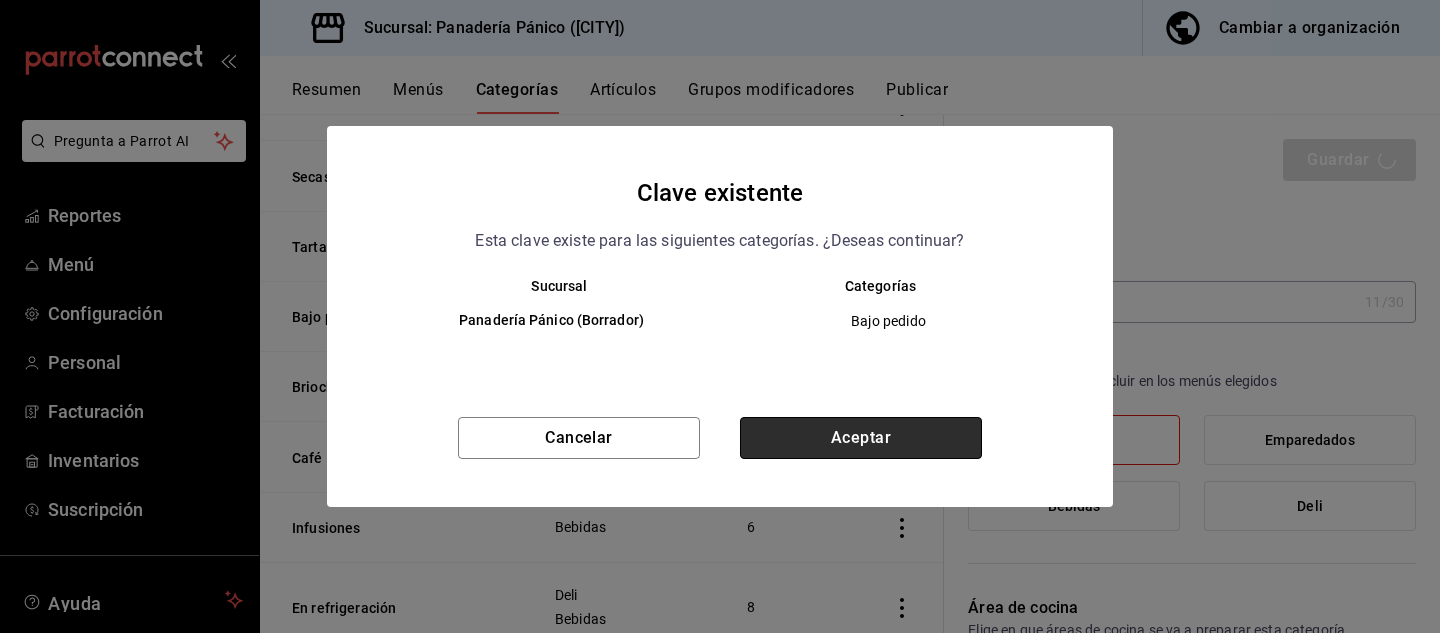click on "Aceptar" at bounding box center (861, 438) 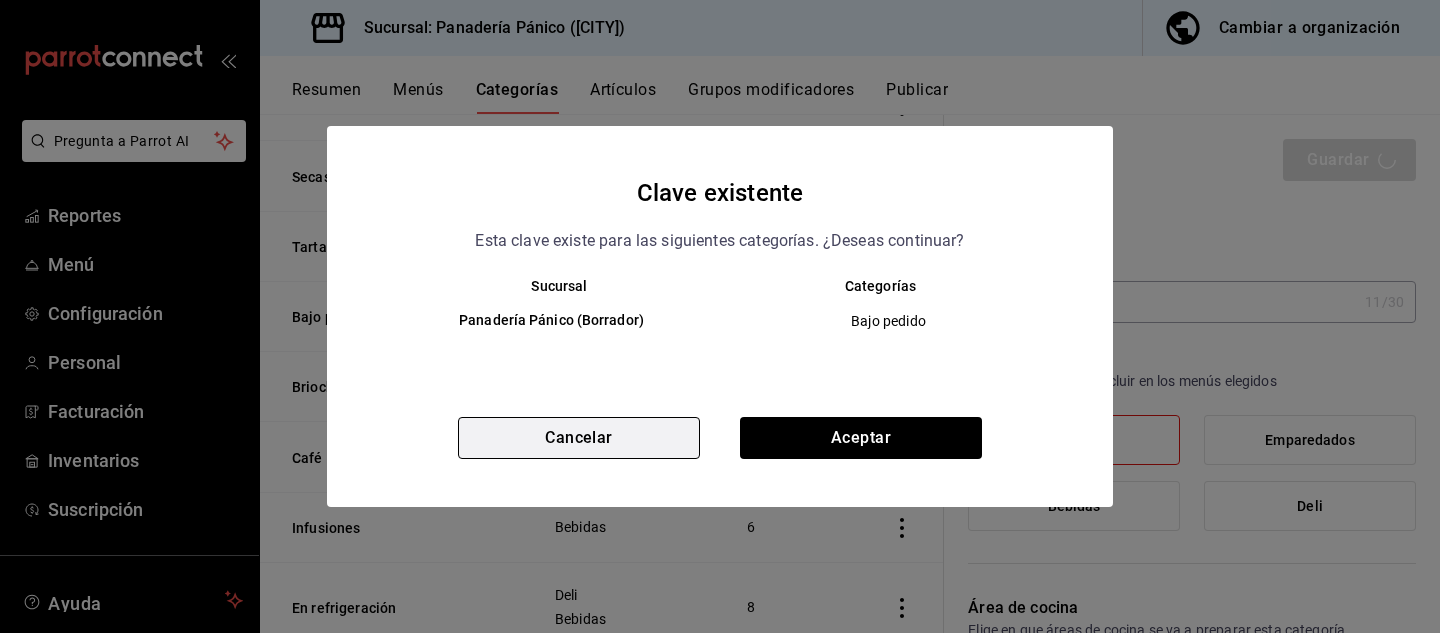 click on "Cancelar" at bounding box center [579, 438] 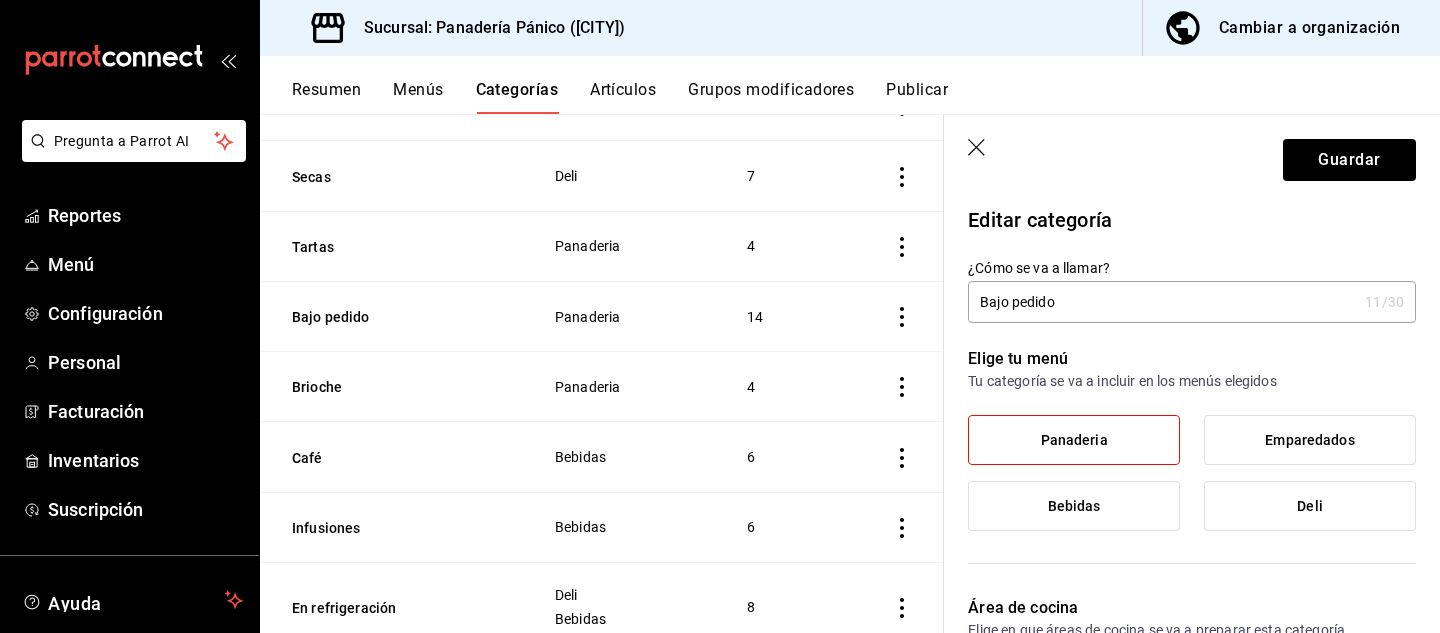 click 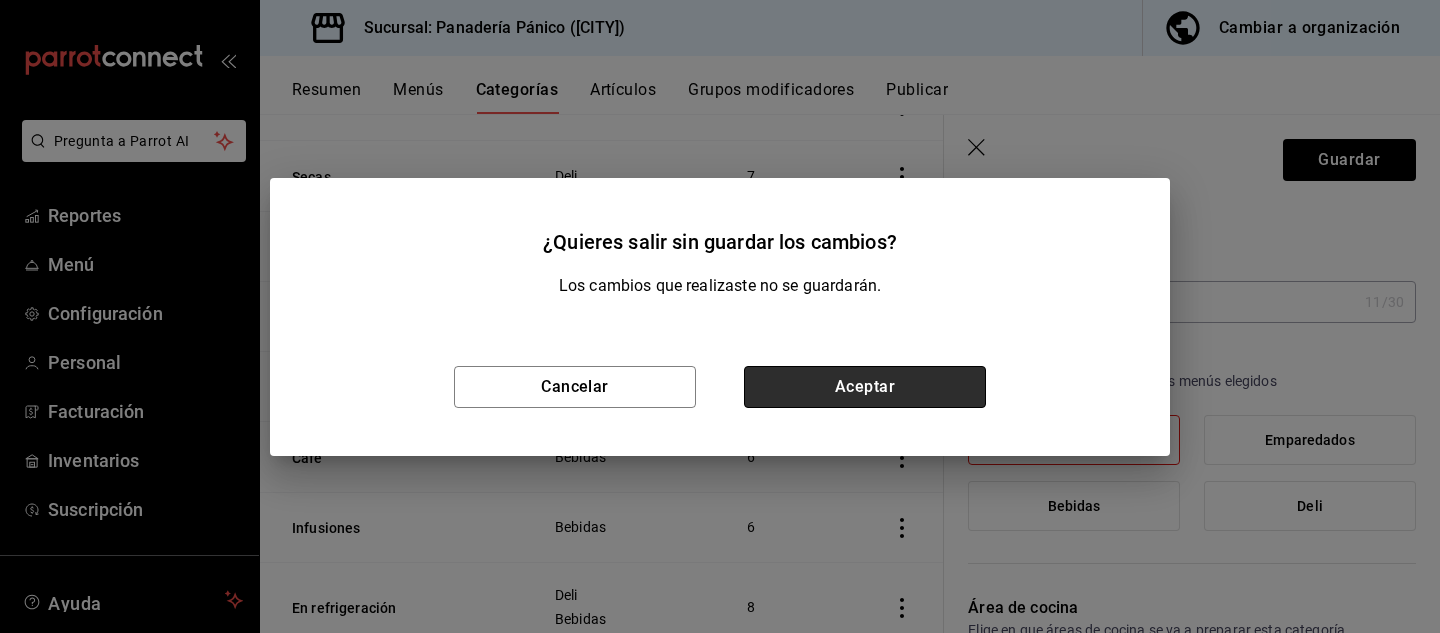 click on "Aceptar" at bounding box center [865, 387] 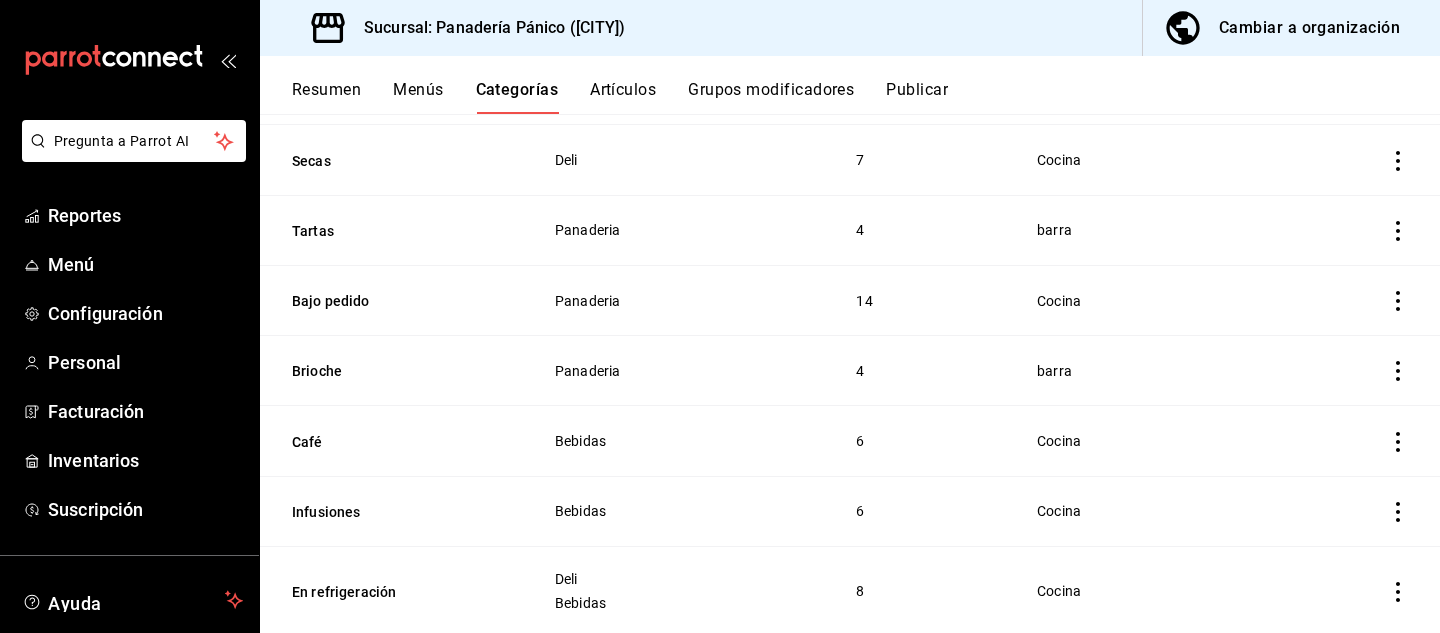 scroll, scrollTop: 0, scrollLeft: 0, axis: both 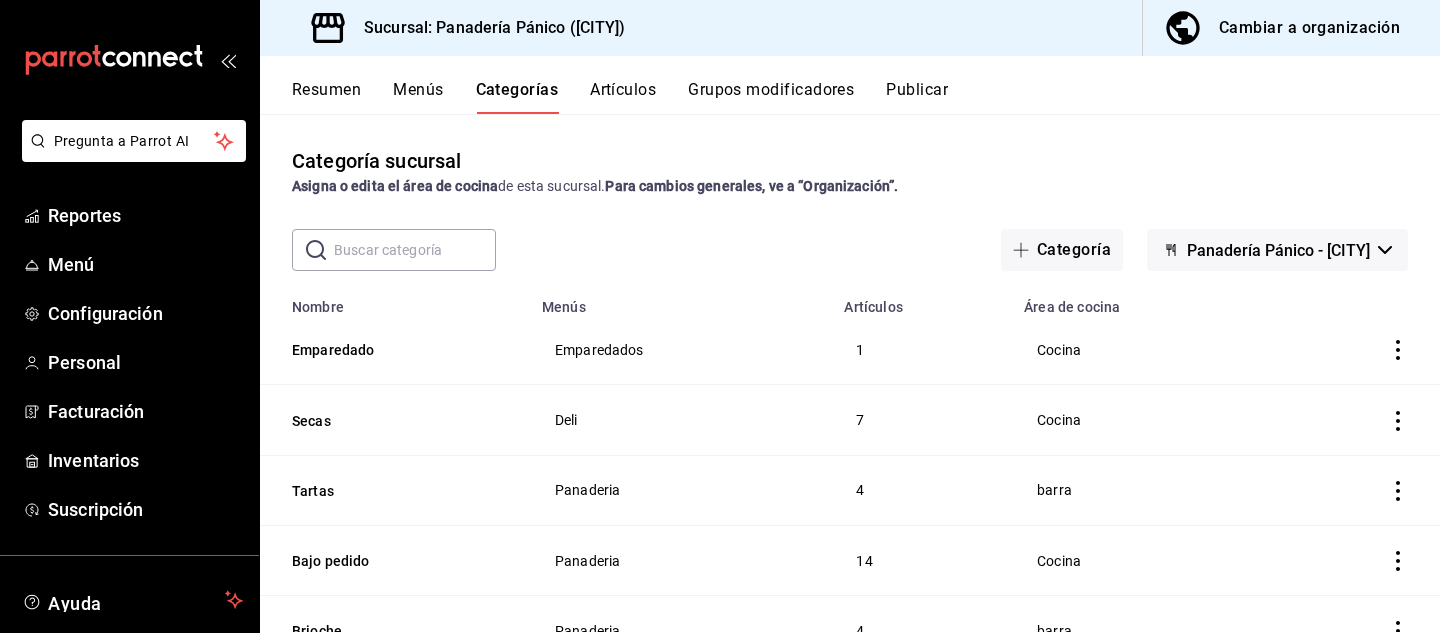 click at bounding box center (415, 250) 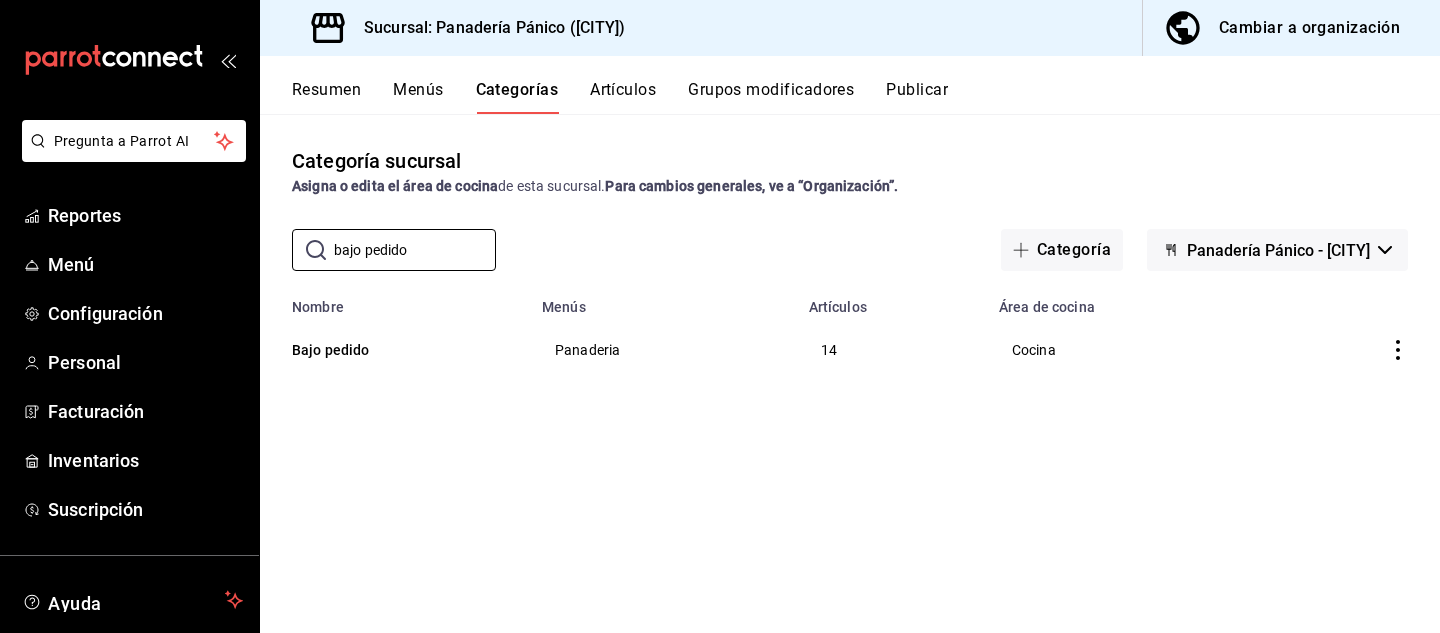 type on "bajo pedido" 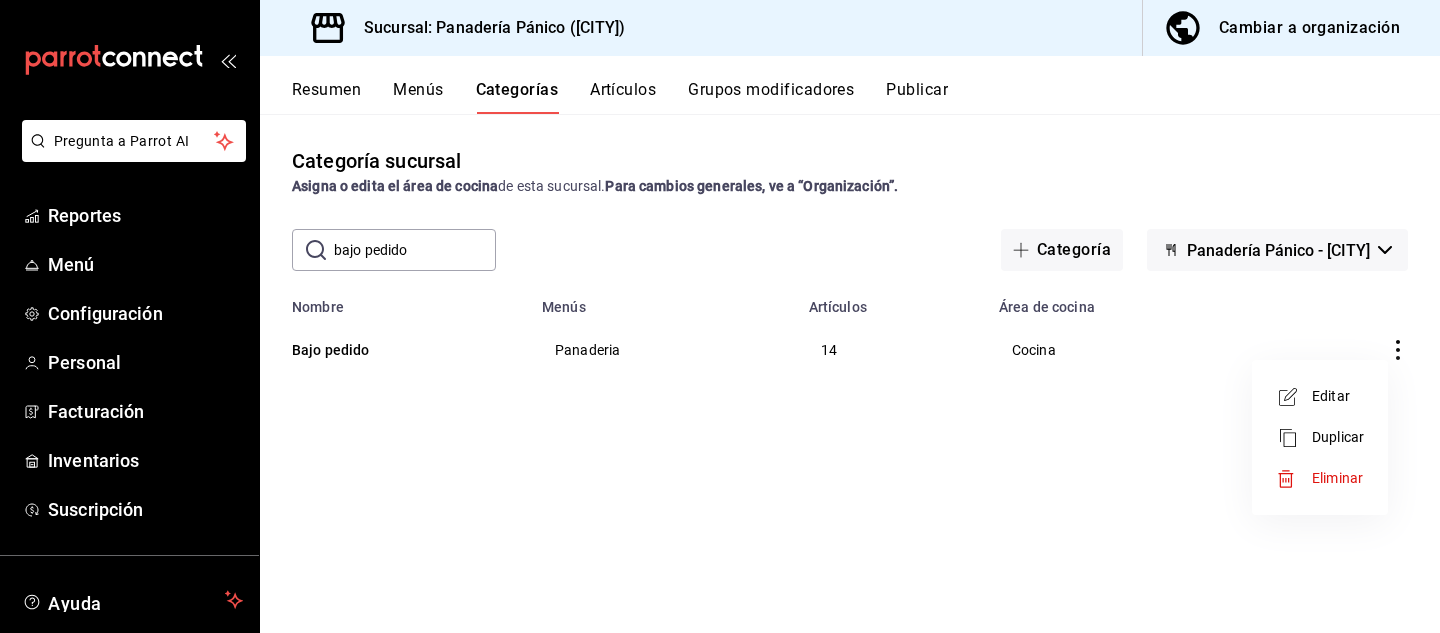 click on "Editar" at bounding box center (1338, 396) 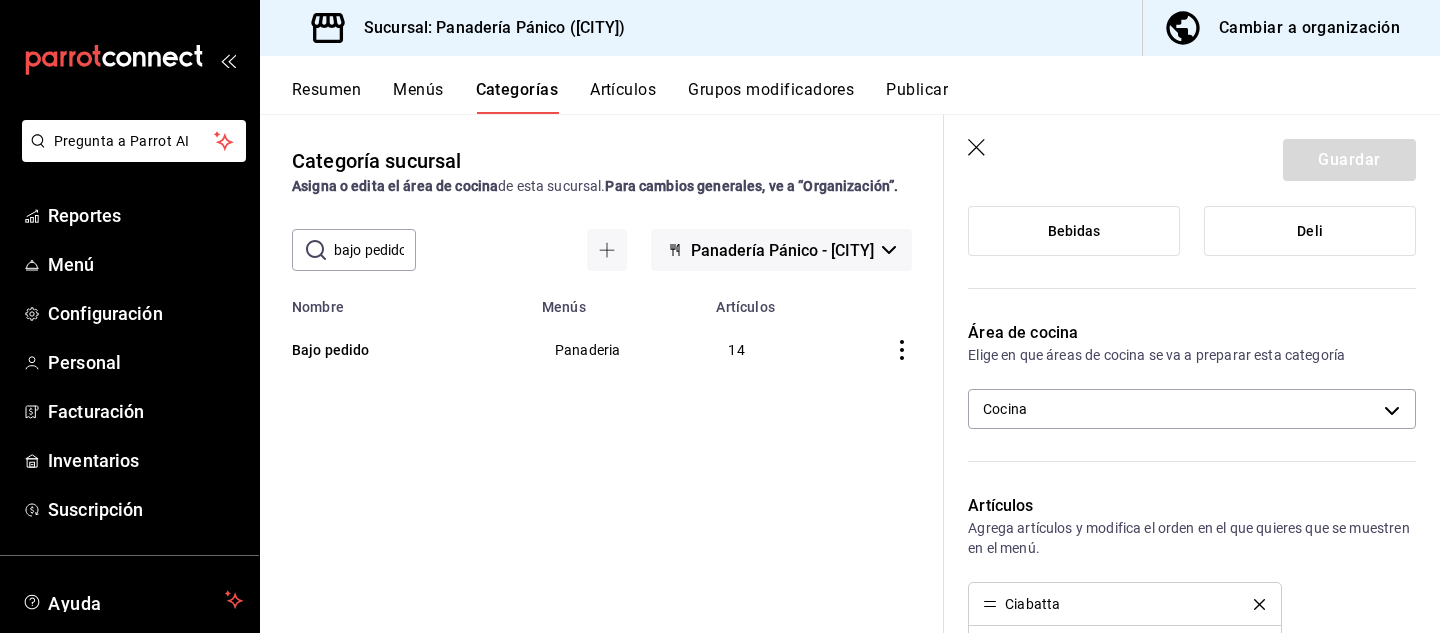 scroll, scrollTop: 278, scrollLeft: 0, axis: vertical 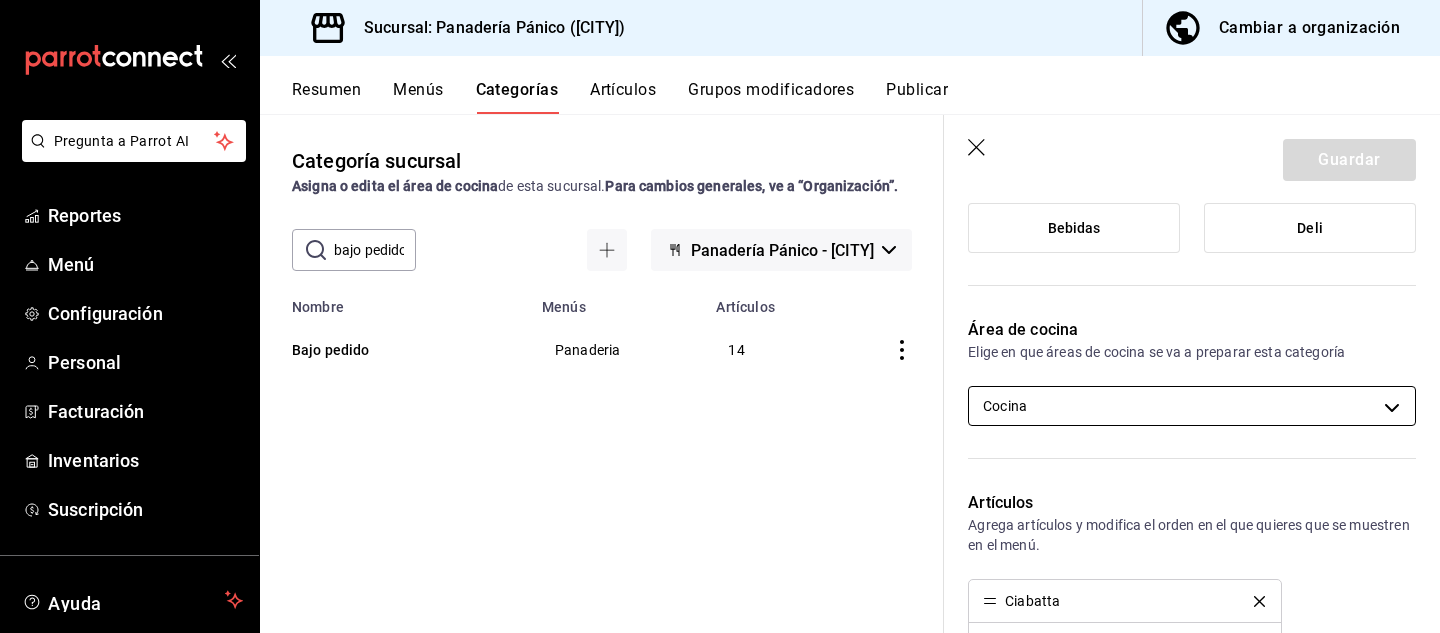 click on "Pregunta a Parrot AI Reportes   Menú   Configuración   Personal   Facturación   Inventarios   Suscripción   Ayuda Recomienda Parrot   [PERSON]   Sugerir nueva función   Sucursal: Panadería Pánico ([CITY]) Cambiar a organización Resumen Menús Categorías Artículos Grupos modificadores Publicar Categoría sucursal Asigna o edita el área de cocina  de esta sucursal.  Para cambios generales, ve a “Organización”. ​ bajo pedido ​ Panadería Pánico - [CITY] Nombre Menús Artículos Bajo pedido Panaderia 14 Guardar Editar categoría ¿Cómo se va a llamar? Bajo pedido 11 /30 ¿Cómo se va a llamar? Elige tu menú Tu categoría se va a incluir en los menús elegidos Panaderia Emparedados Bebidas Deli Área de cocina Elige en que áreas de cocina se va a preparar esta categoría Cocina [UUID] Artículos Agrega artículos y modifica el orden en el que quieres que se muestren en el menú. Ciabatta Charola de focaccia Hogaza semi Hot dog Pan de caja blanco 13" at bounding box center (720, 316) 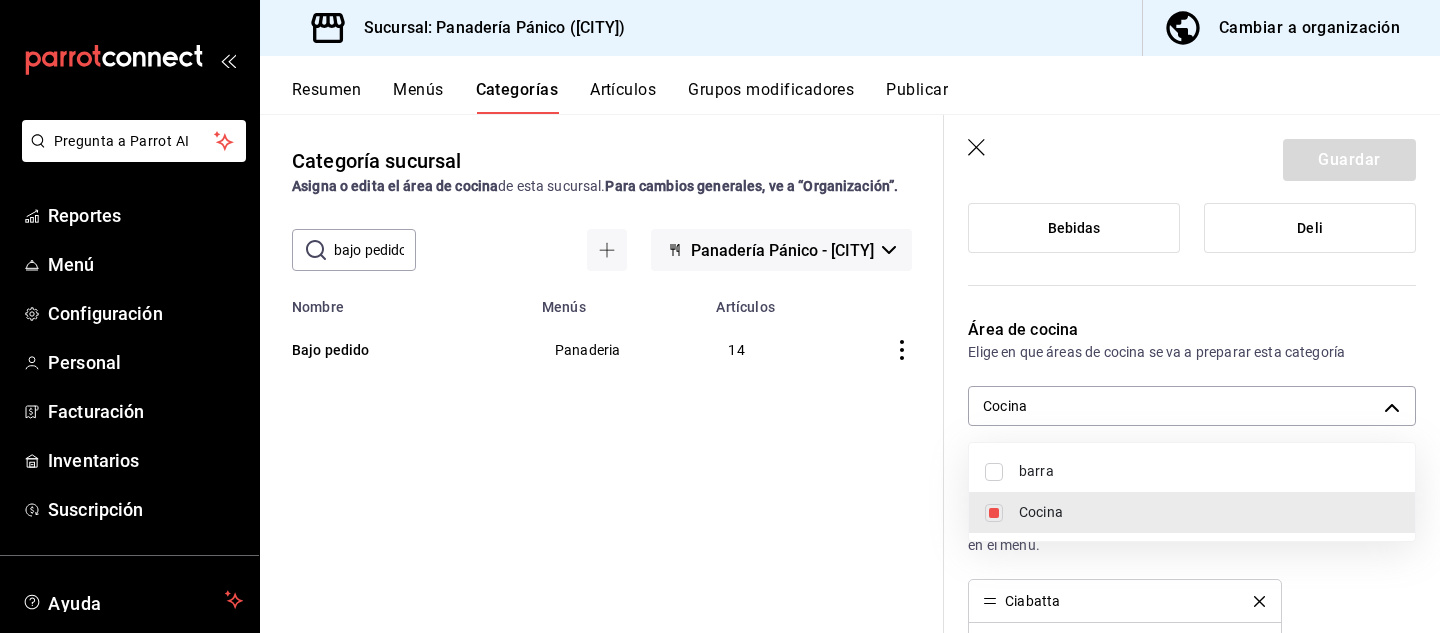 click on "barra" at bounding box center [1209, 471] 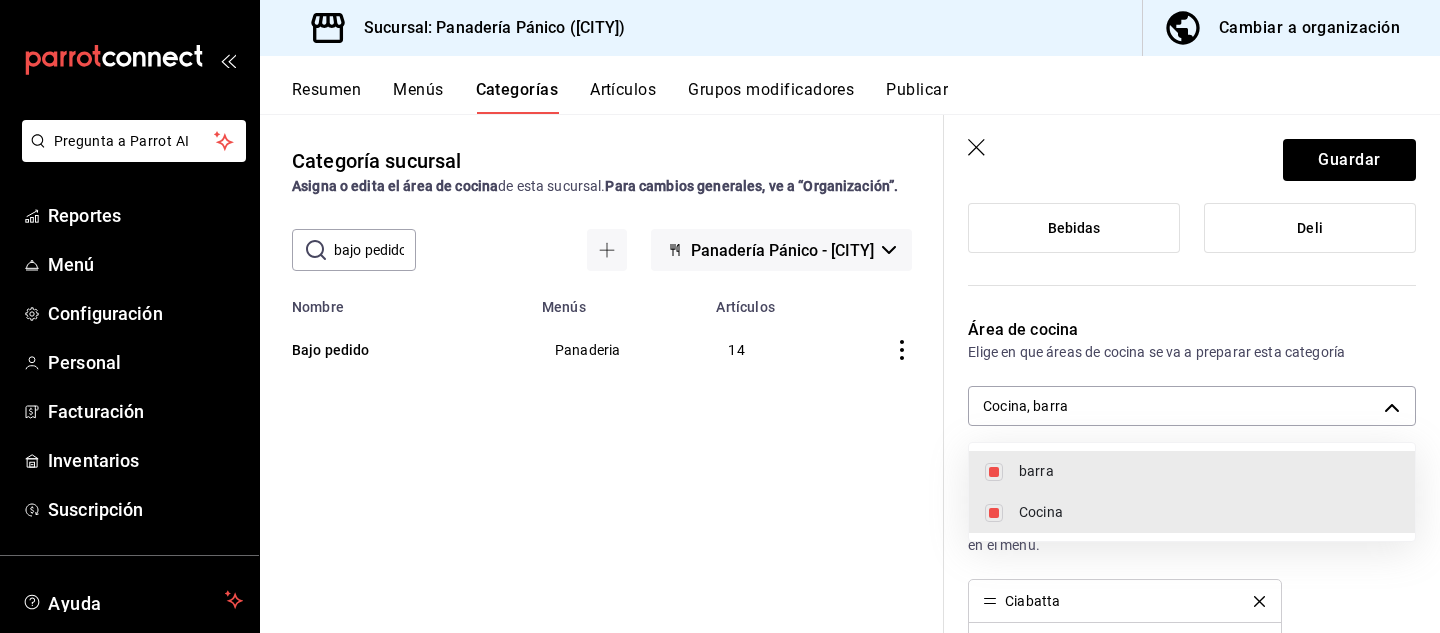 click on "Cocina" at bounding box center [1209, 512] 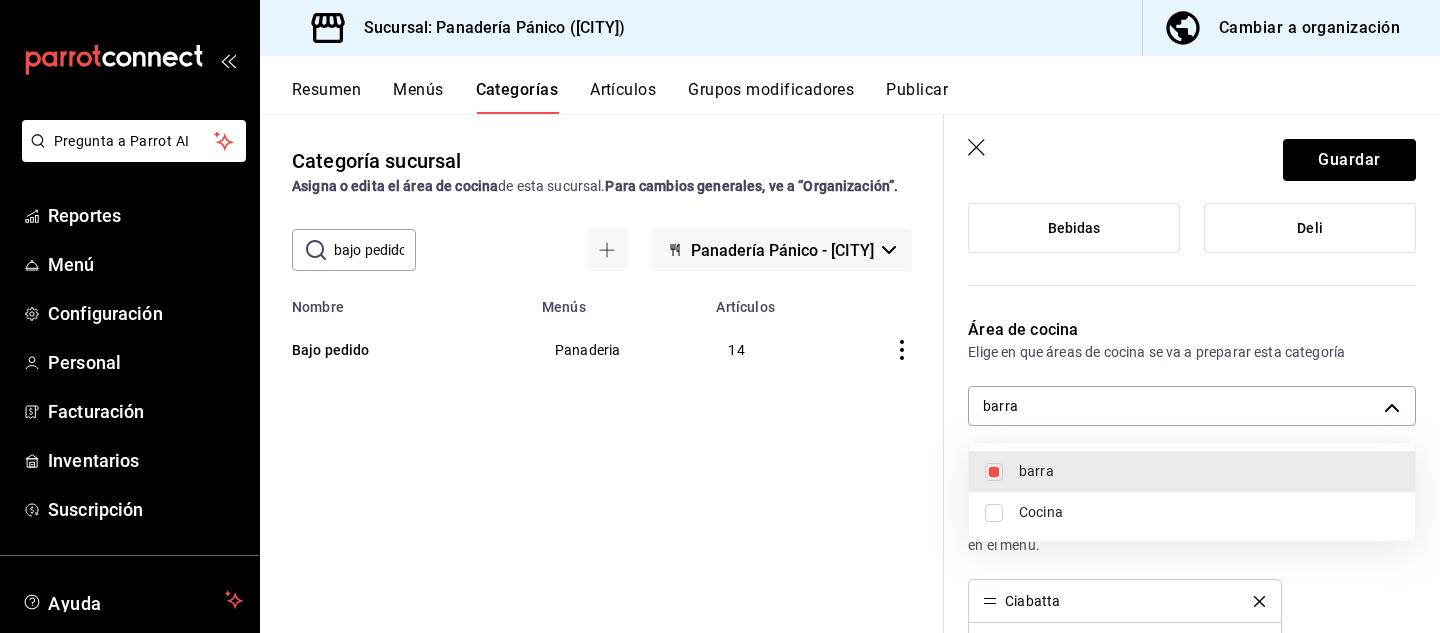click at bounding box center [720, 316] 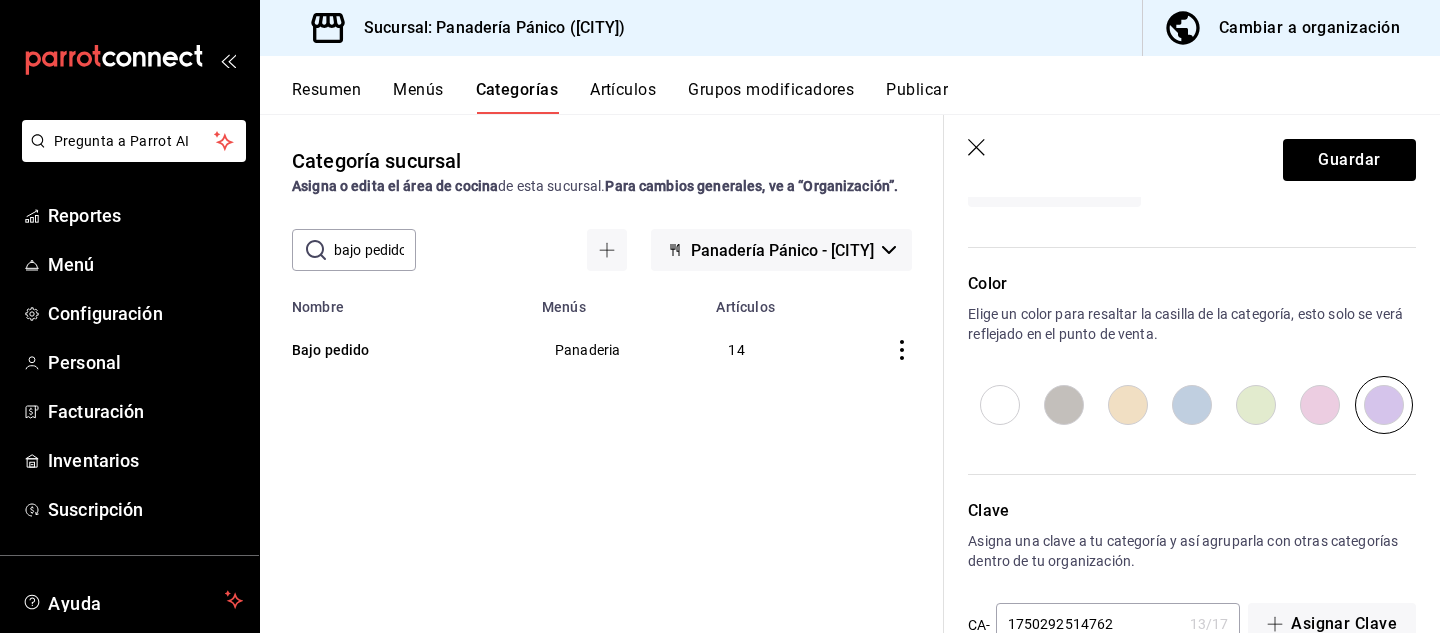 scroll, scrollTop: 1373, scrollLeft: 0, axis: vertical 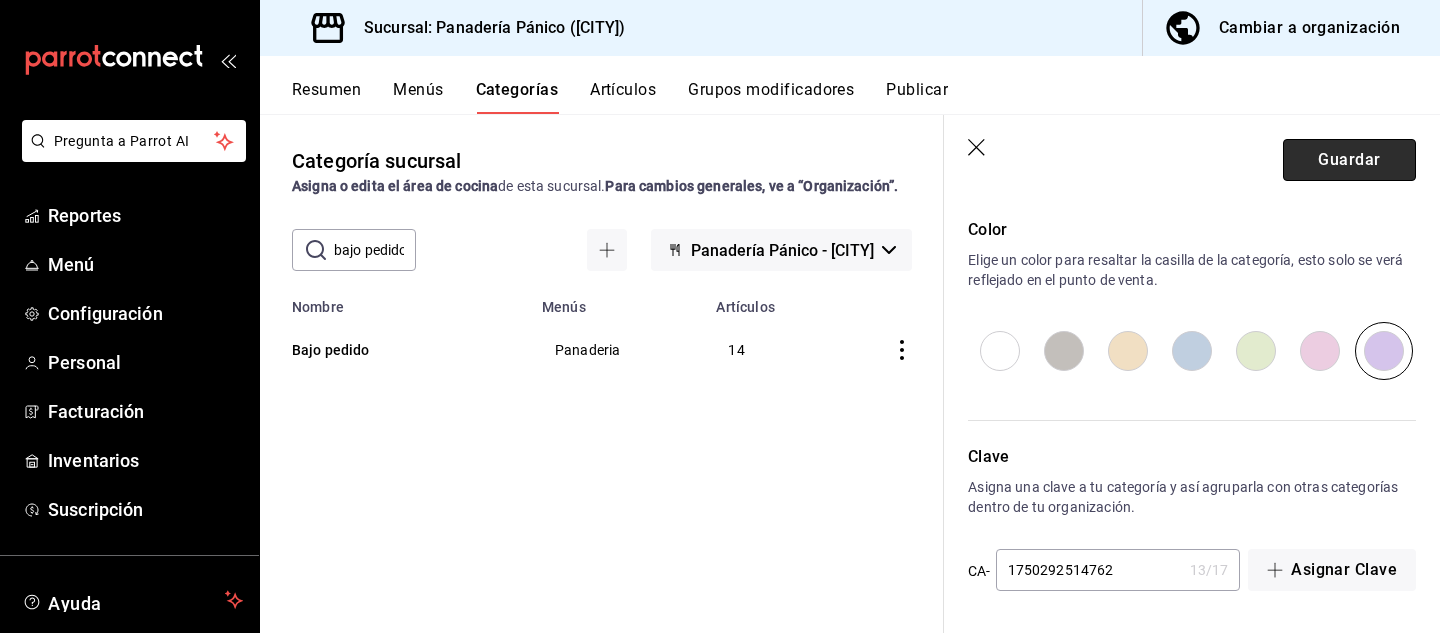 click on "Guardar" at bounding box center [1349, 160] 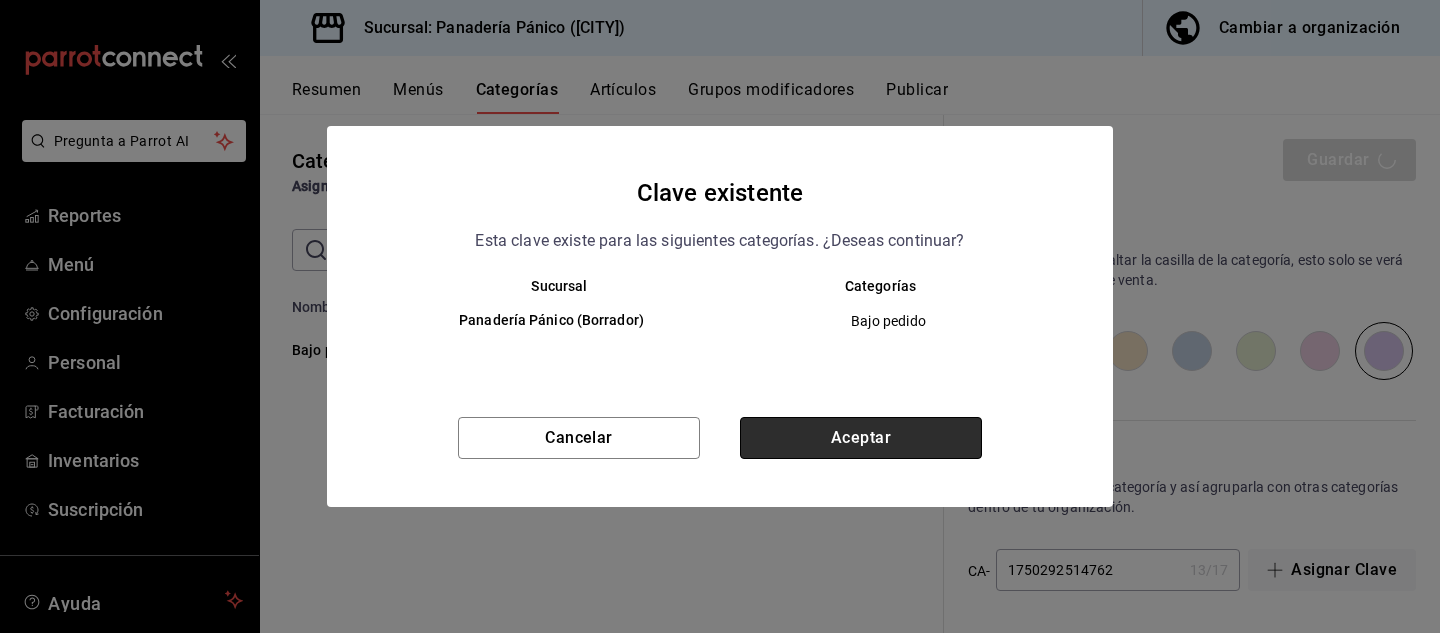 click on "Aceptar" at bounding box center (861, 438) 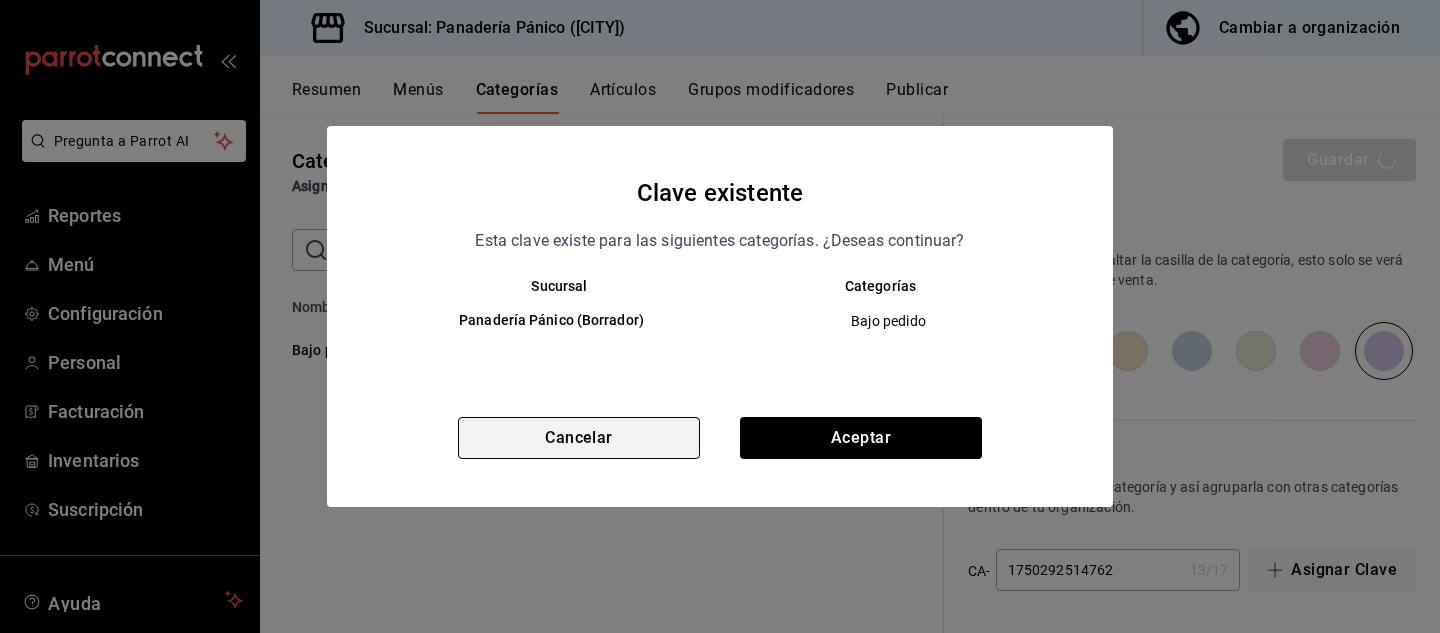 click on "Cancelar" at bounding box center [579, 438] 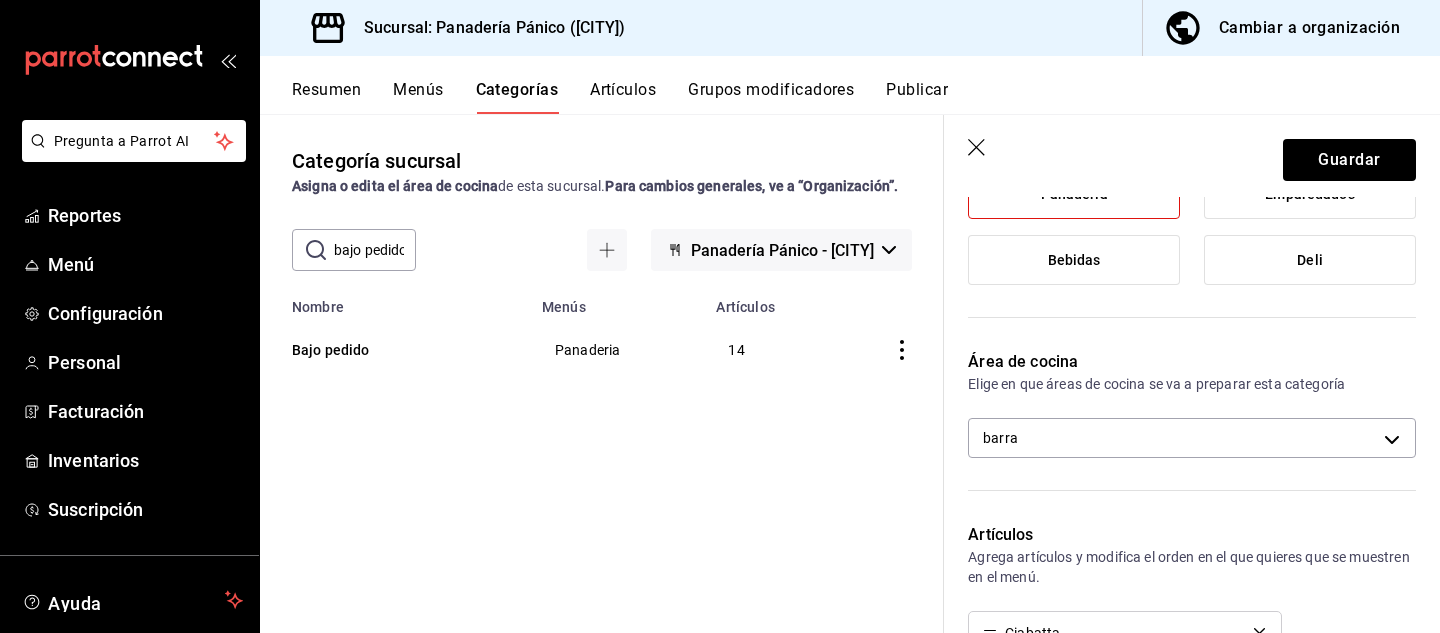 scroll, scrollTop: 0, scrollLeft: 0, axis: both 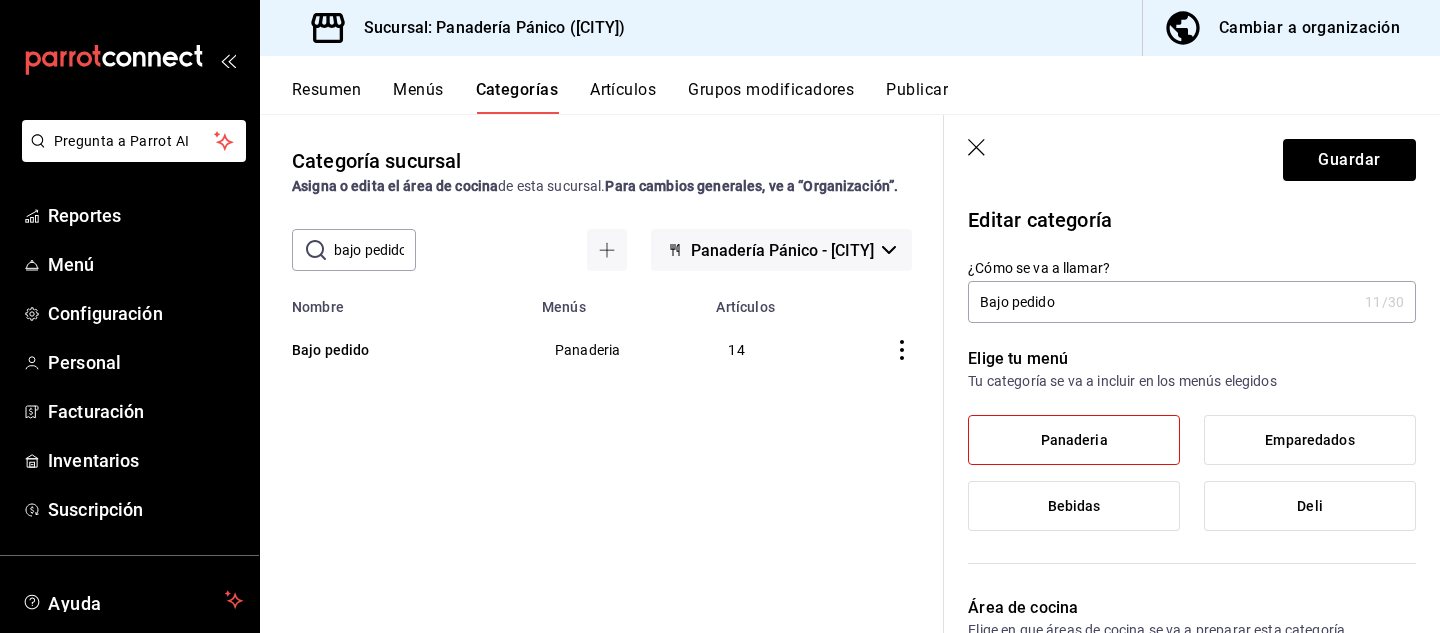 click on "Bajo pedido" at bounding box center [1162, 302] 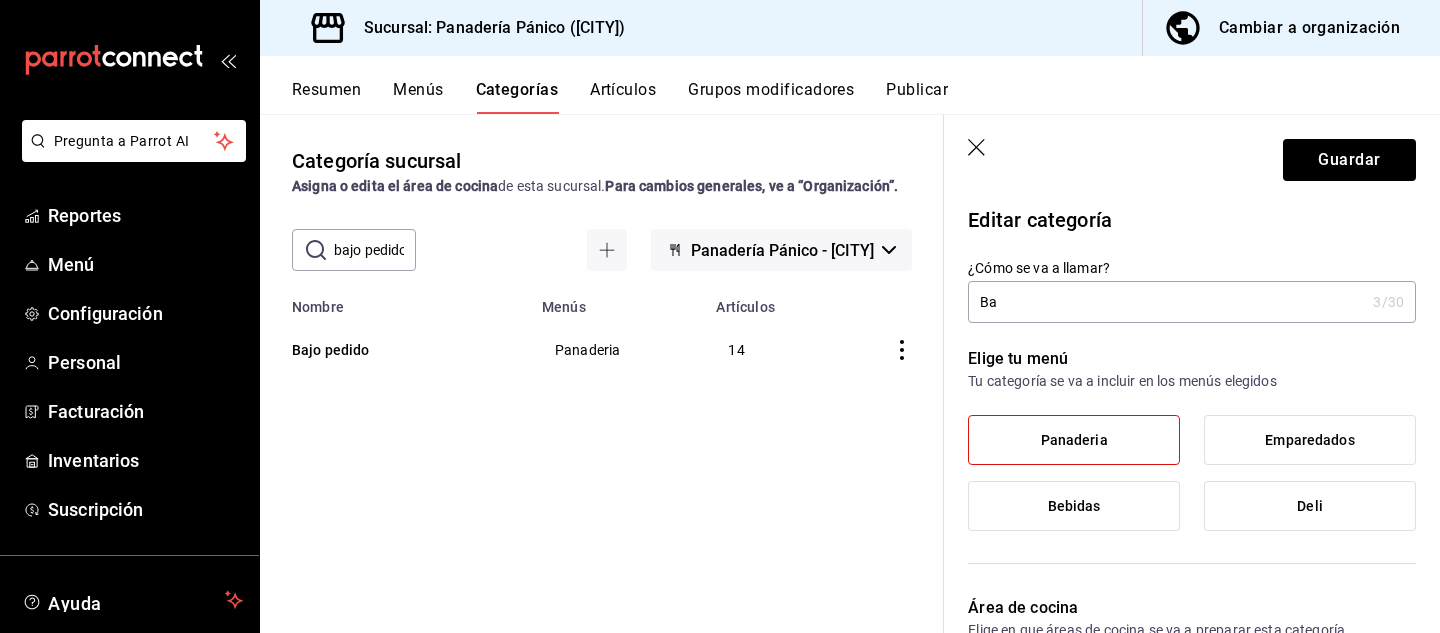 type on "B" 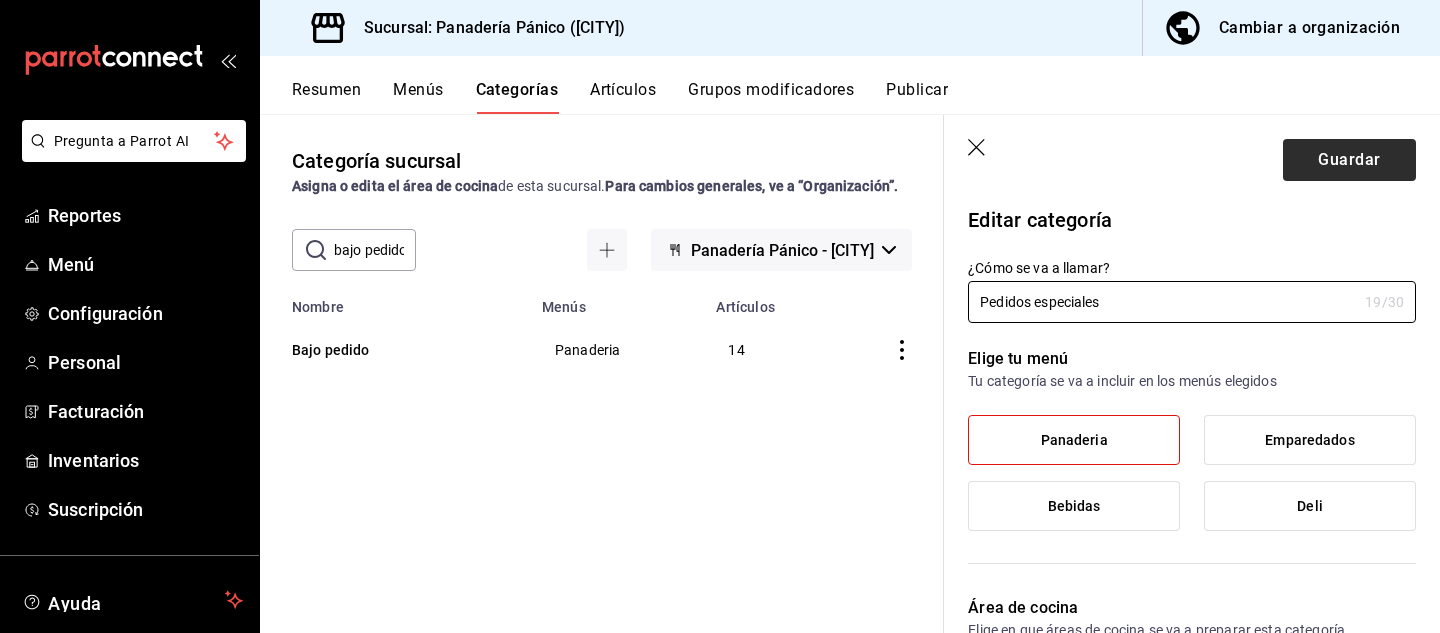 type on "Pedidos especiales" 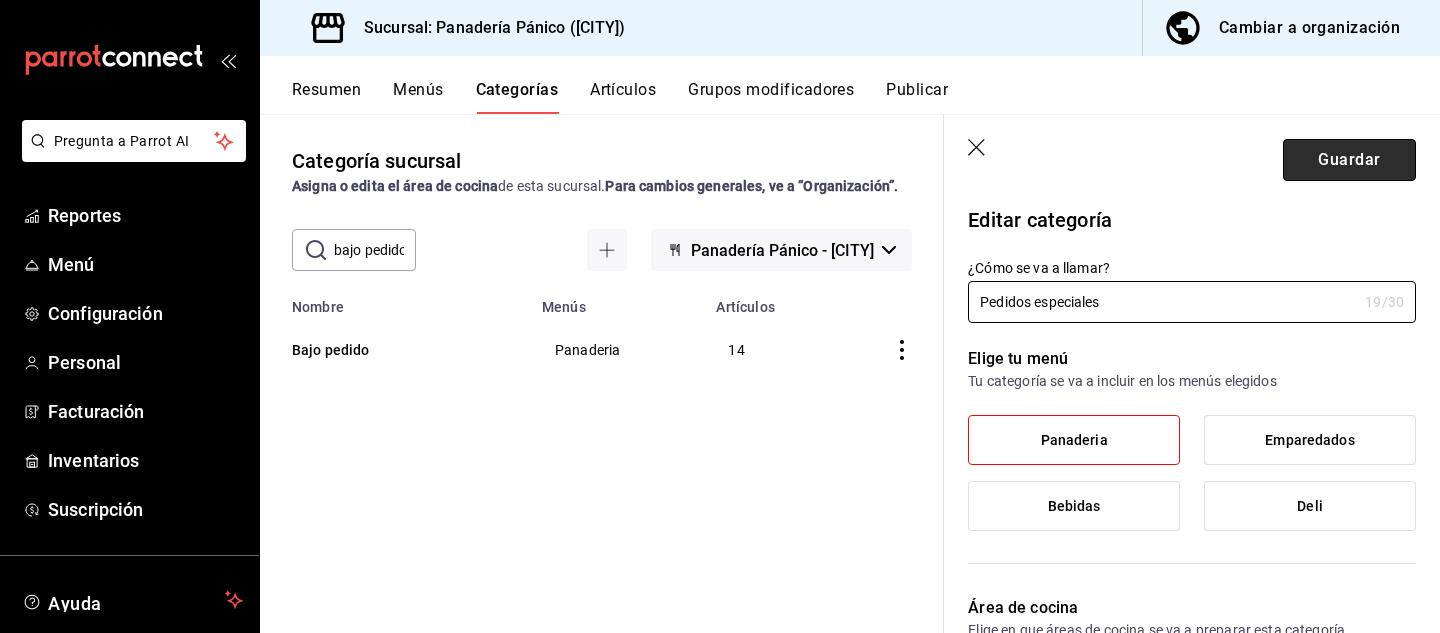 click on "Guardar" at bounding box center [1349, 160] 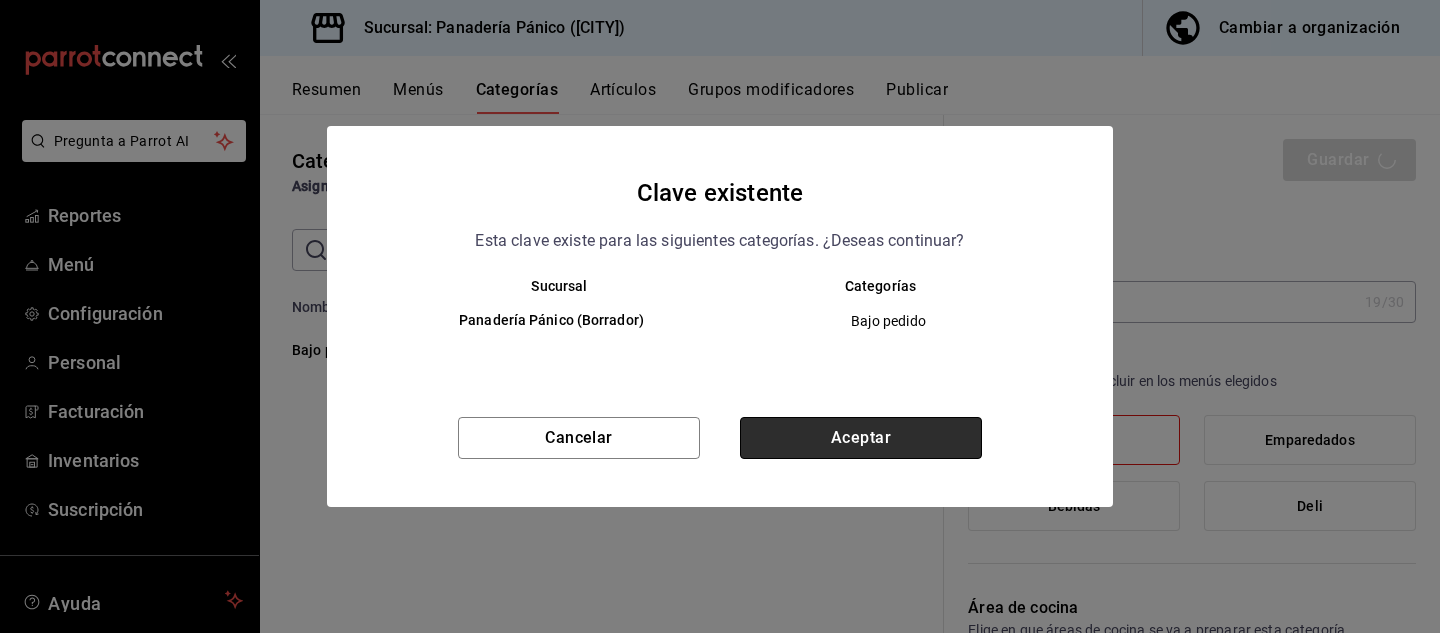 click on "Aceptar" at bounding box center (861, 438) 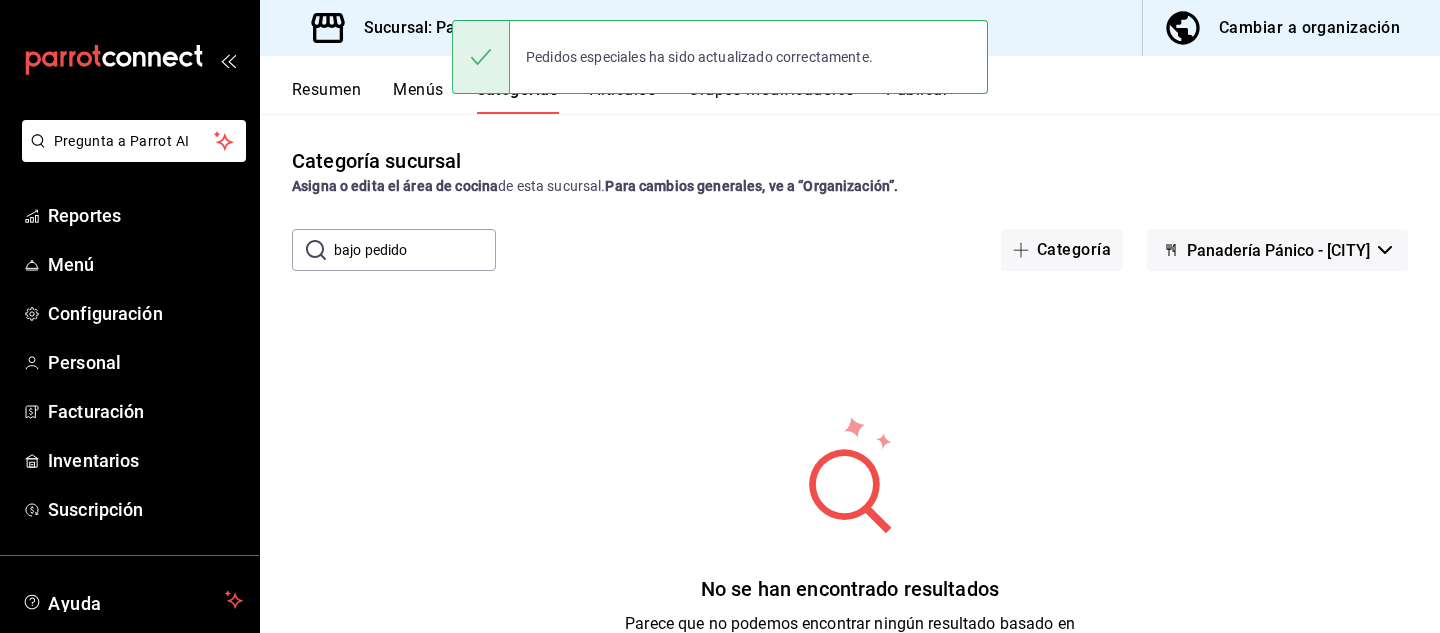 click on "bajo pedido" at bounding box center [415, 250] 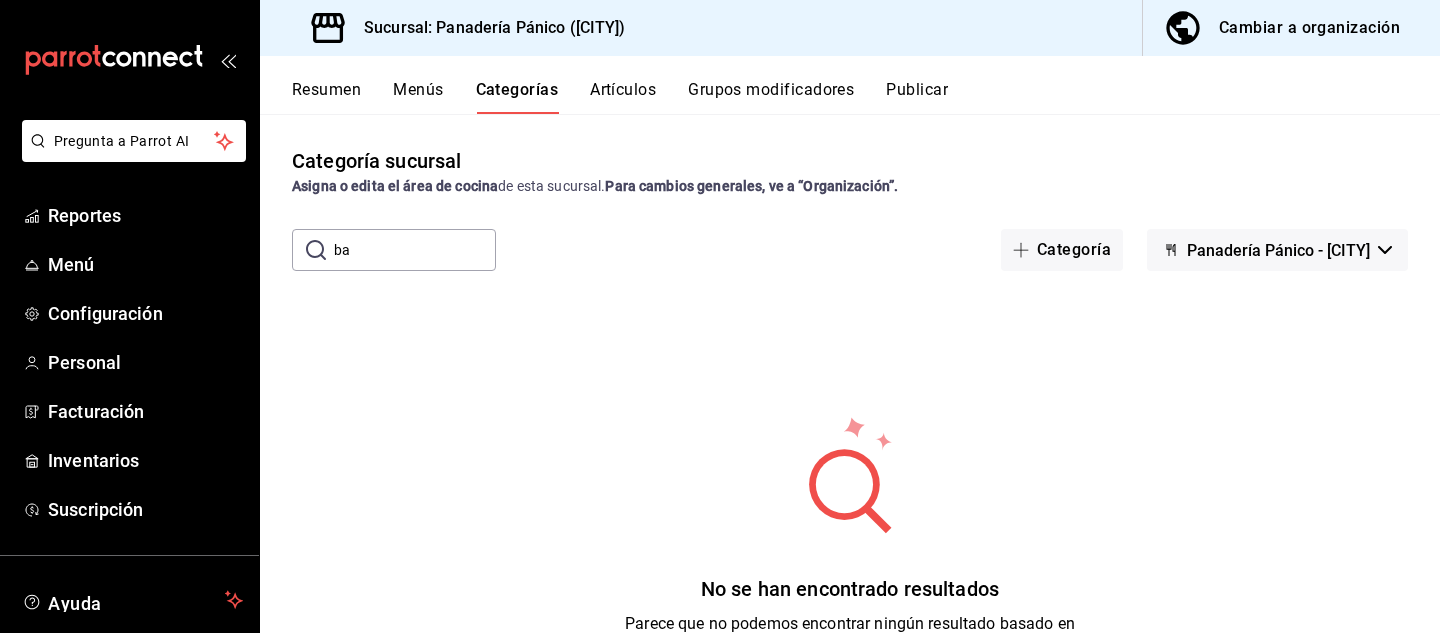 type on "b" 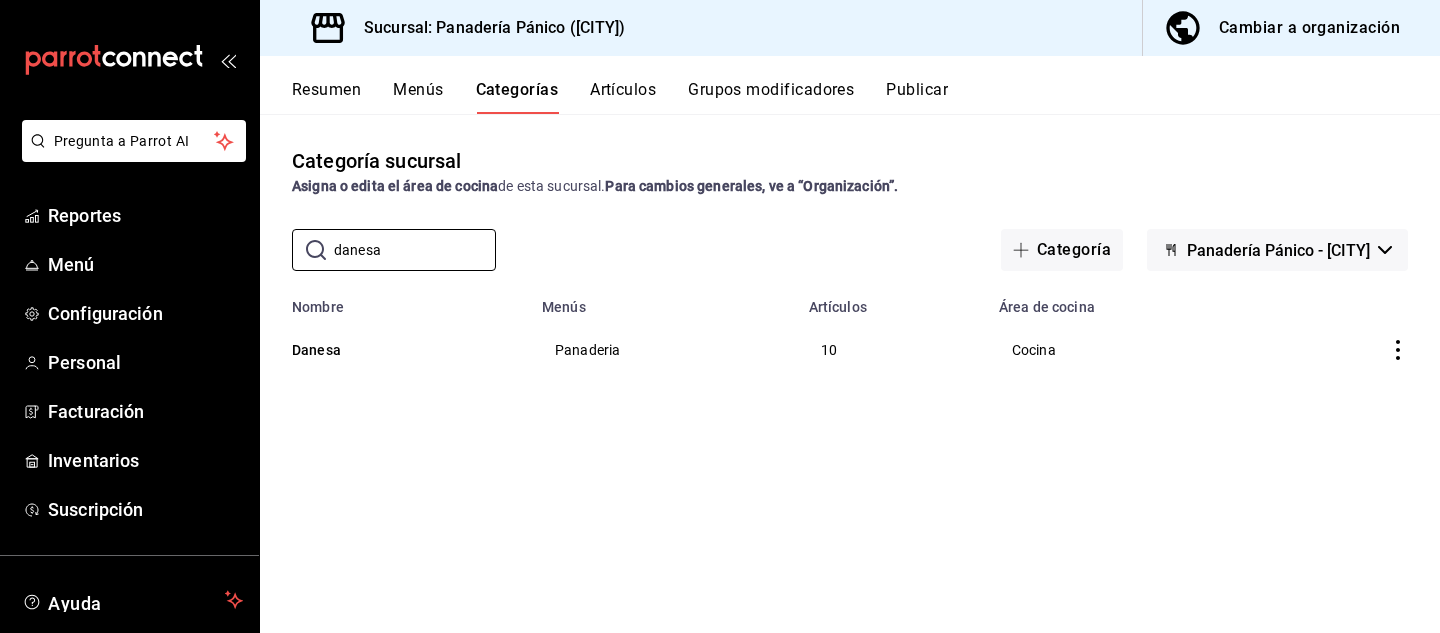 type on "danesa" 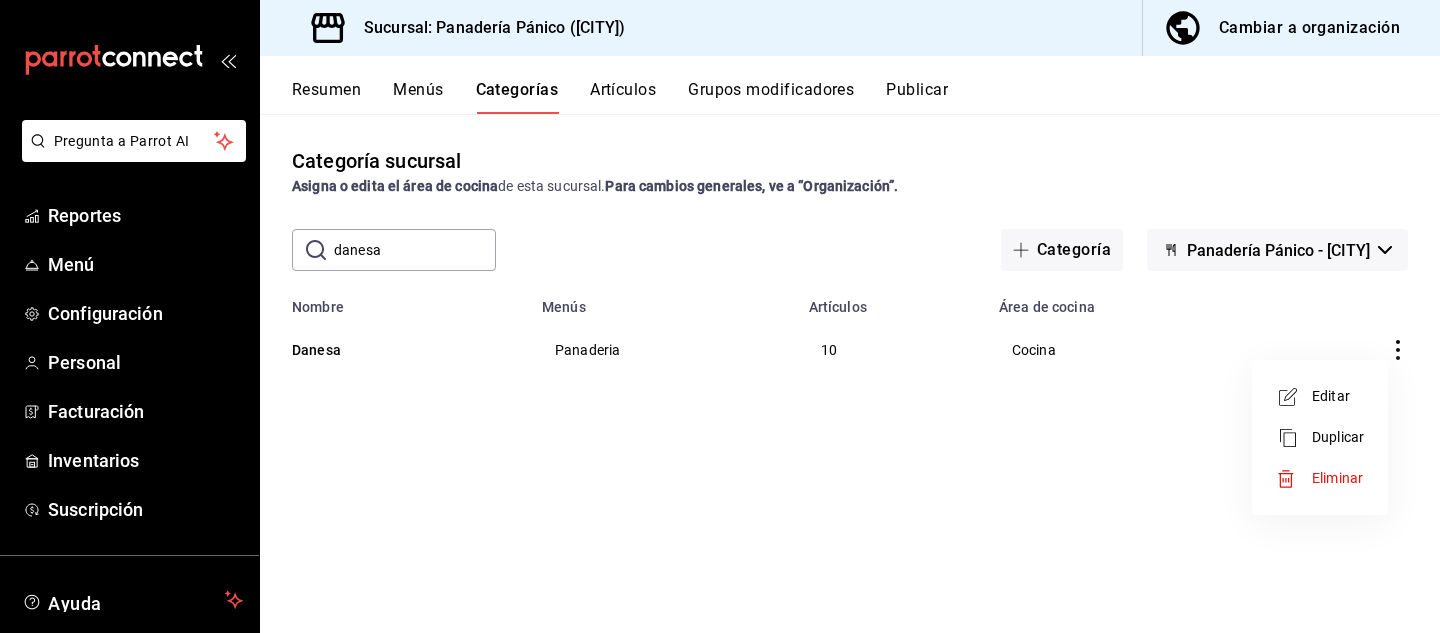 click on "Editar" at bounding box center [1320, 396] 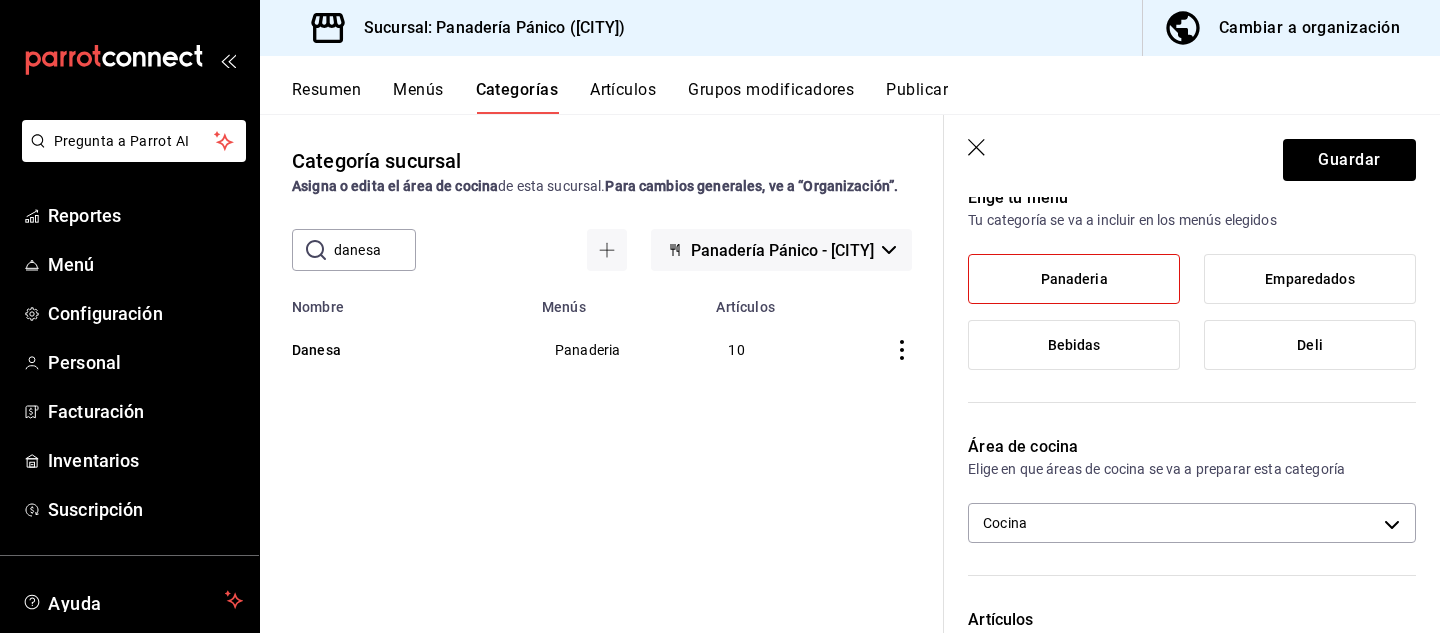 scroll, scrollTop: 229, scrollLeft: 0, axis: vertical 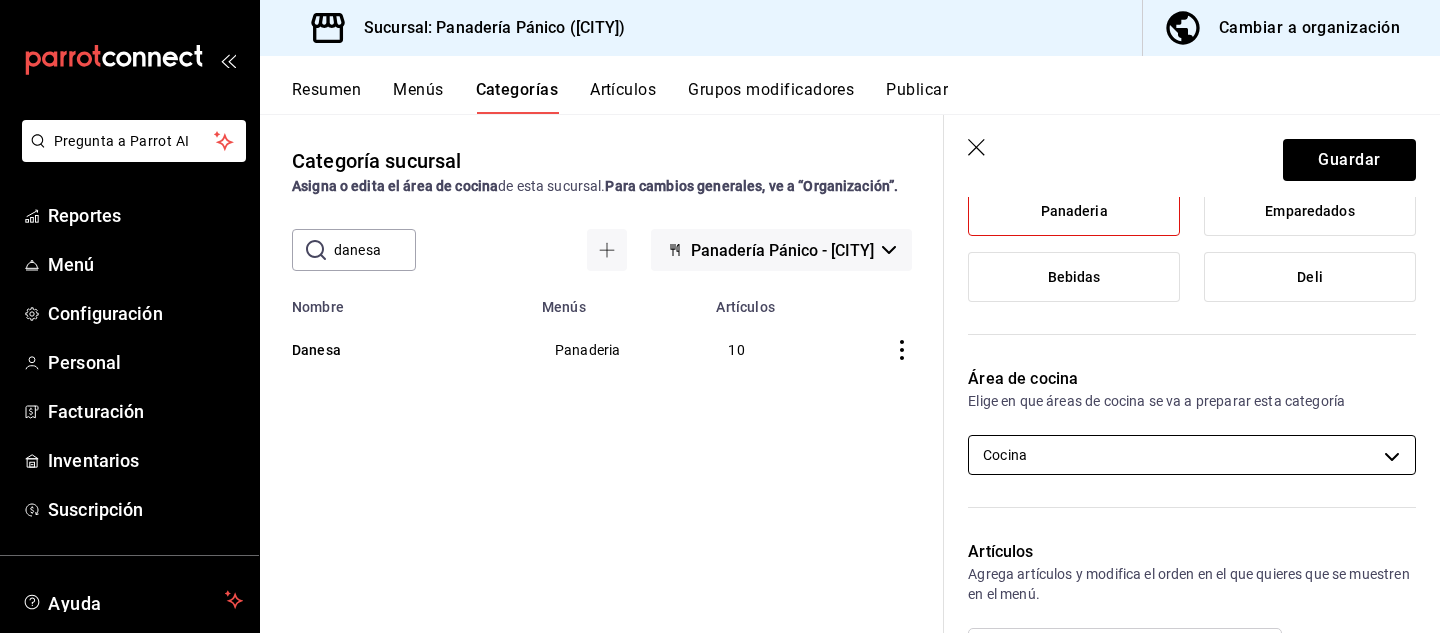 type on "Danessa ha sido actualizado correctamente." 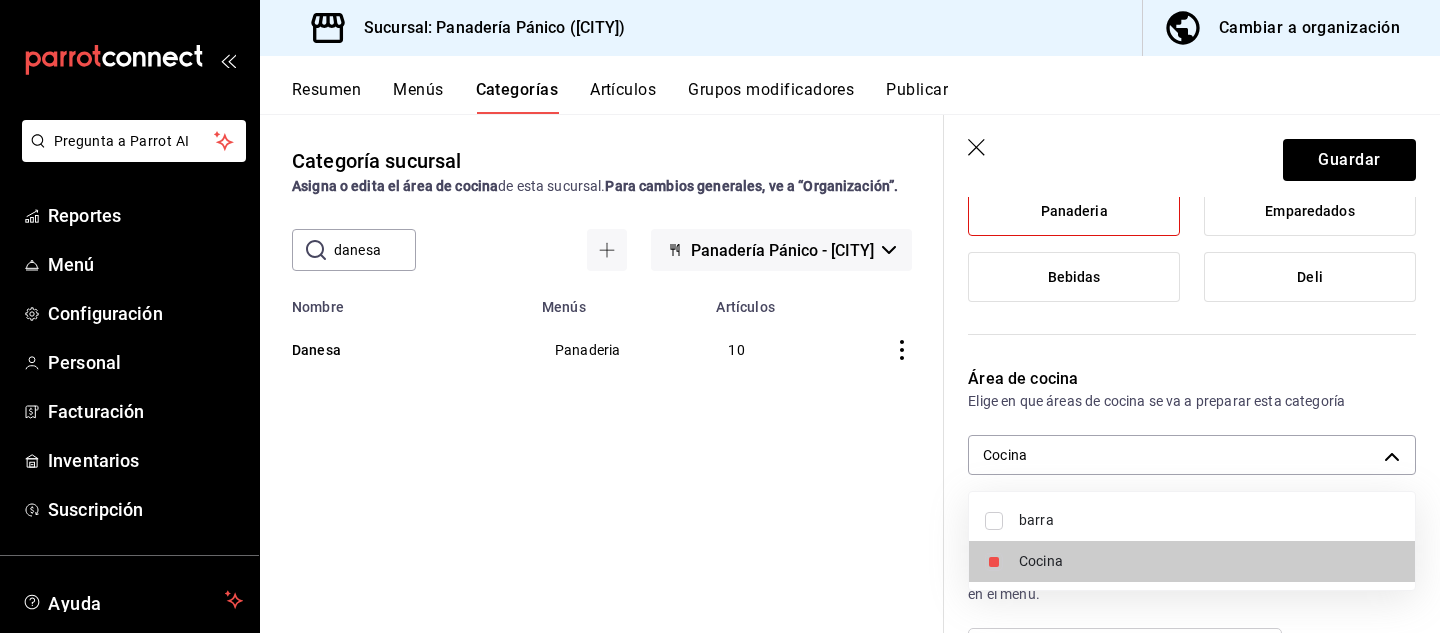 click on "barra" at bounding box center [1192, 520] 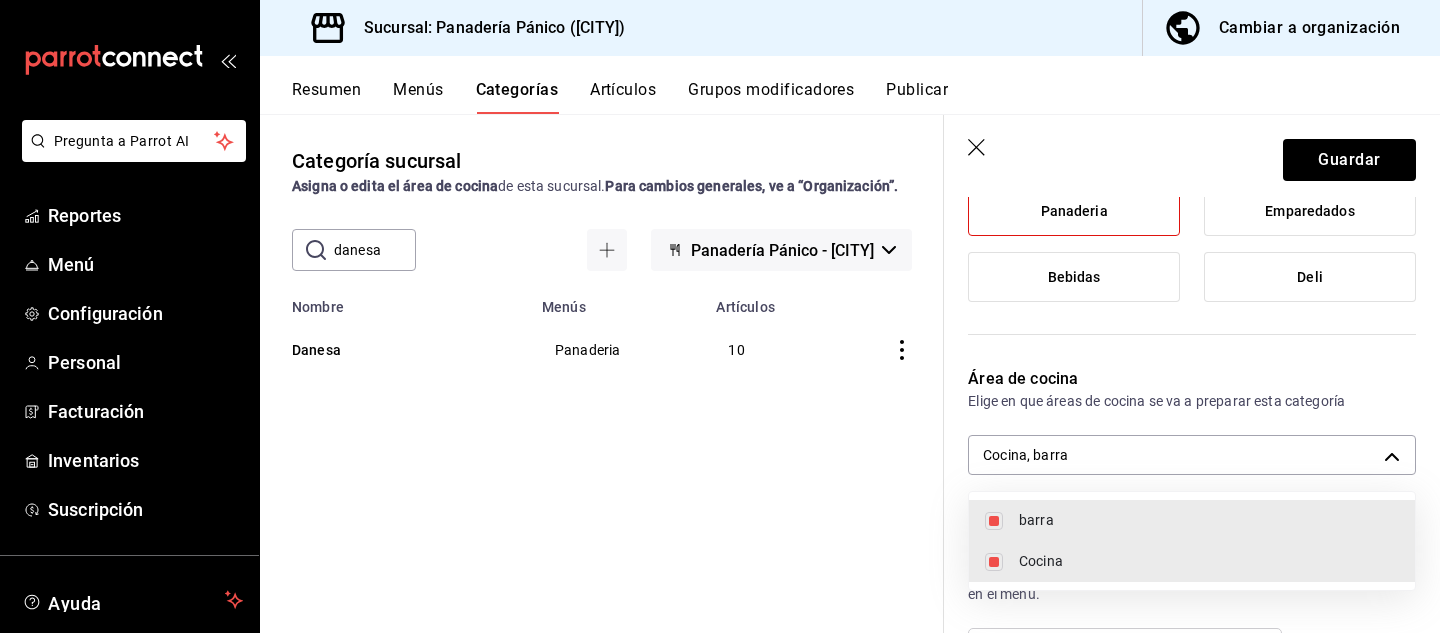 click on "Cocina" at bounding box center [1209, 561] 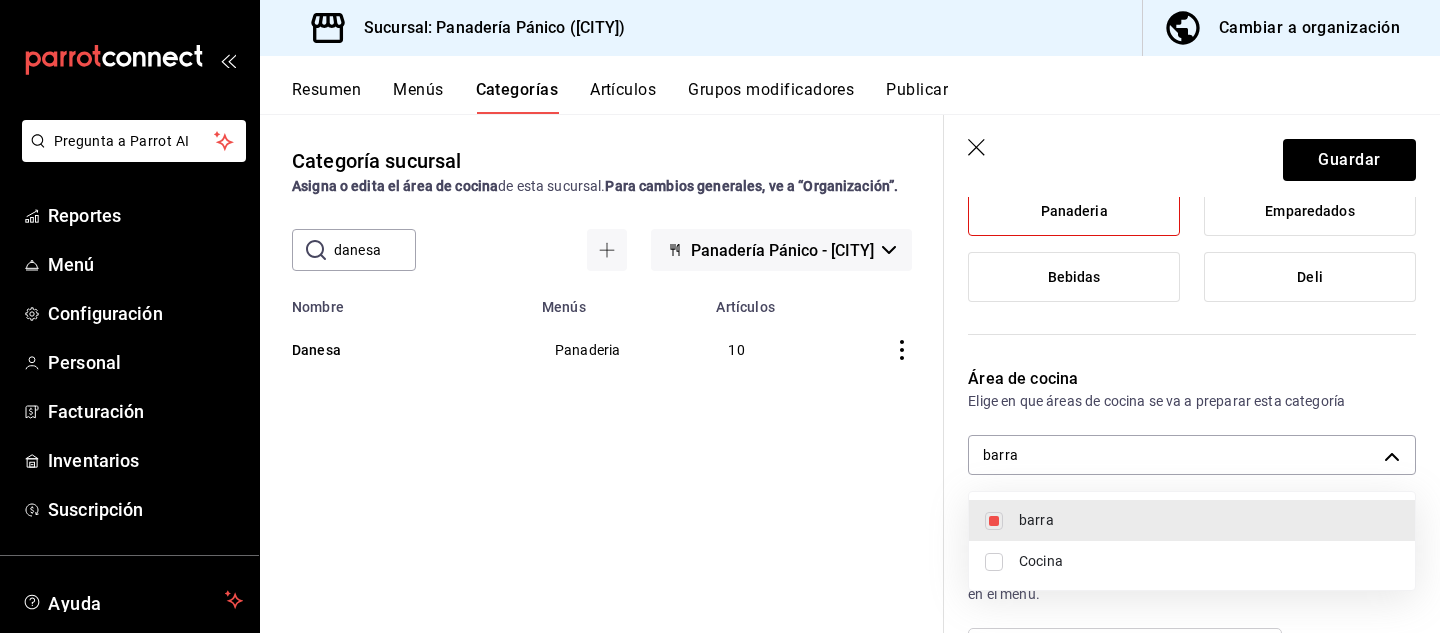 click at bounding box center [720, 316] 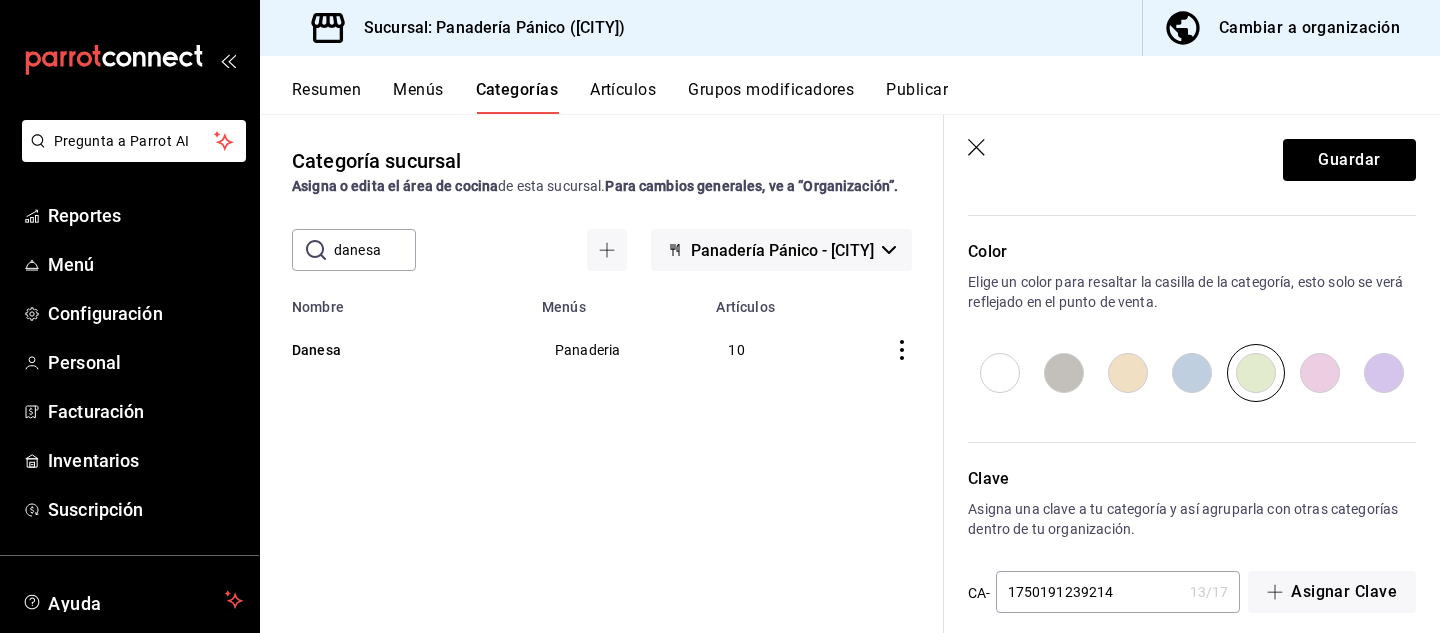 scroll, scrollTop: 1201, scrollLeft: 0, axis: vertical 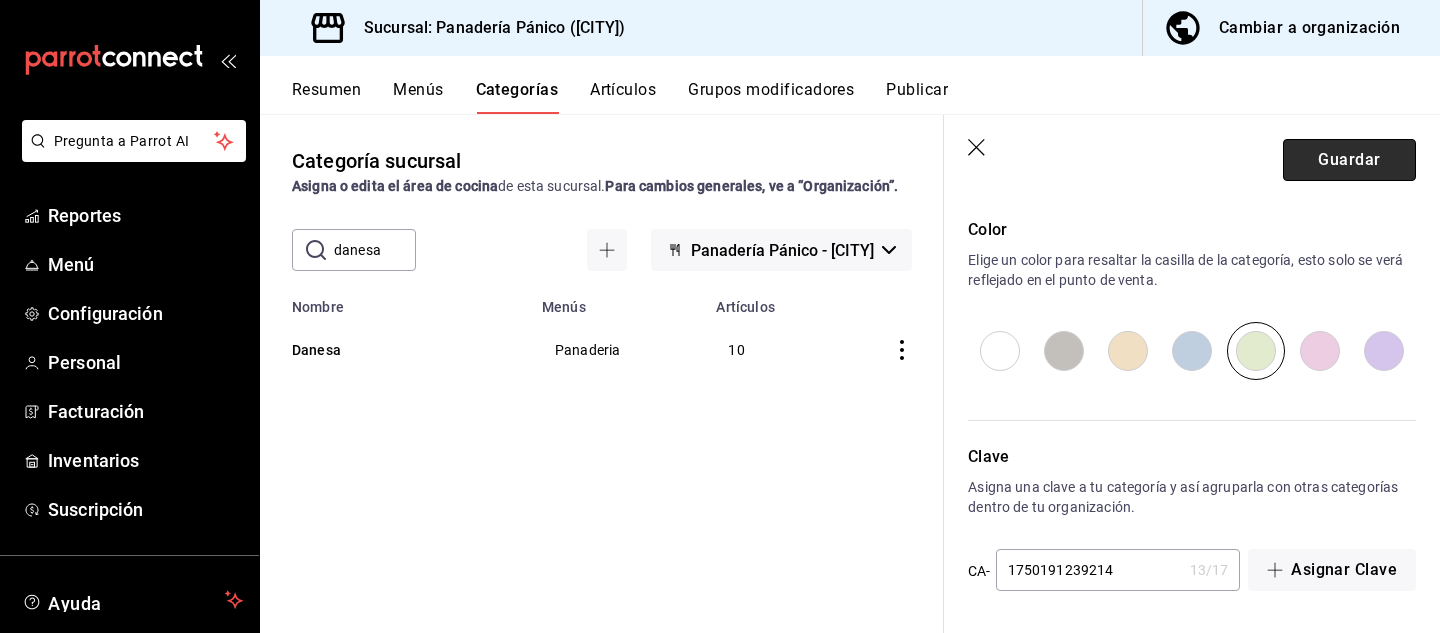 click on "Guardar" at bounding box center (1349, 160) 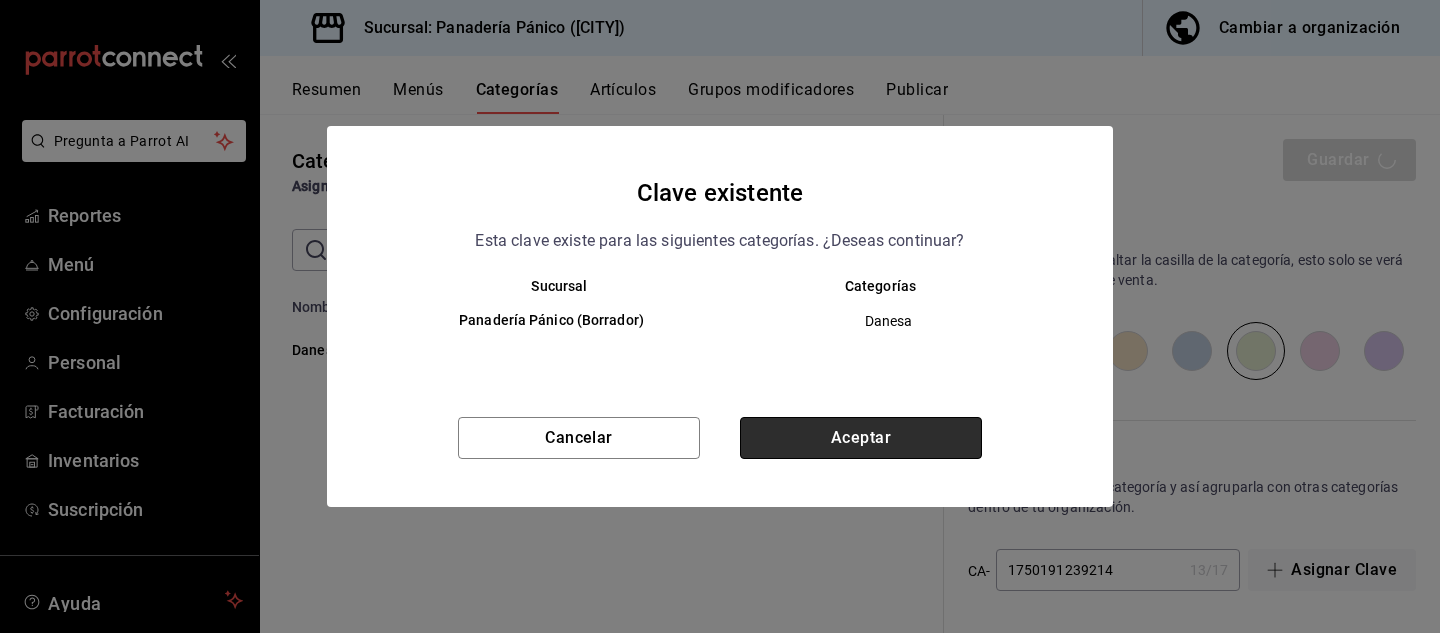 click on "Aceptar" at bounding box center (861, 438) 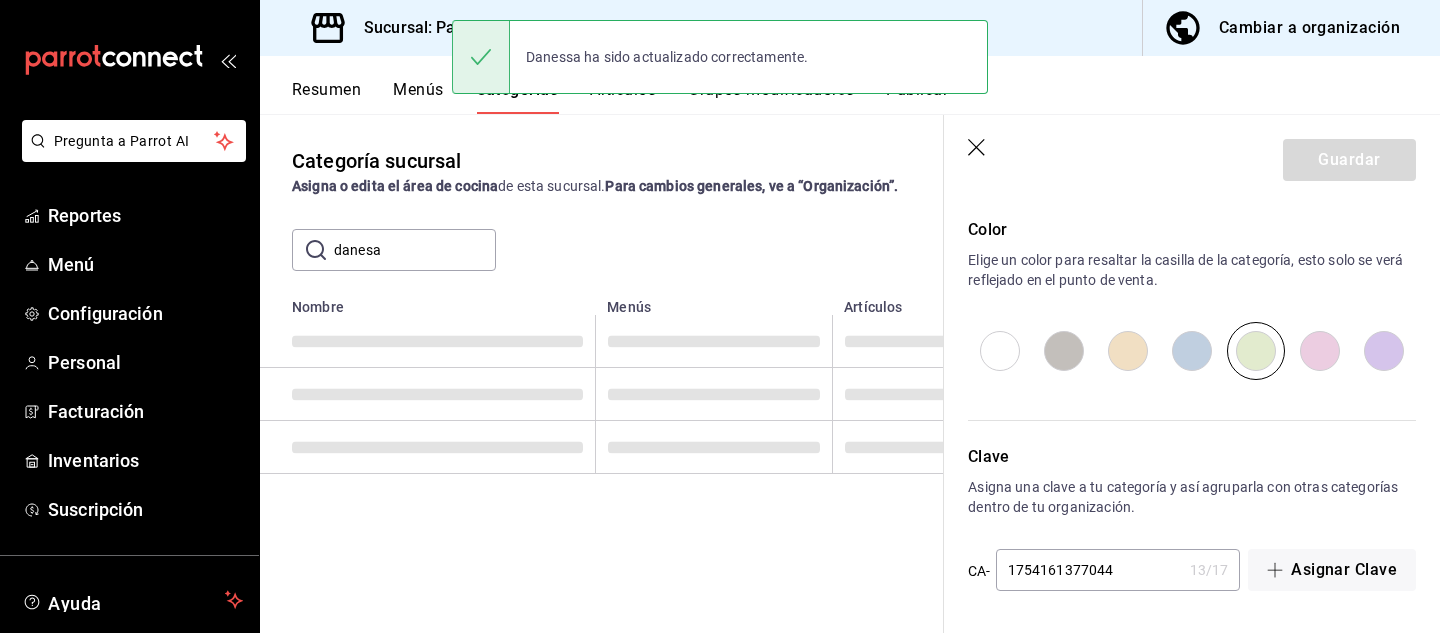 scroll, scrollTop: 0, scrollLeft: 0, axis: both 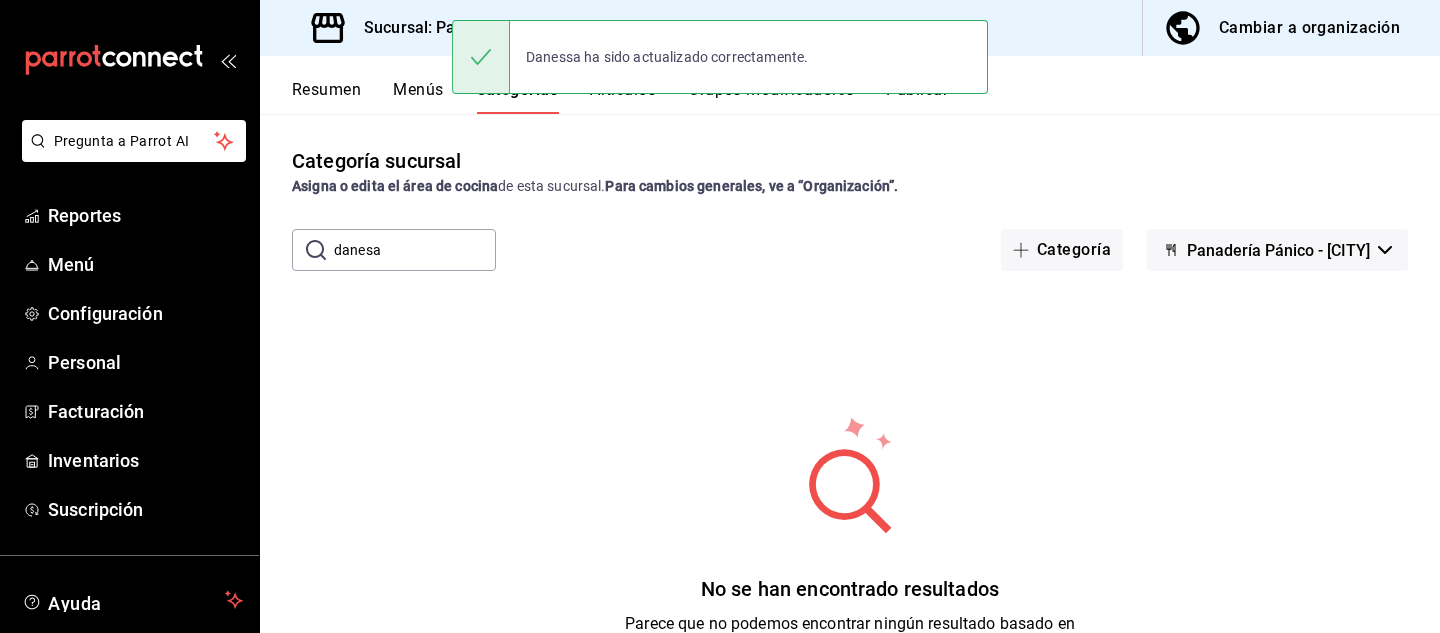click on "danesa" at bounding box center [415, 250] 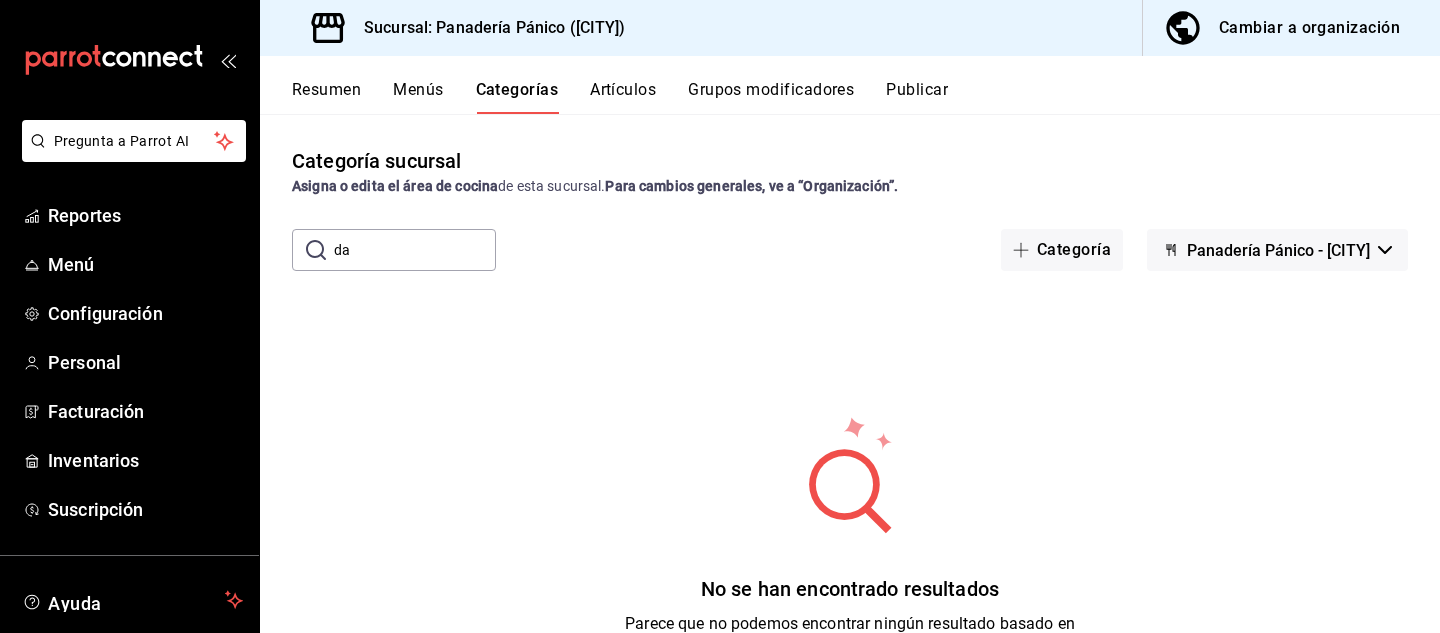 type on "d" 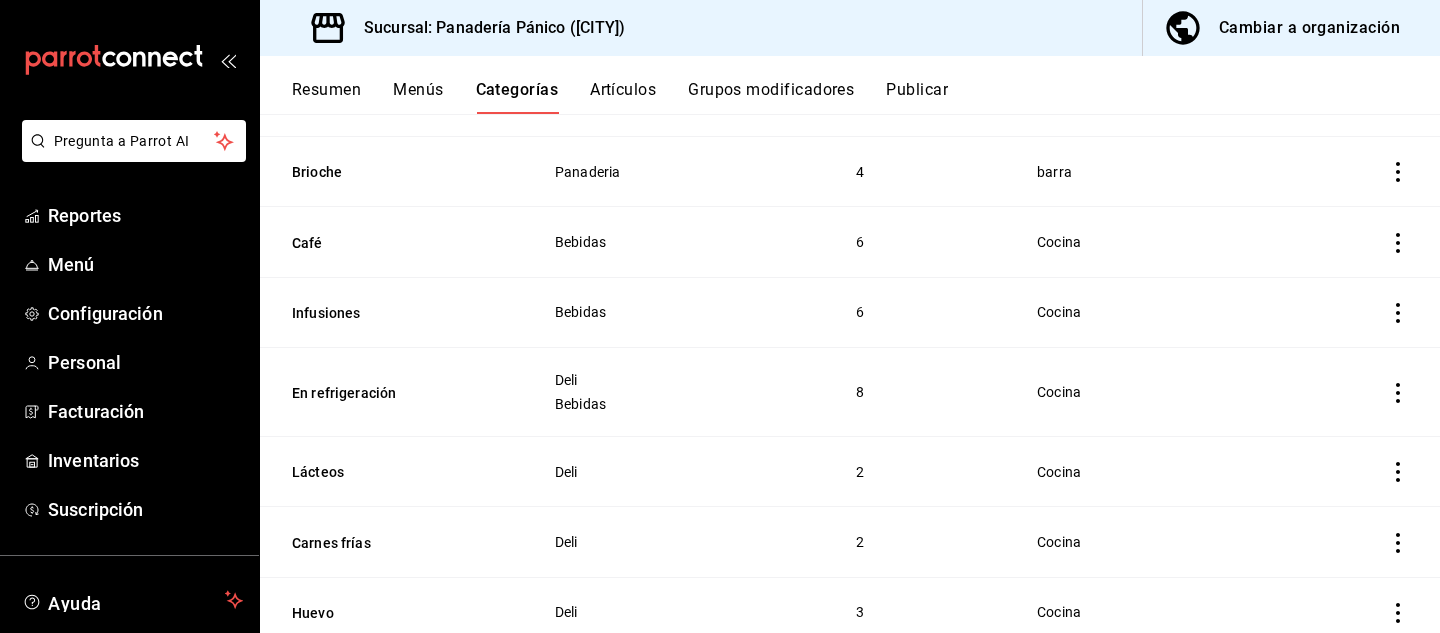 scroll, scrollTop: 463, scrollLeft: 0, axis: vertical 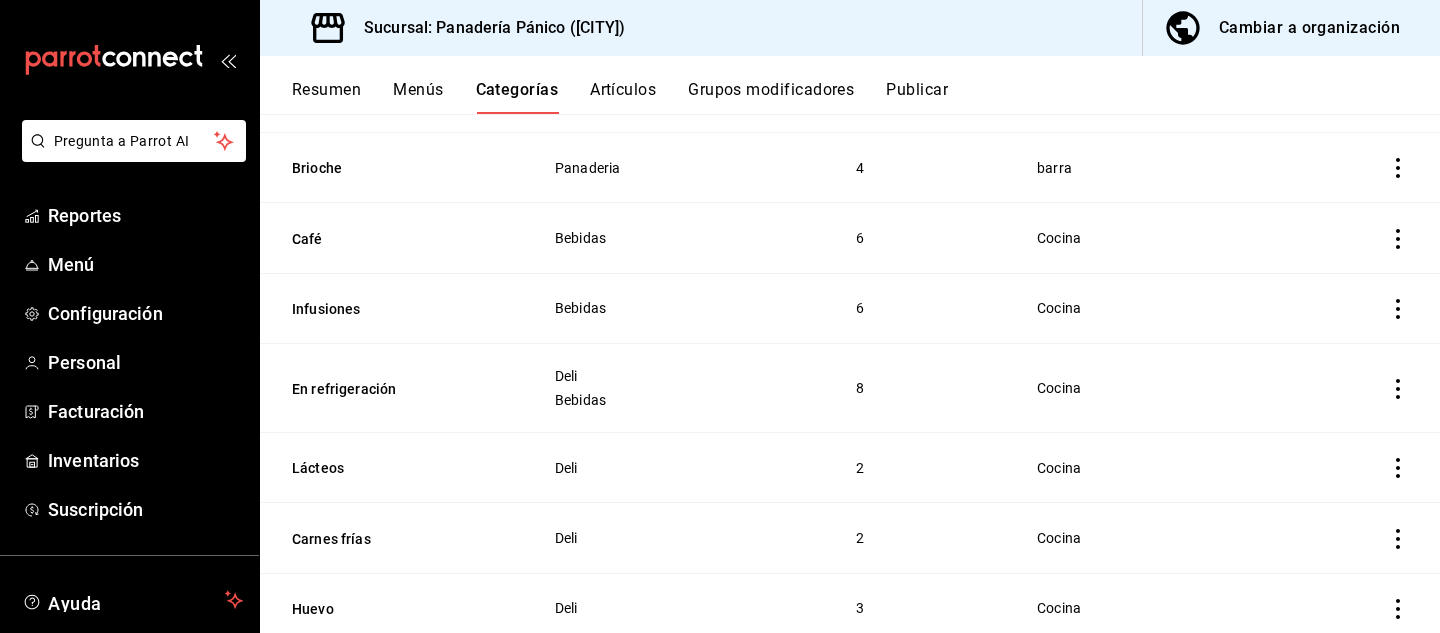 type 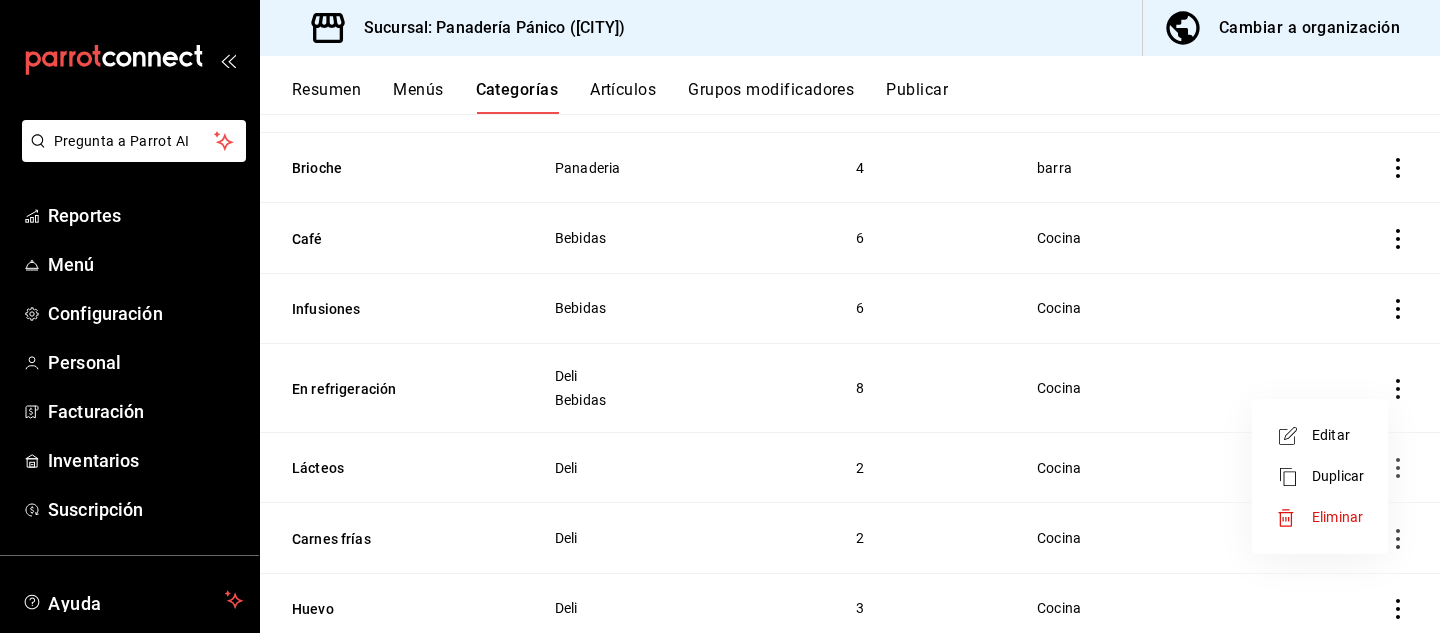 click on "Editar" at bounding box center [1338, 435] 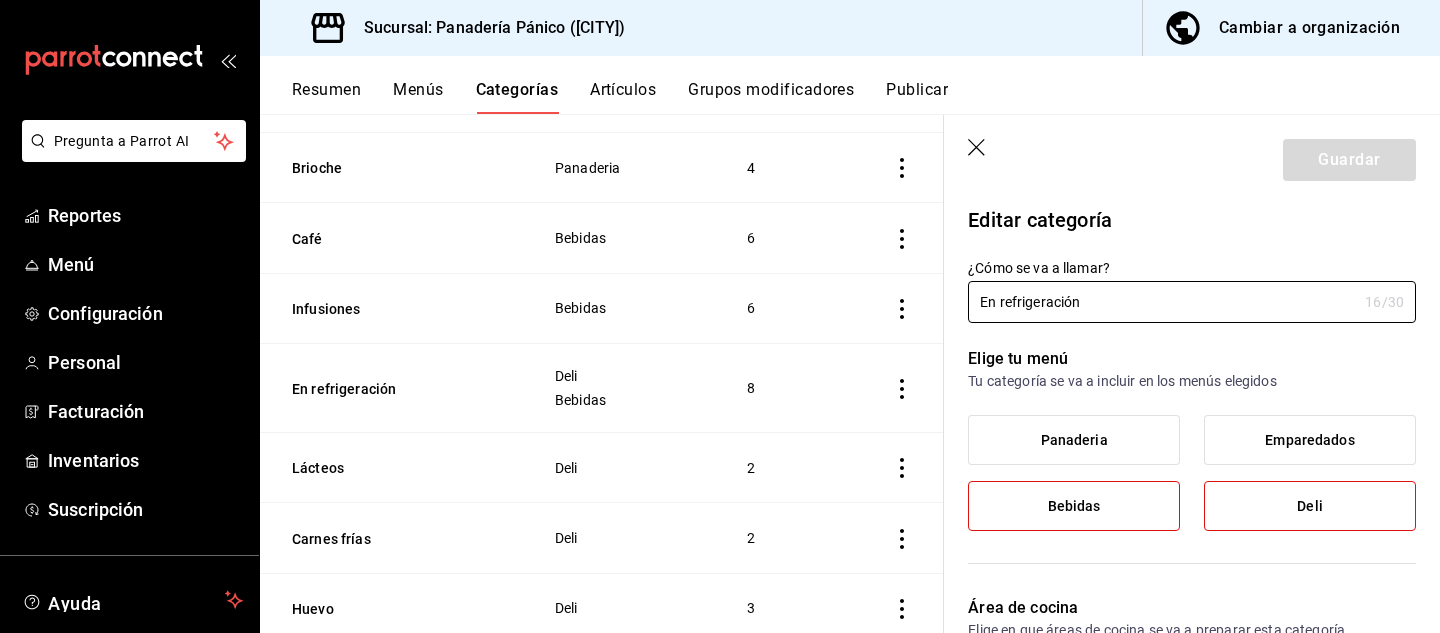 type on "0b94ea81-d250-4ff4-bd68-0e310495a28b" 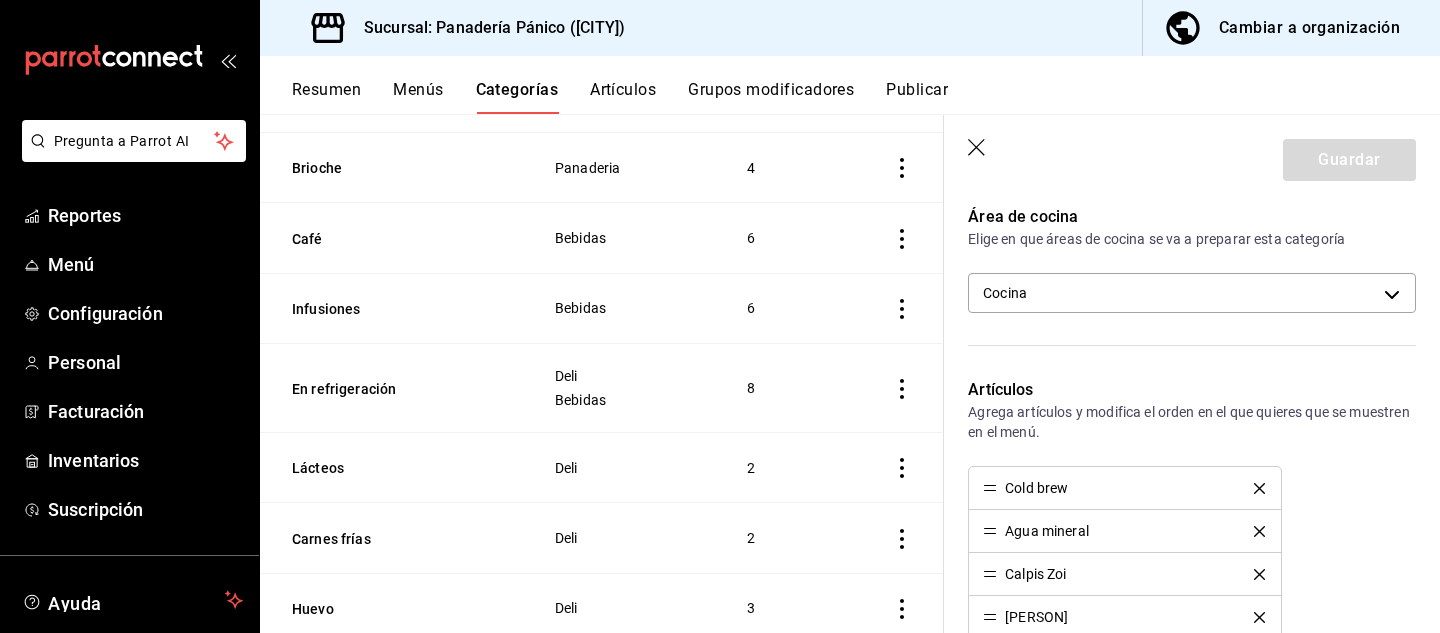 scroll, scrollTop: 388, scrollLeft: 0, axis: vertical 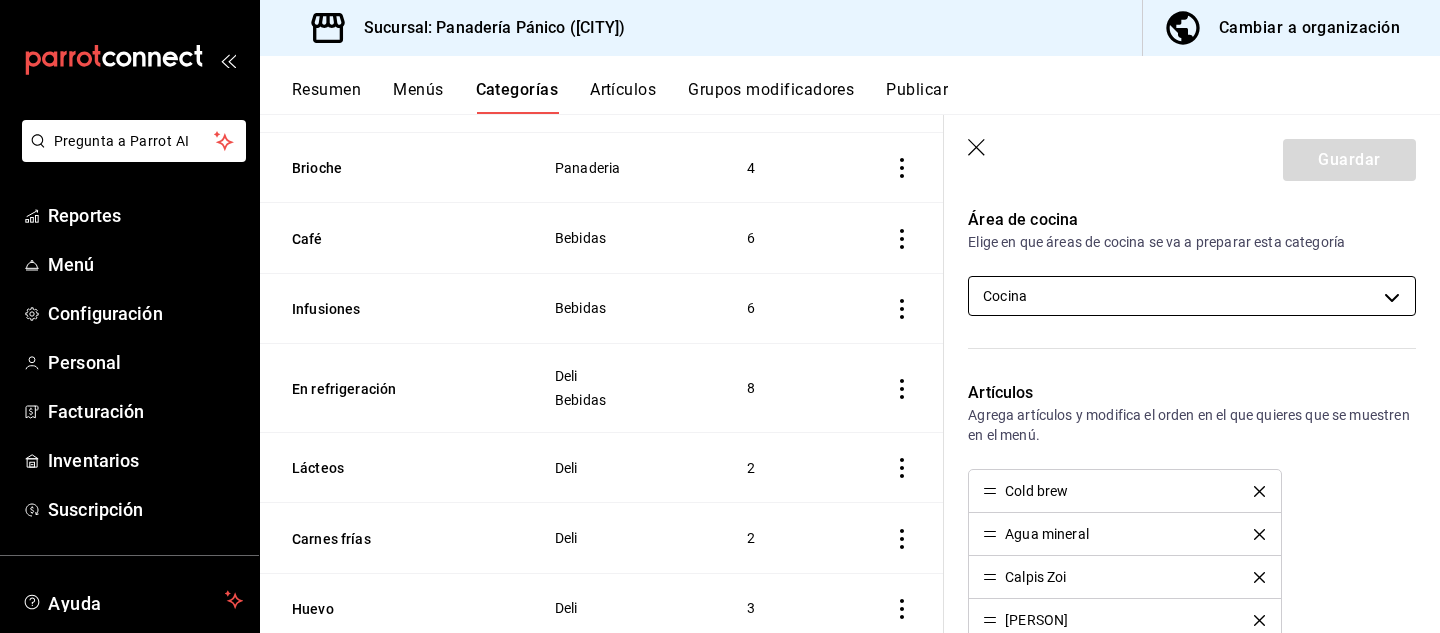 click on "Pregunta a Parrot AI Reportes   Menú   Configuración   Personal   Facturación   Inventarios   Suscripción   Ayuda Recomienda Parrot   [PERSON]   Sugerir nueva función   Sucursal: Panadería Pánico ([CITY]) Cambiar a organización Resumen Menús Categorías Artículos Grupos modificadores Publicar Categoría sucursal Asigna o edita el área de cocina  de esta sucursal.  Para cambios generales, ve a “Organización”. ​ ​ Panadería Pánico - [CITY] Nombre Menús Artículos Emparedado Emparedados 1 Secas Deli 7 Tartas Panaderia 4 Pedidos especiales Panaderia 14 Brioche Panaderia 4 Café Bebidas 6 Infusiones Bebidas 6 En refrigeración Deli Bebidas 8 Lácteos Deli 2 Carnes frías Deli 2 Huevo Deli 3 Quesos Deli 3 Conservas Deli 7 Pan de mesa Panaderia 8 Danessa Panaderia 10 Hojaldre Panaderia 3 Panques y Galletas Panaderia 9 GuardarEditar categoría ¿Cómo se va a llamar? En refrigeración 16 /30 ¿Cómo se va a llamar? Elige tu menú Panaderia Emparedados Bebidas Deli Área de cocina" at bounding box center (720, 316) 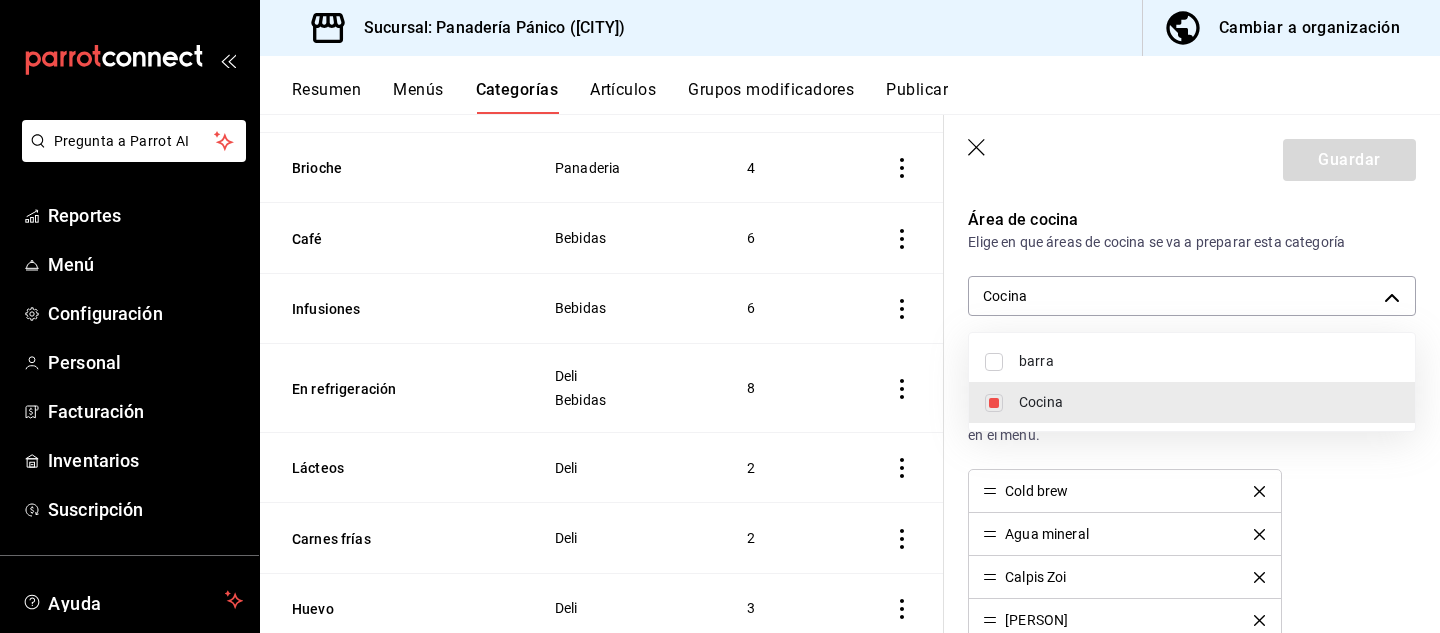 click on "barra" at bounding box center (1209, 361) 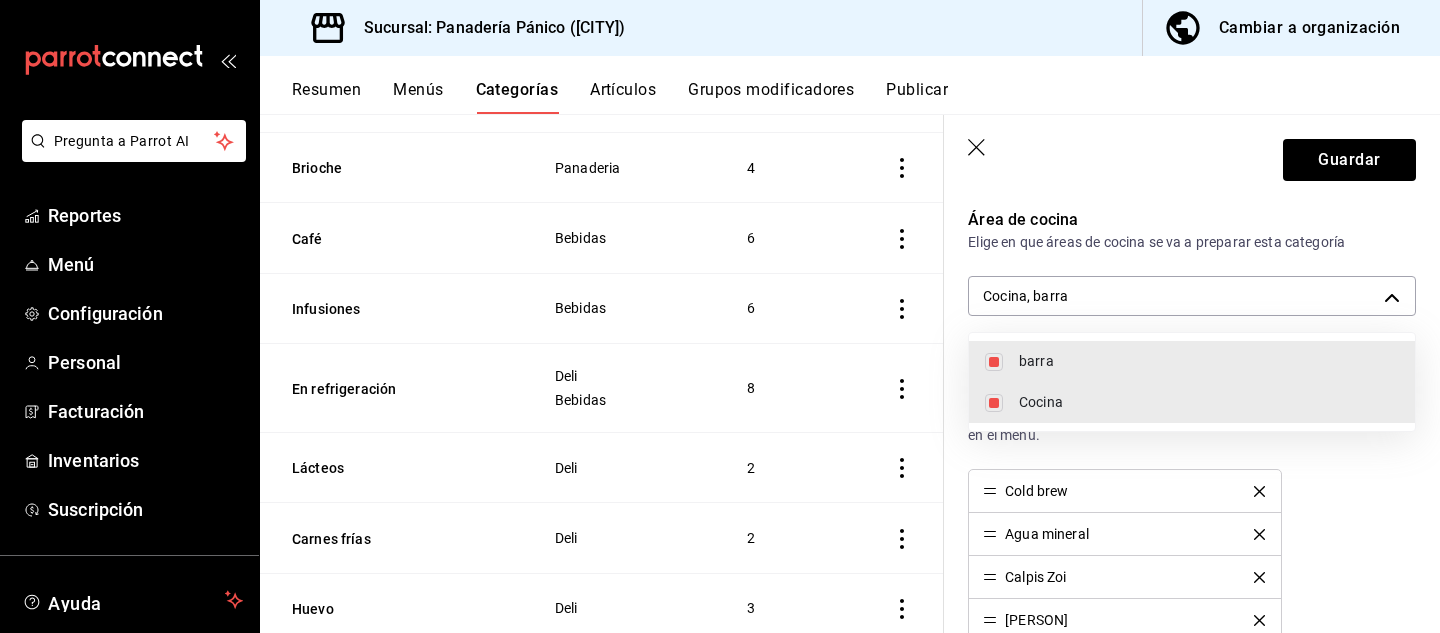 click on "Cocina" at bounding box center [1209, 402] 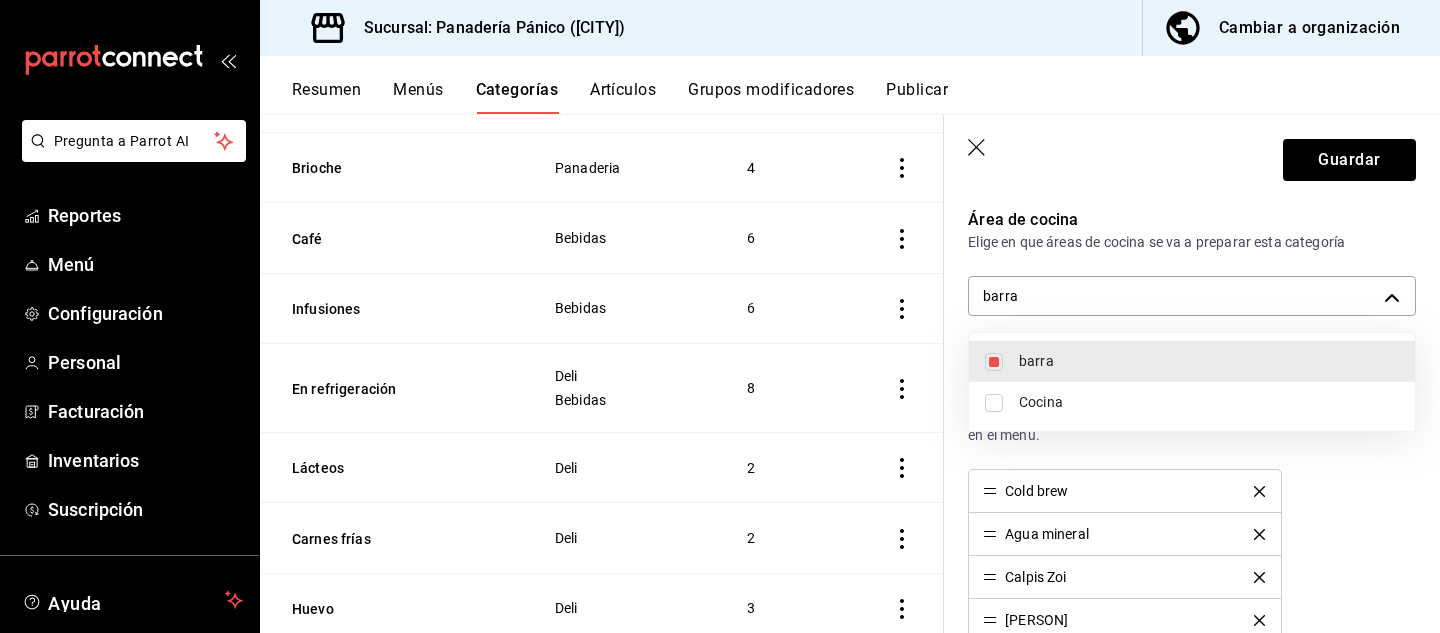 click at bounding box center [720, 316] 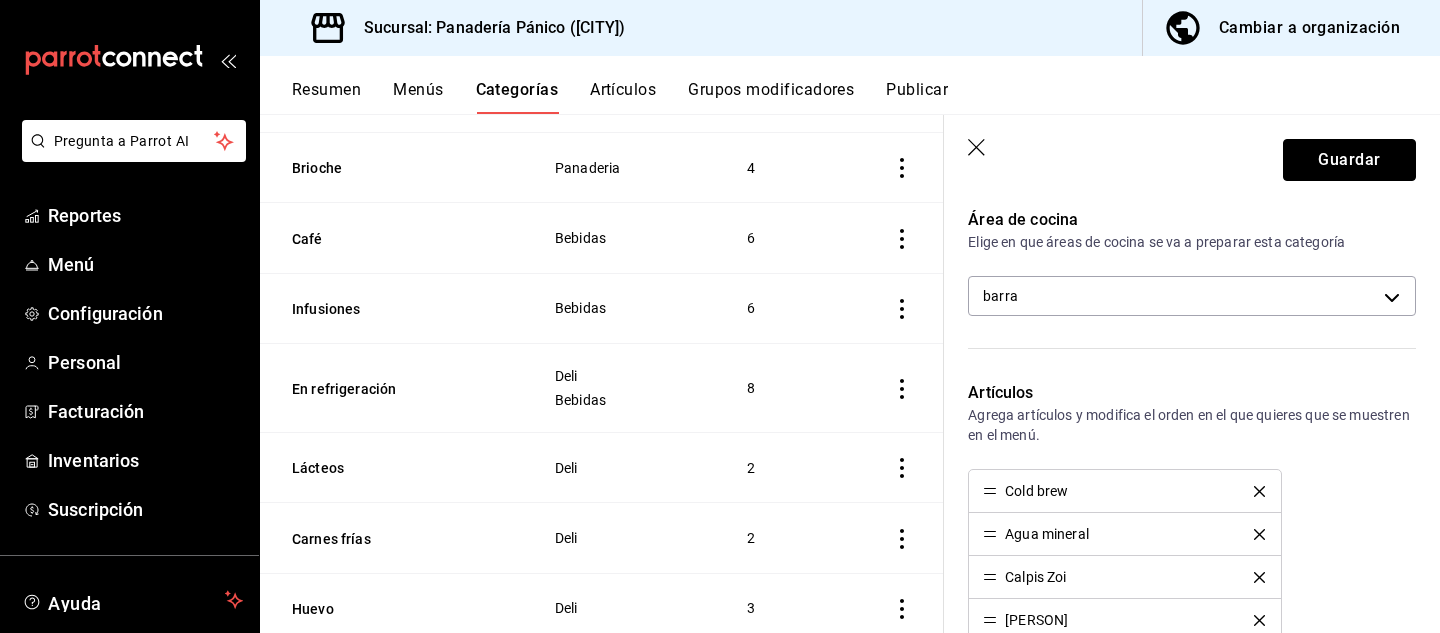 click on "Guardar" at bounding box center (1349, 160) 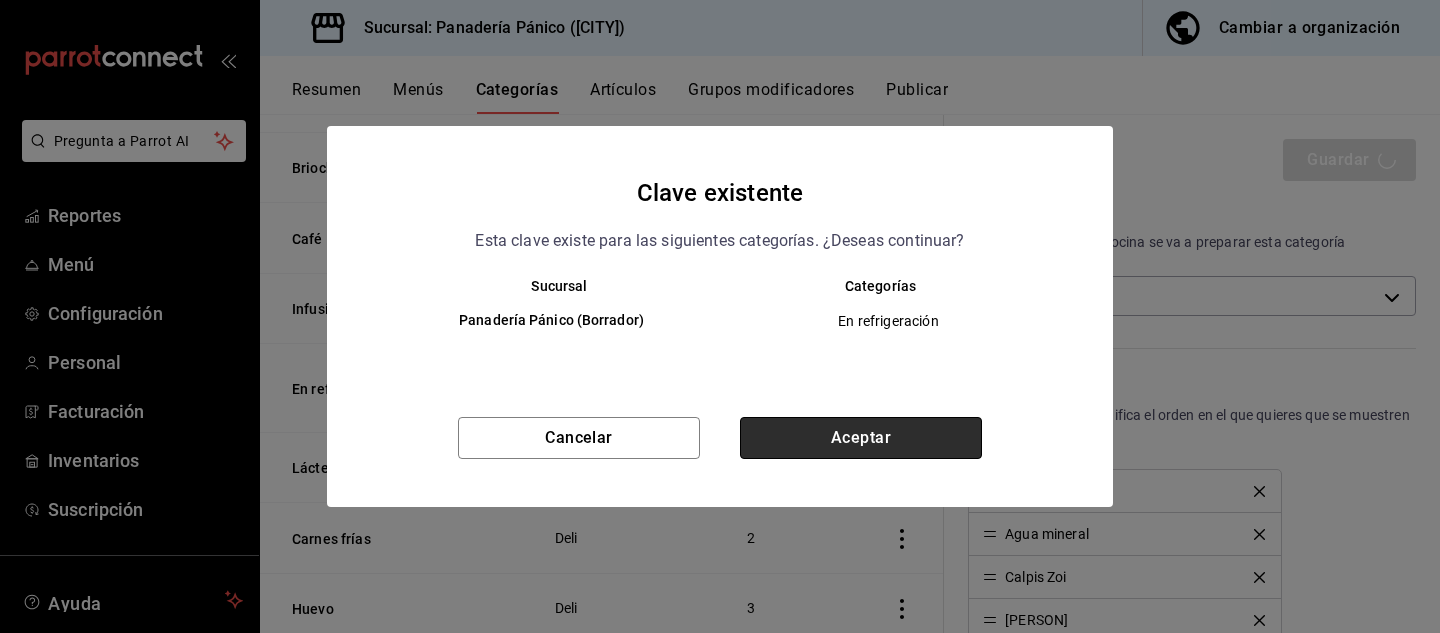 click on "Aceptar" at bounding box center (861, 438) 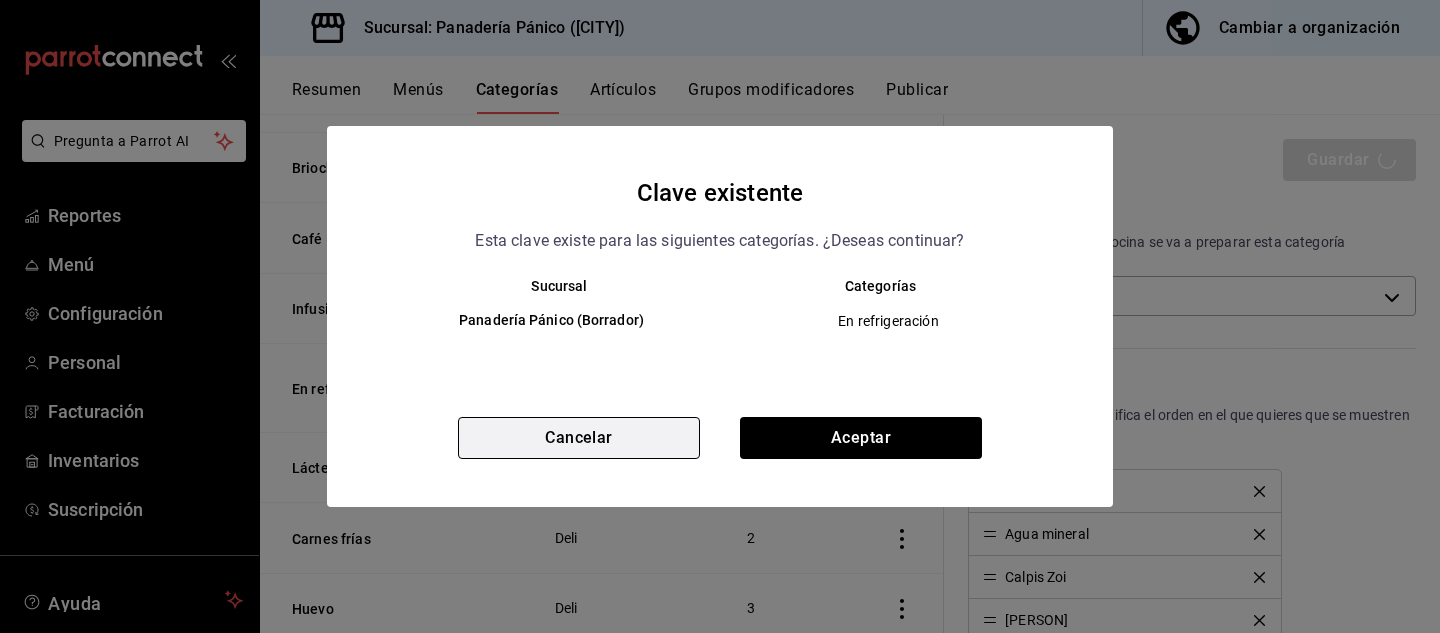 click on "Cancelar" at bounding box center (579, 438) 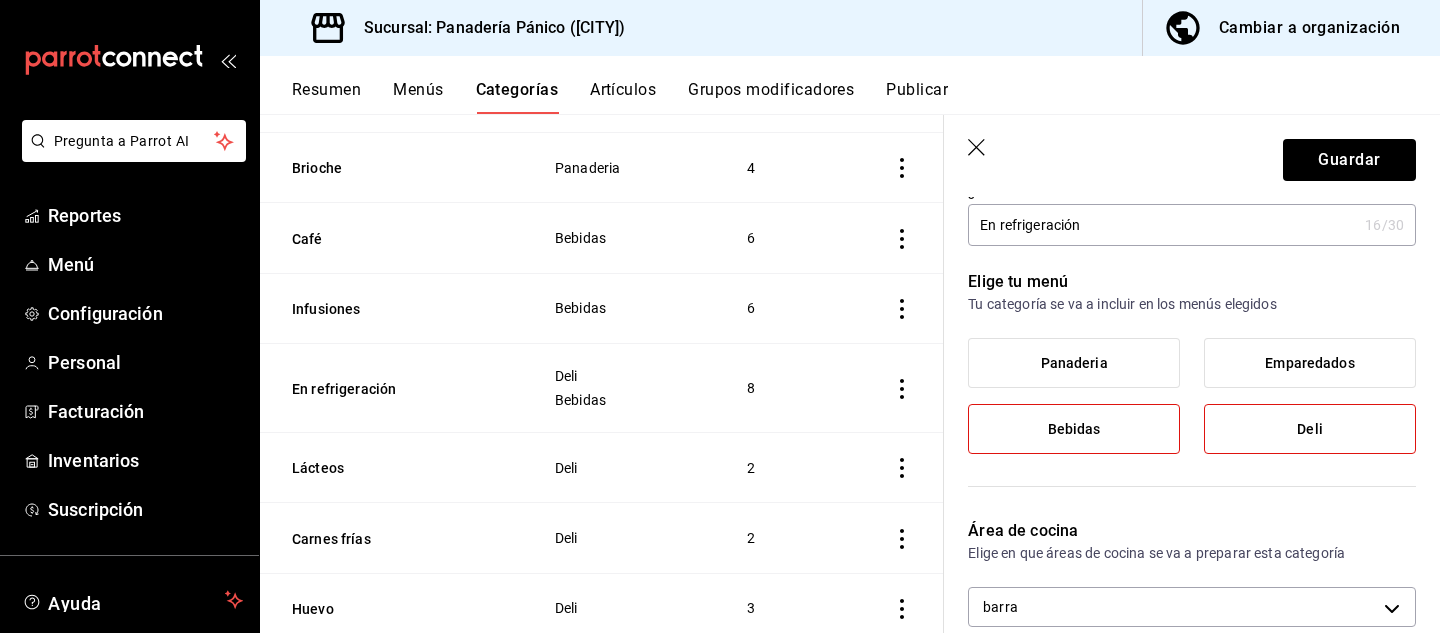 scroll, scrollTop: 0, scrollLeft: 0, axis: both 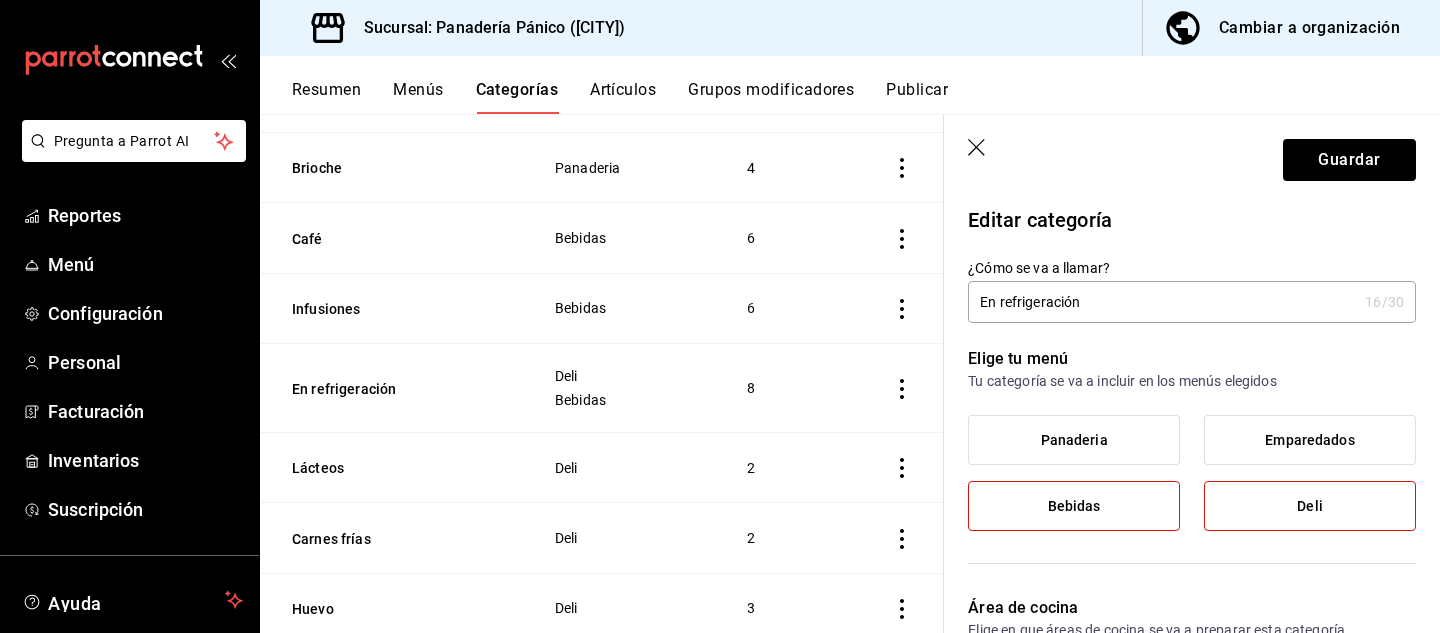 click on "En refrigeración" at bounding box center [1162, 302] 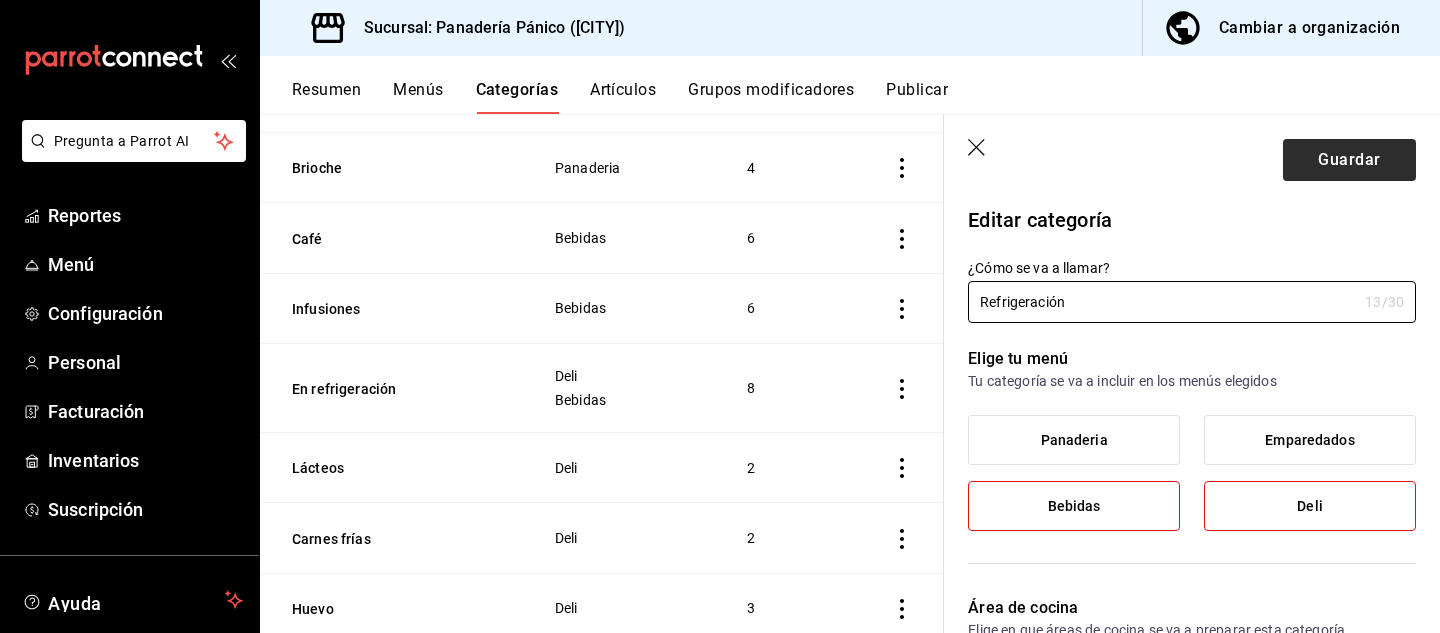 type on "Refrigeración" 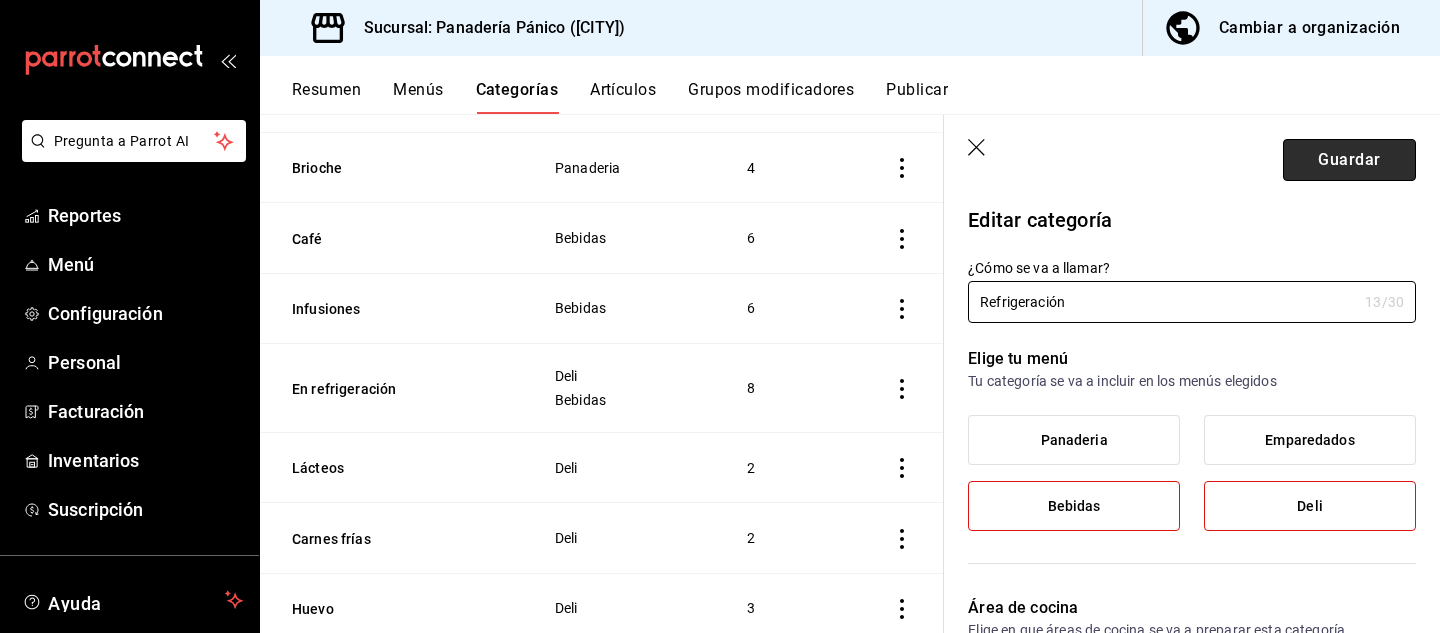 click on "Guardar" at bounding box center [1349, 160] 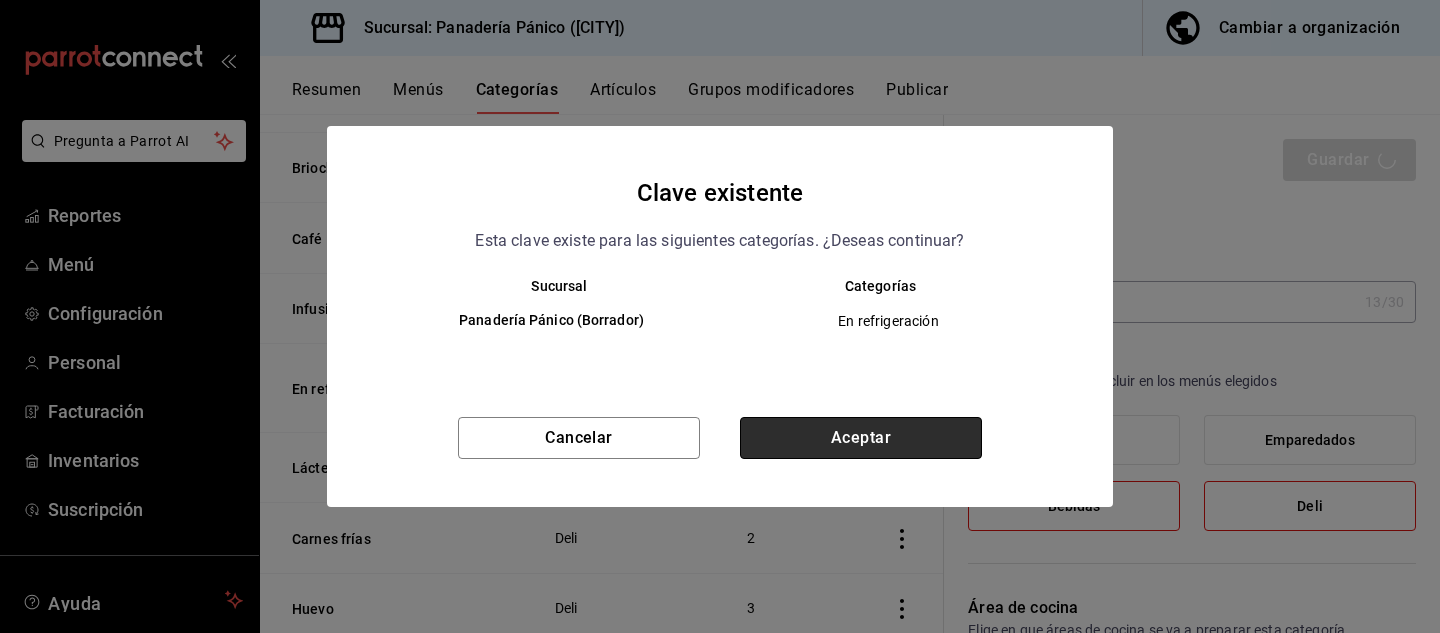 click on "Aceptar" at bounding box center [861, 438] 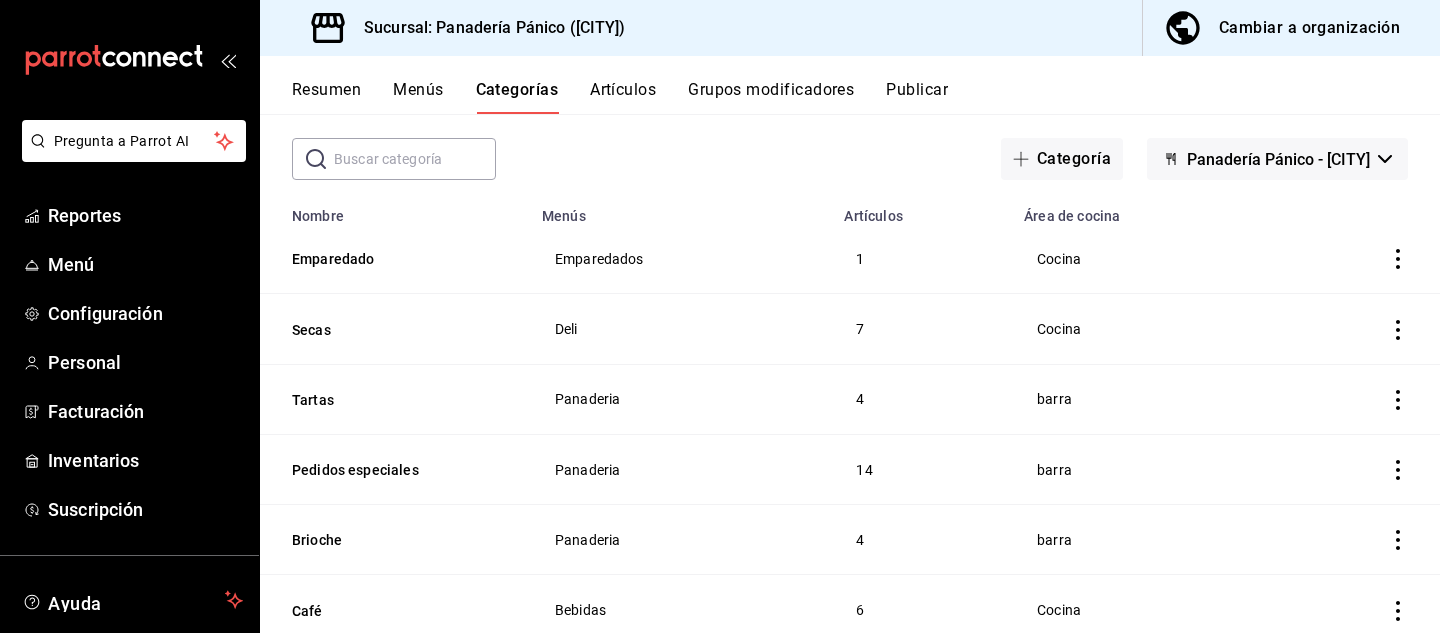 scroll, scrollTop: 93, scrollLeft: 0, axis: vertical 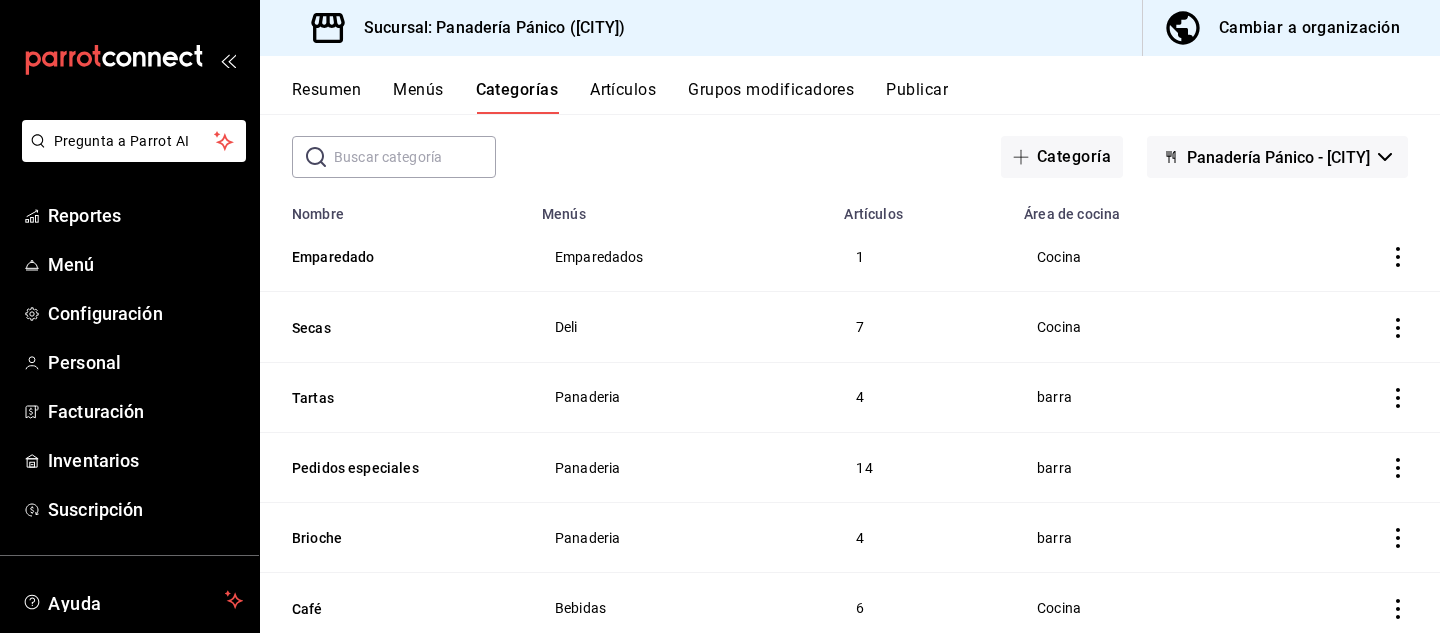 click 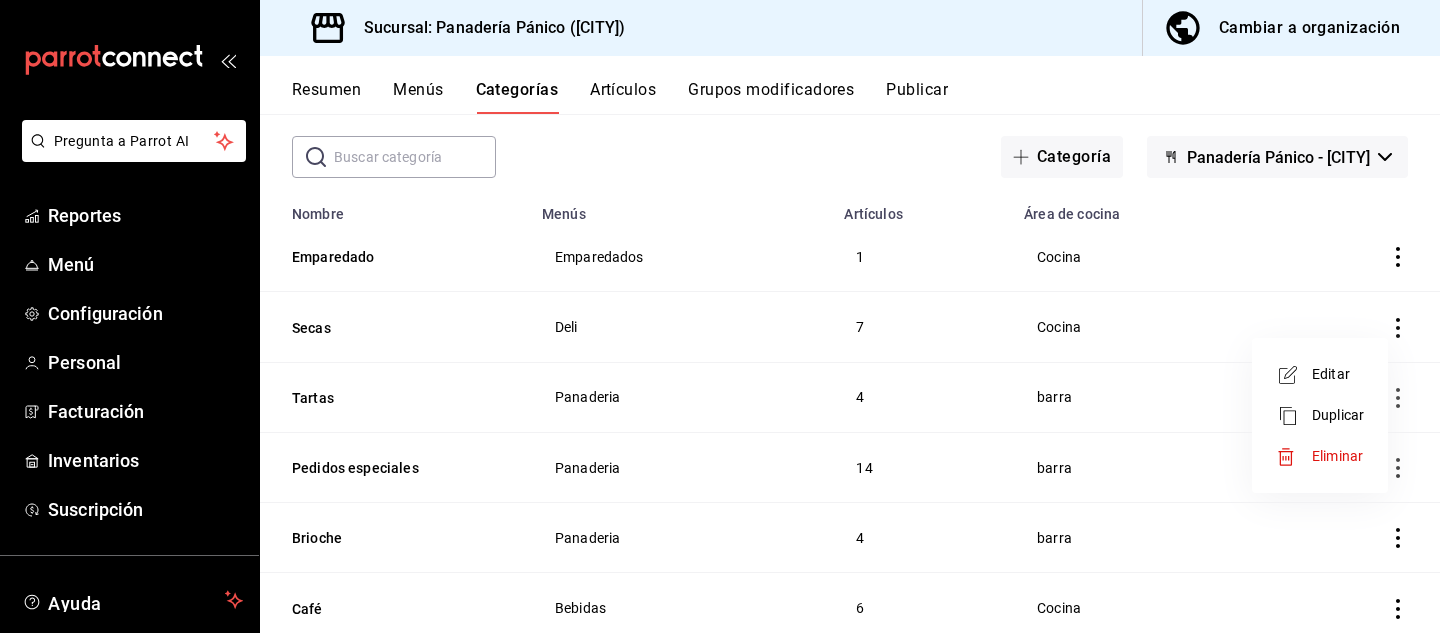 click on "Editar" at bounding box center (1338, 374) 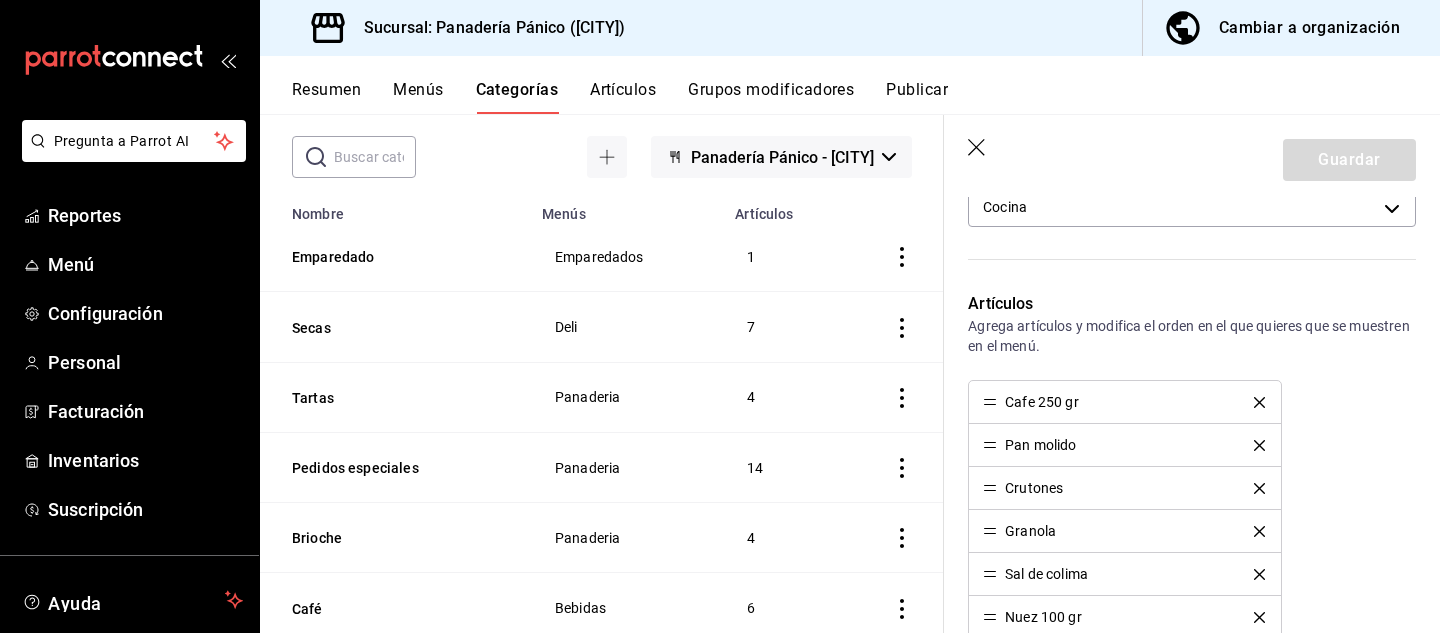 scroll, scrollTop: 418, scrollLeft: 0, axis: vertical 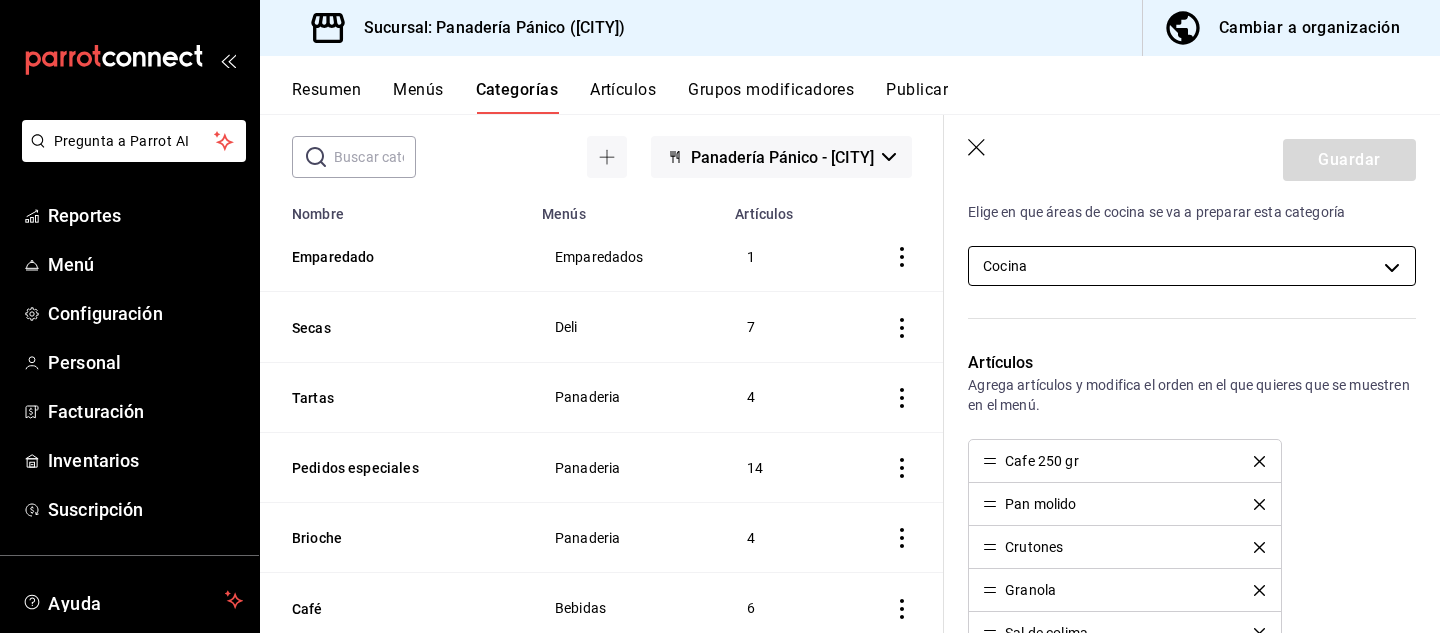 click on "Pregunta a Parrot AI Reportes   Menú   Configuración   Personal   Facturación   Inventarios   Suscripción   Ayuda Recomienda Parrot   [FIRST] [LAST]   Sugerir nueva función   Sucursal: Panadería Pánico ([CITY]) Cambiar a organización Resumen Menús Categorías Artículos Grupos modificadores Publicar Categoría sucursal Asigna o edita el área de cocina  de esta sucursal.  Para cambios generales, ve a “Organización”. ​ ​ Panadería Pánico - [CITY] Nombre Menús Artículos Emparedado Emparedados 1 Secas Deli 7 Tartas Panaderia 4 Pedidos especiales Panaderia 14 Brioche Panaderia 4 Café Bebidas 6 Infusiones Bebidas 6 Refrigeración Deli Bebidas 8 Lácteos Deli 2 Carnes frías Deli 2 Huevo Deli 3 Quesos Deli 3 Conservas Deli 7 Pan de mesa Panaderia 8 Danessa Panaderia 10 Hojaldre Panaderia 3 Panques y Galletas Panaderia 9 Guardar Editar categoría ¿Cómo se va a llamar? Secas 5 /30 ¿Cómo se va a llamar? Elige tu menú Tu categoría se va a incluir en los menús elegidos Panaderia Deli" at bounding box center [720, 316] 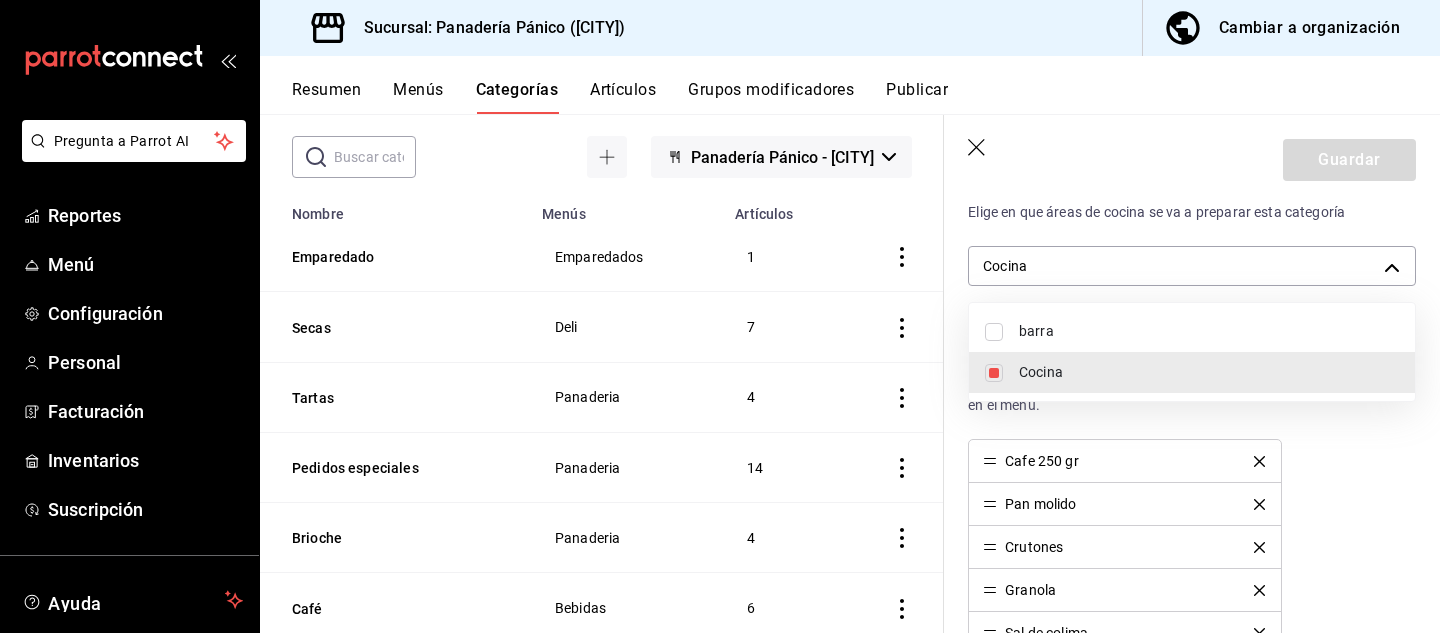 click on "barra" at bounding box center (1209, 331) 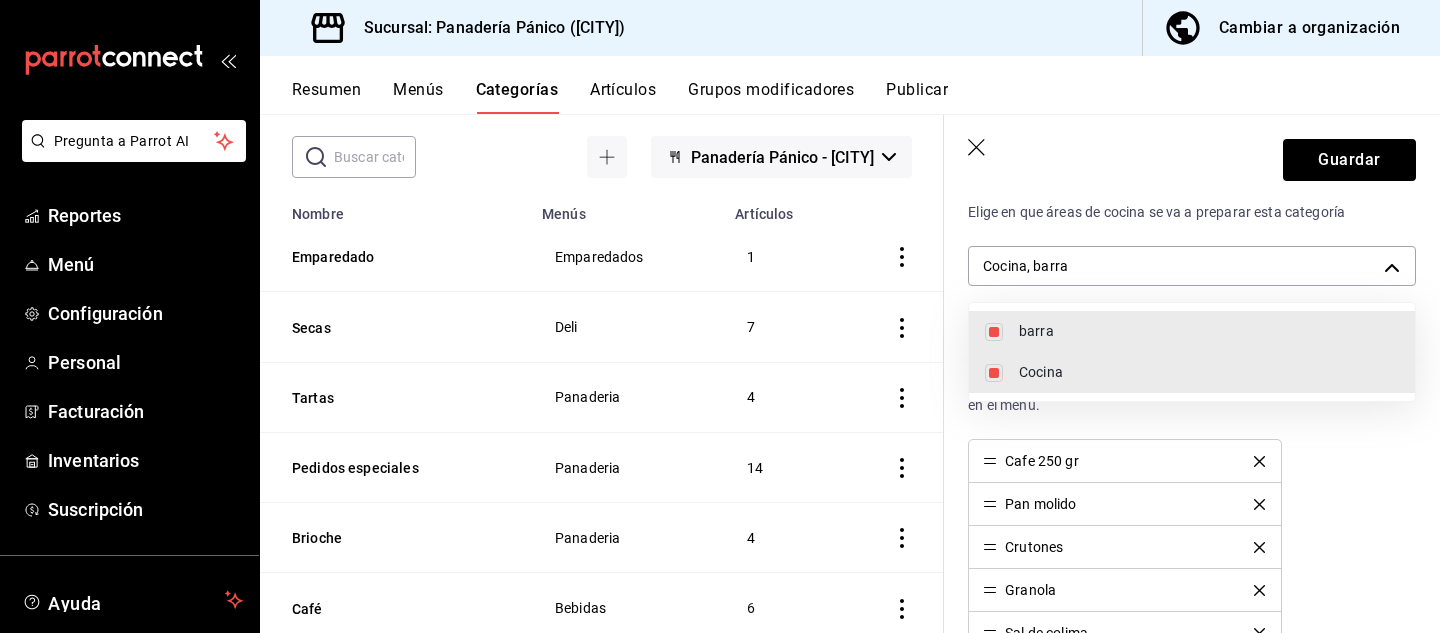 click on "Cocina" at bounding box center [1209, 372] 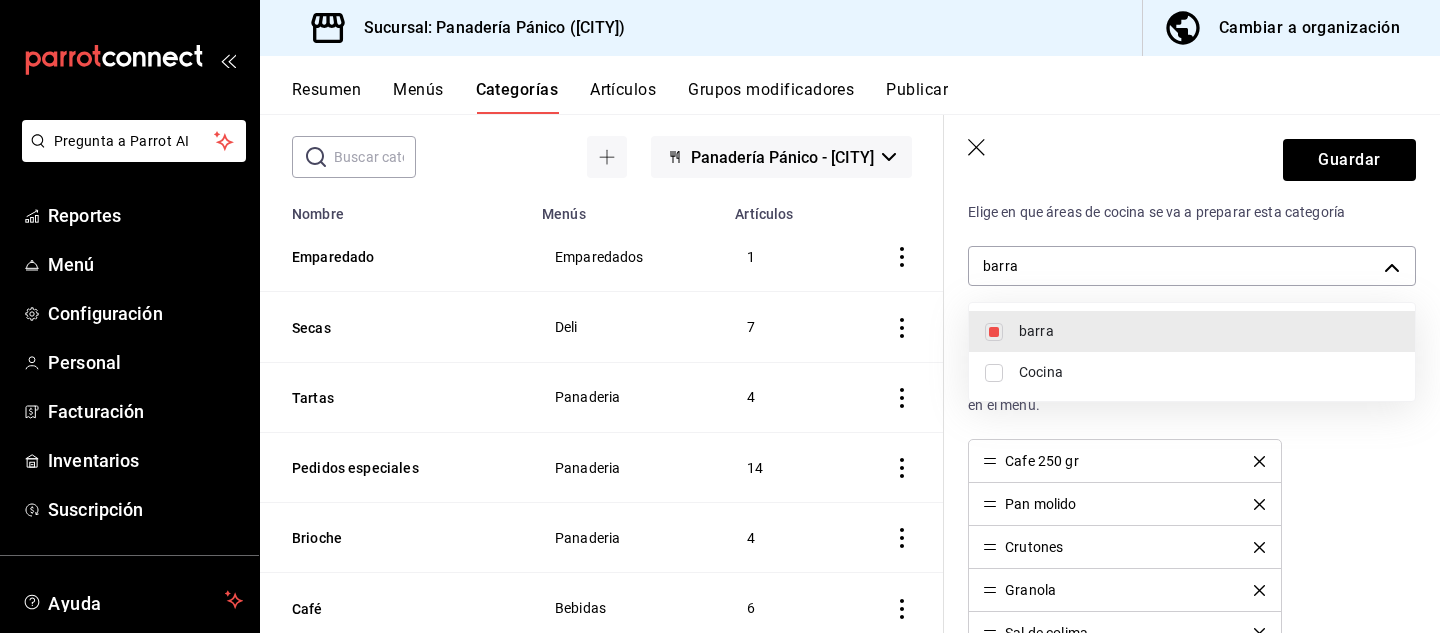 click at bounding box center (720, 316) 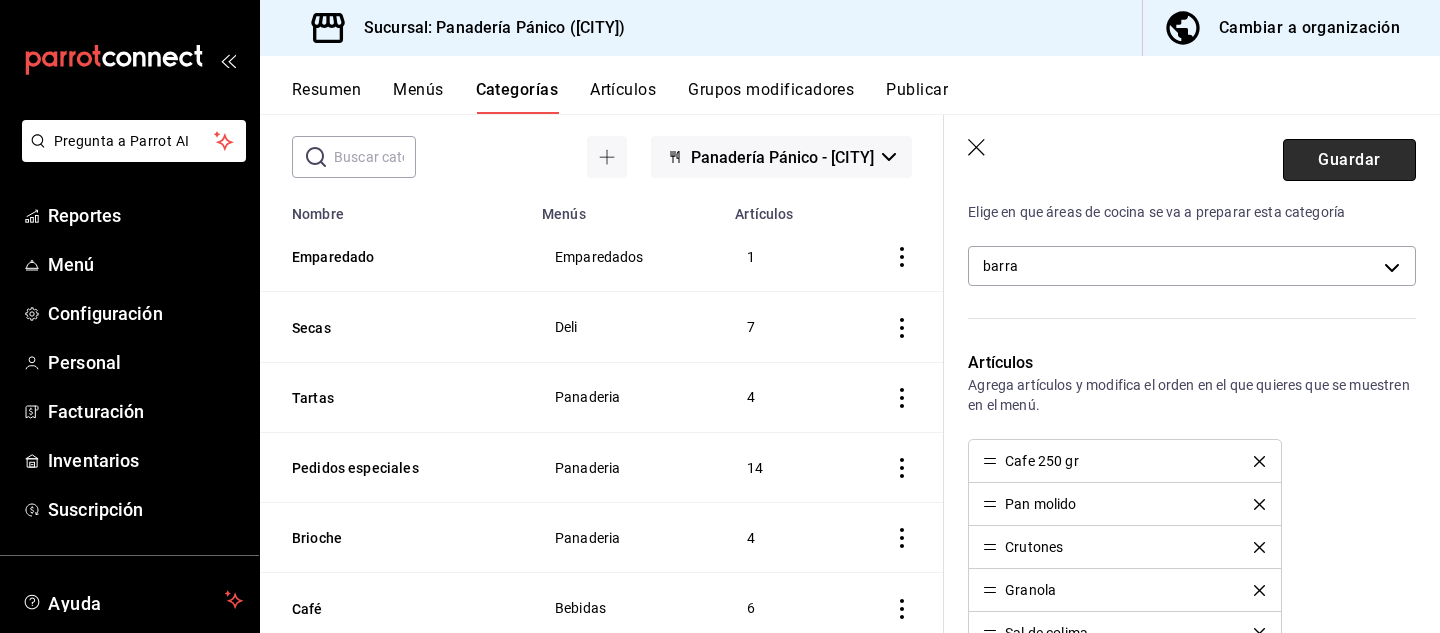 click on "Guardar" at bounding box center [1349, 160] 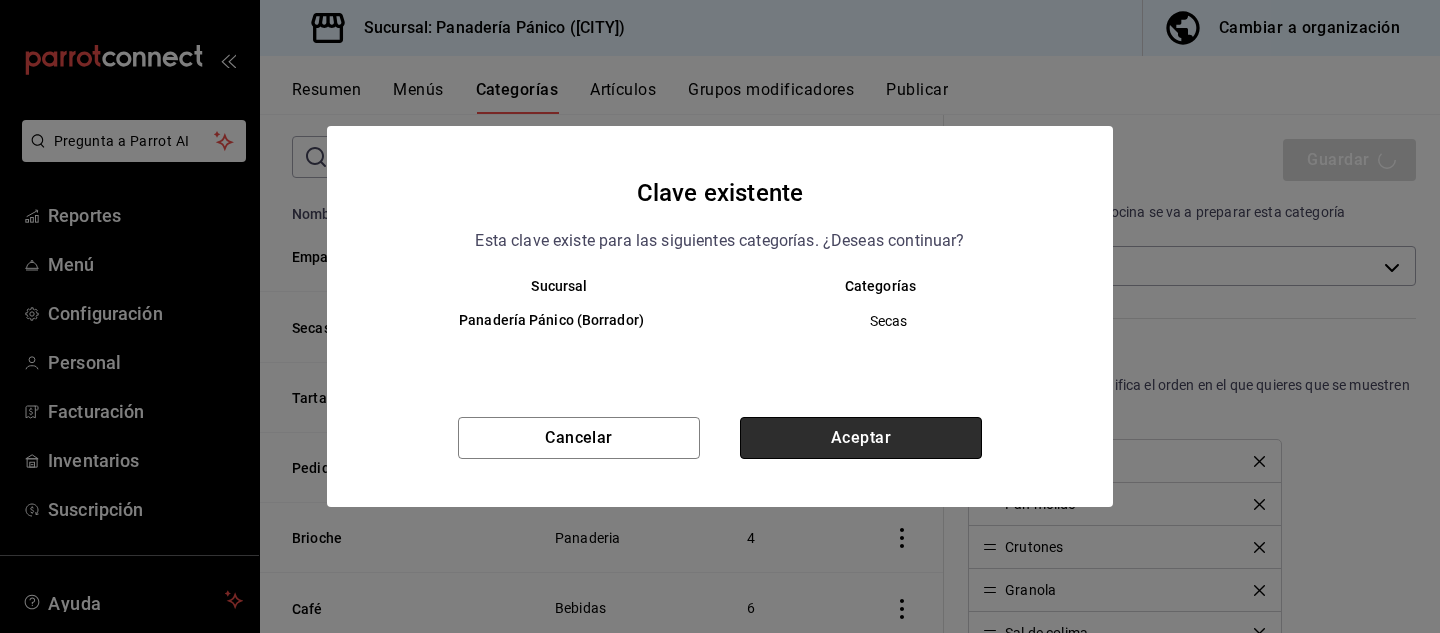 click on "Aceptar" at bounding box center [861, 438] 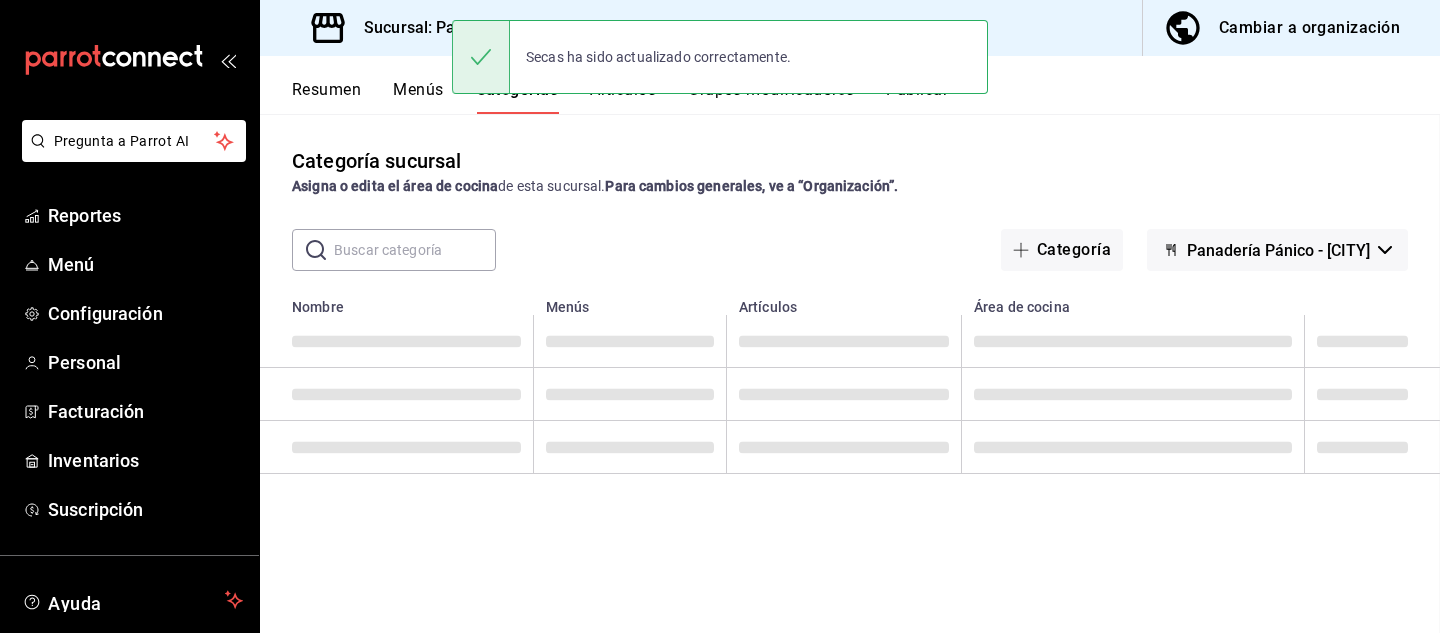 scroll, scrollTop: 0, scrollLeft: 0, axis: both 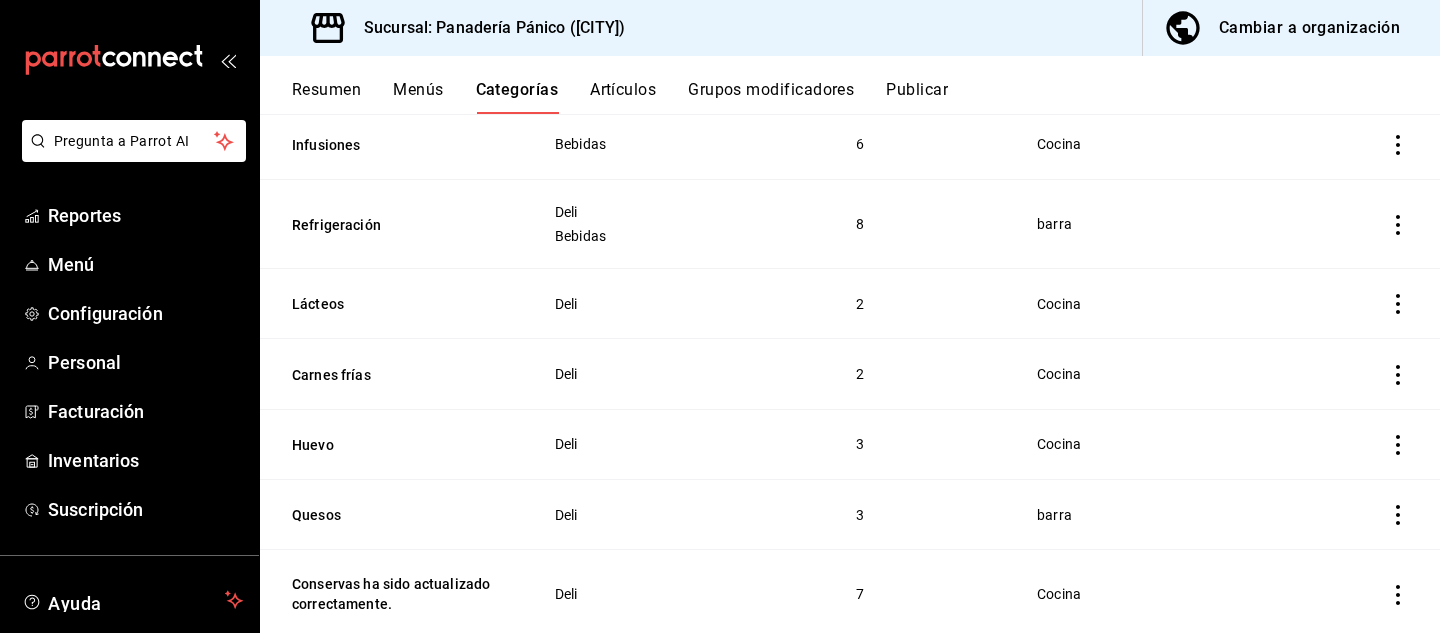 click 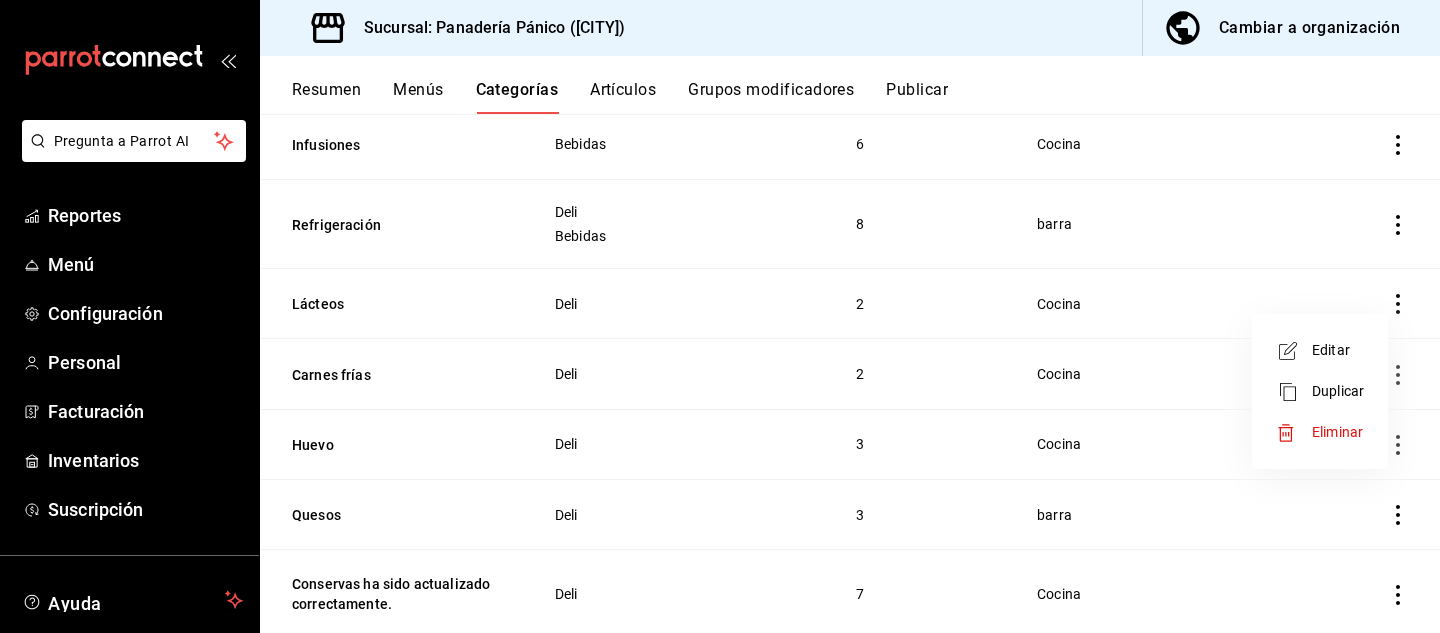 click on "Editar" at bounding box center [1338, 350] 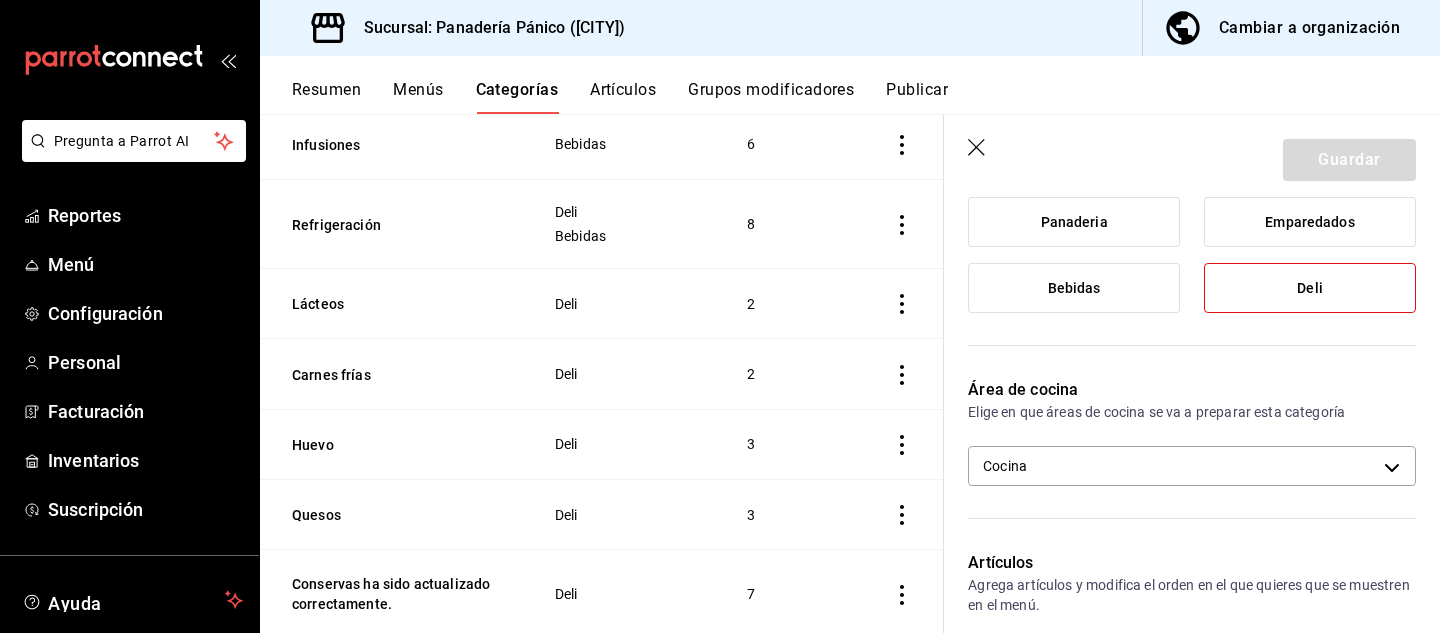 scroll, scrollTop: 232, scrollLeft: 0, axis: vertical 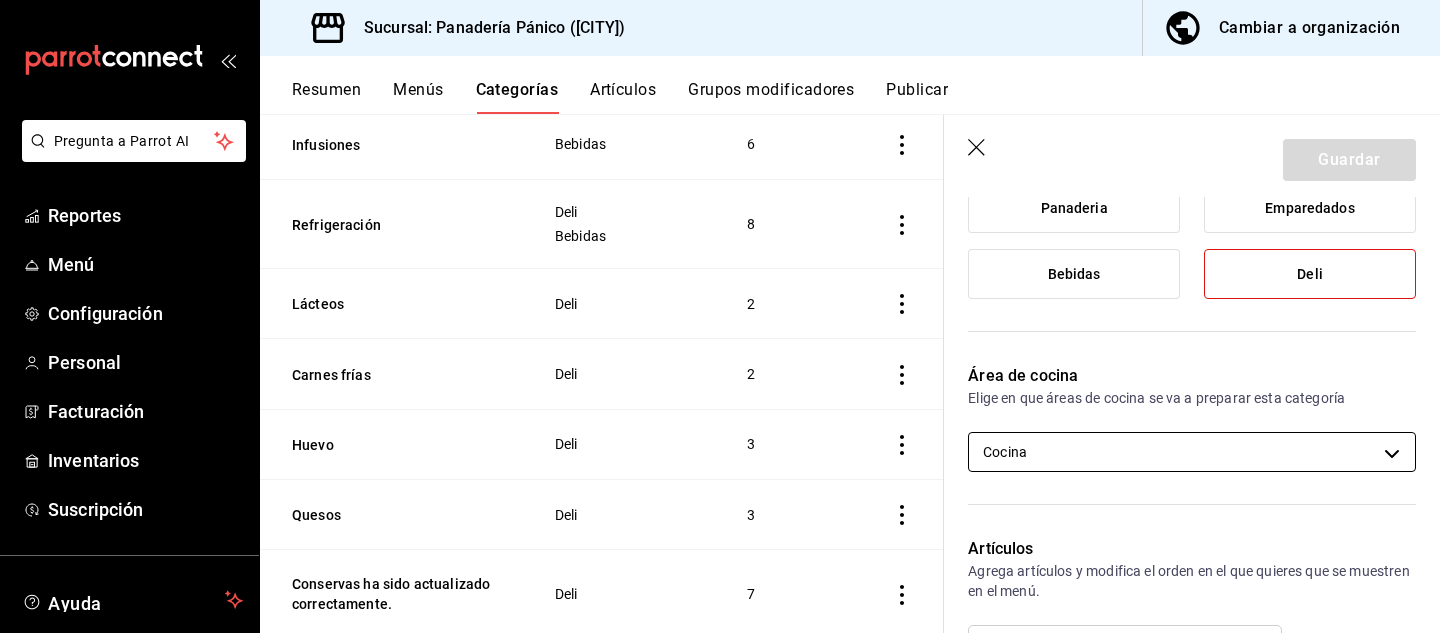 click on "Pregunta a Parrot AI Reportes   Menú   Configuración   Personal   Facturación   Inventarios   Suscripción   Ayuda Recomienda Parrot   [FIRST] [LAST]   Sugerir nueva función   Sucursal: Panadería Pánico ([CITY]) Cambiar a organización Resumen Menús Categorías Artículos Grupos modificadores Publicar Categoría sucursal Asigna o edita el área de cocina  de esta sucursal.  Para cambios generales, ve a “Organización”. ​ ​ Panadería Pánico - [CITY] Nombre Menús Artículos Emparedado Emparedados 1 Secas Deli 7 Tartas Panaderia 4 Pedidos especiales Panaderia 14 Brioche Panaderia 4 Café Bebidas 6 Infusiones Bebidas 6 Refrigeración Deli Bebidas 8 Lácteos Deli 2 Carnes frías Deli 2 Huevo Deli 3 Quesos Deli 3 Conservas Deli 7 Pan de mesa Panaderia 8 Danessa Panaderia 10 Hojaldre Panaderia 3 Panques y Galletas Panaderia 9 GuardarEditar categoría ¿Cómo se va a llamar? Lácteos 7 /30 ¿Cómo se va a llamar? Elige tu menú Tu categoría se va a incluir en los menús elegidos Panaderia /" at bounding box center (720, 316) 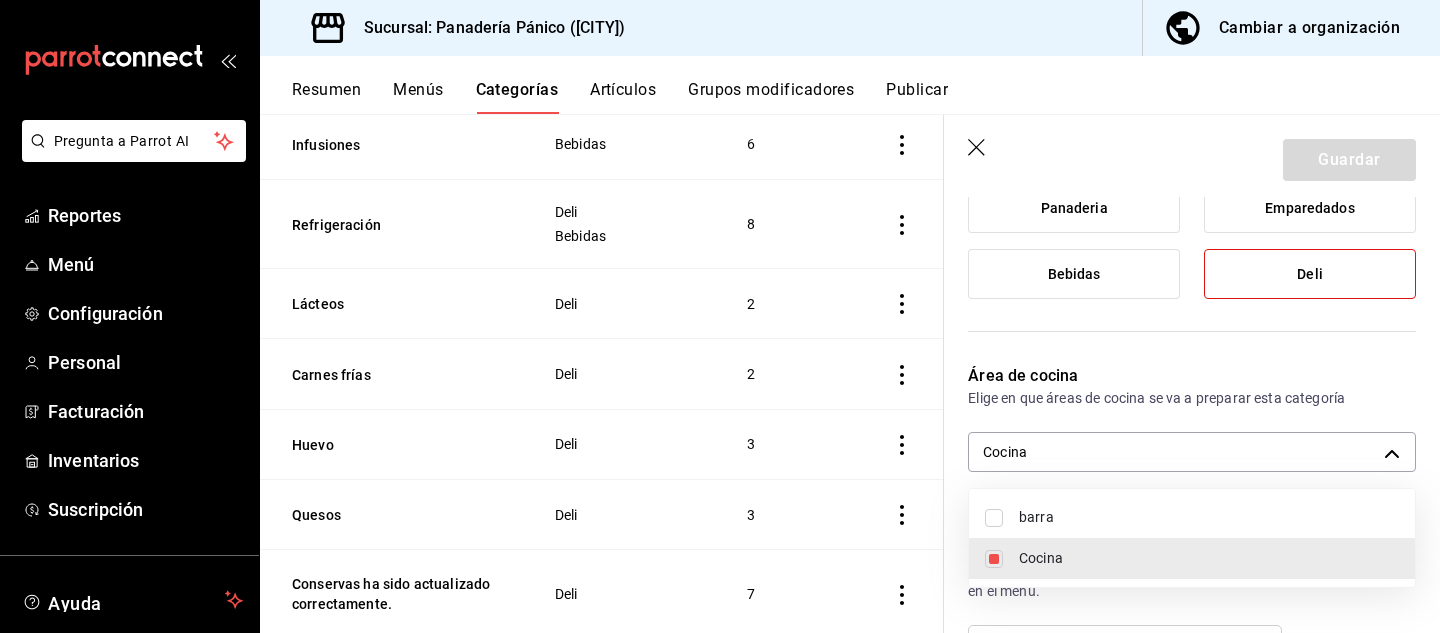 click on "barra" at bounding box center [1209, 517] 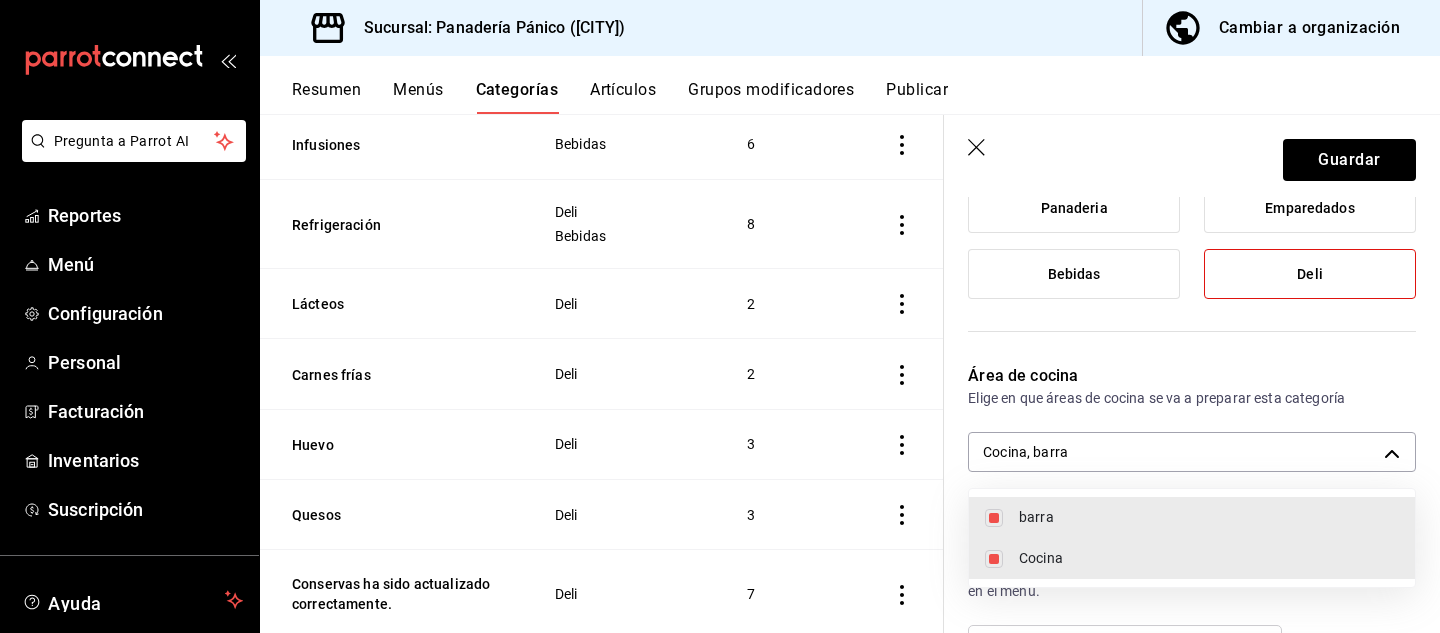 click on "Cocina" at bounding box center (1209, 558) 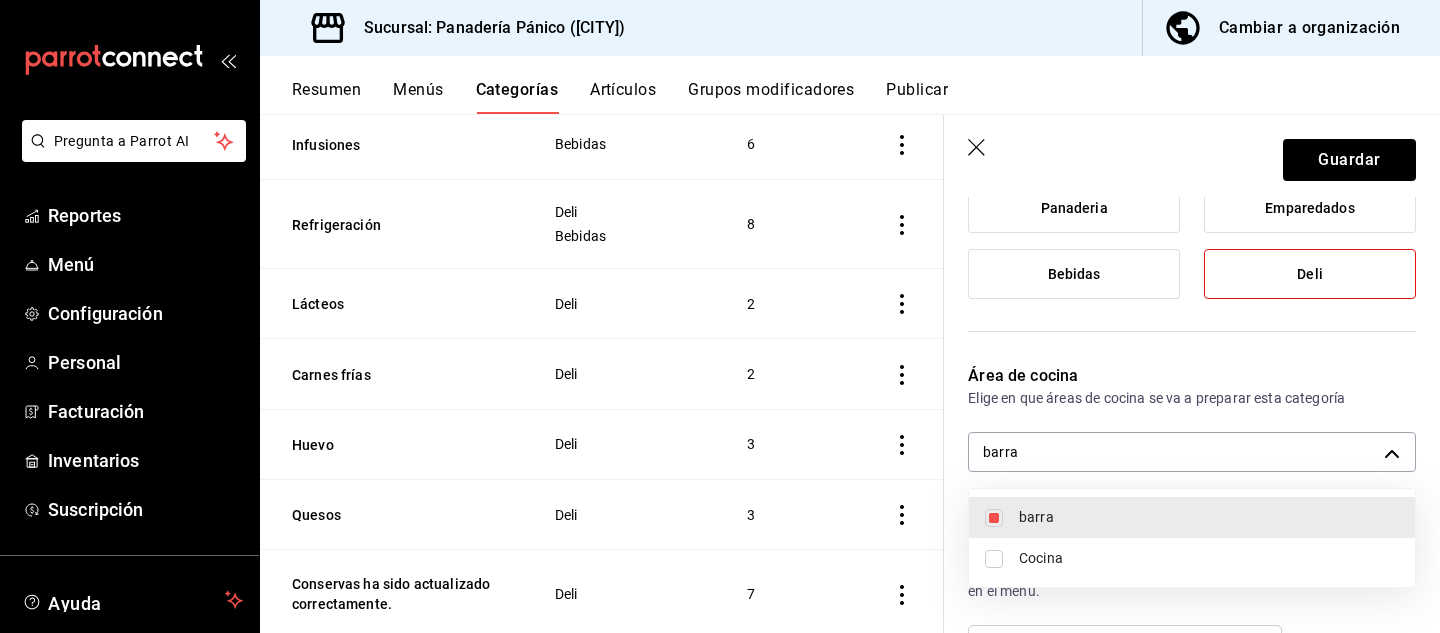 click at bounding box center [720, 316] 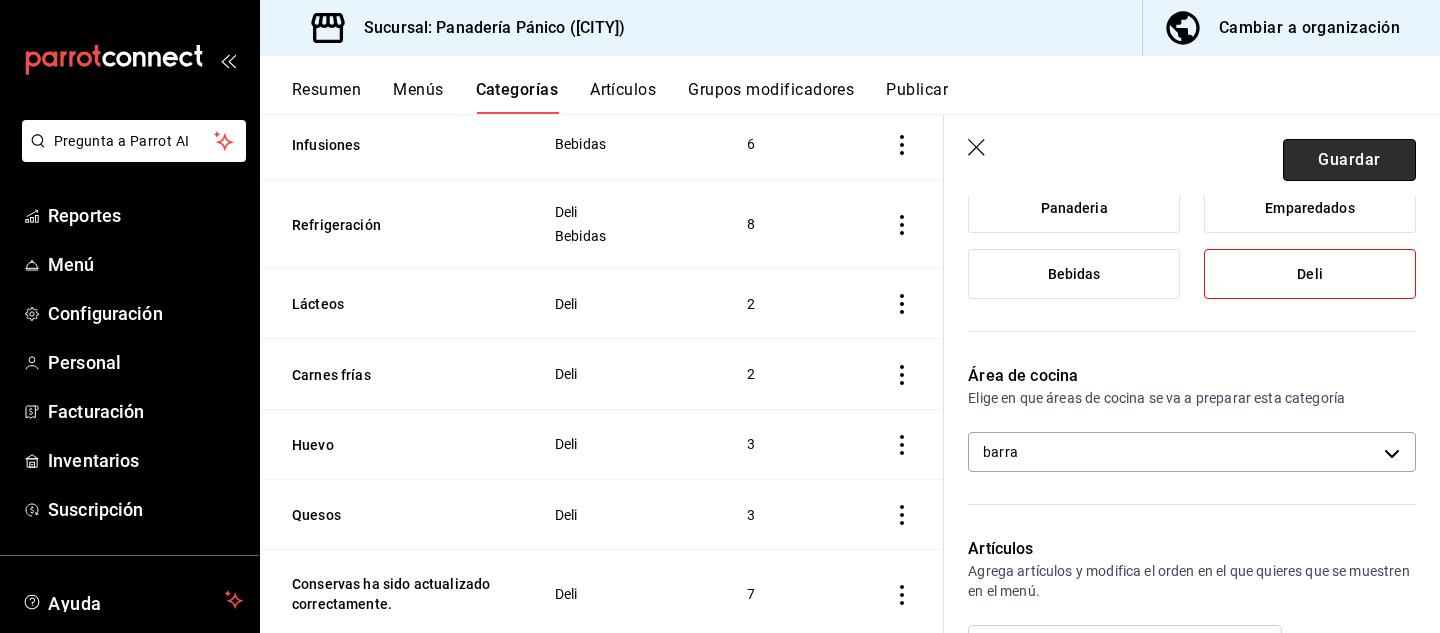 click on "Guardar" at bounding box center (1349, 160) 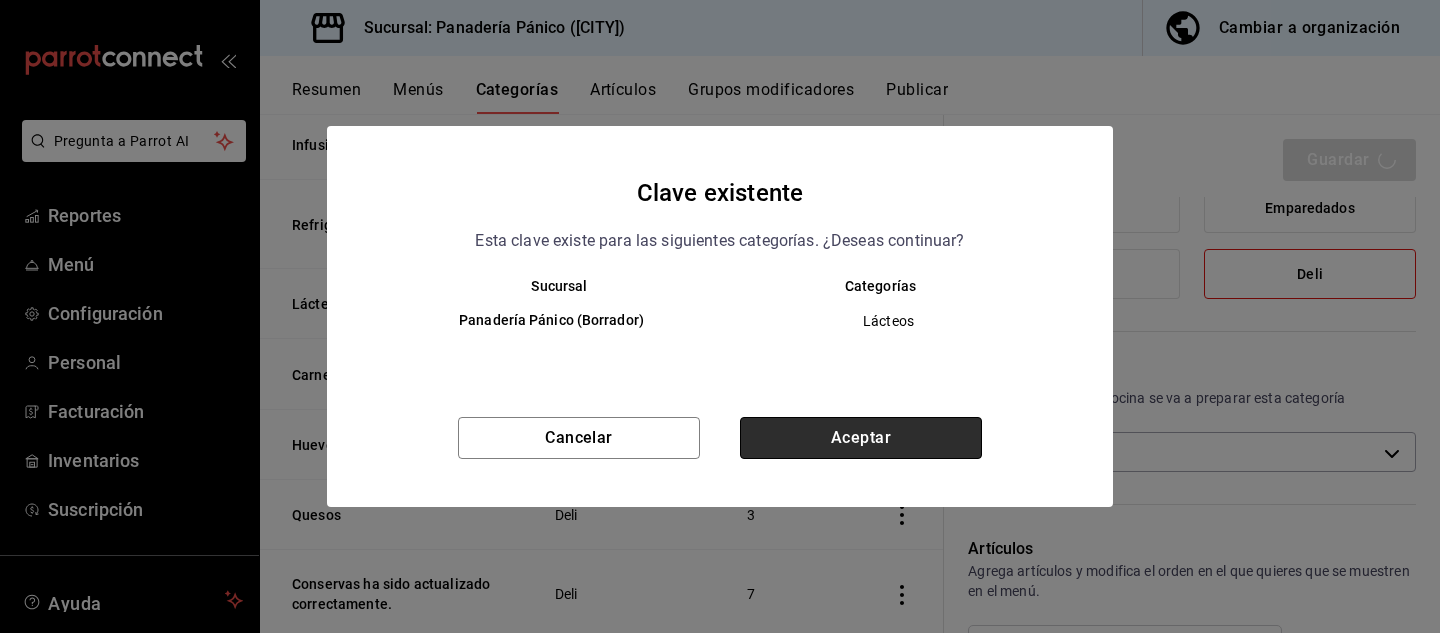 click on "Aceptar" at bounding box center [861, 438] 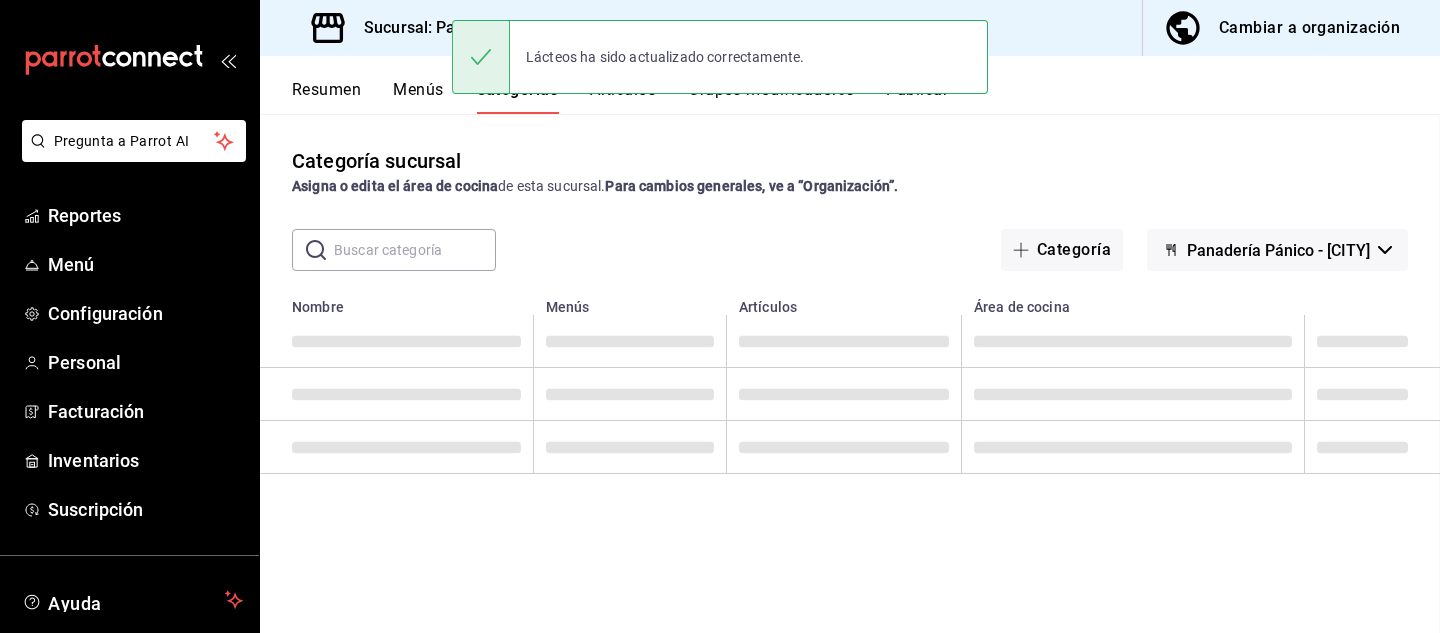scroll, scrollTop: 0, scrollLeft: 0, axis: both 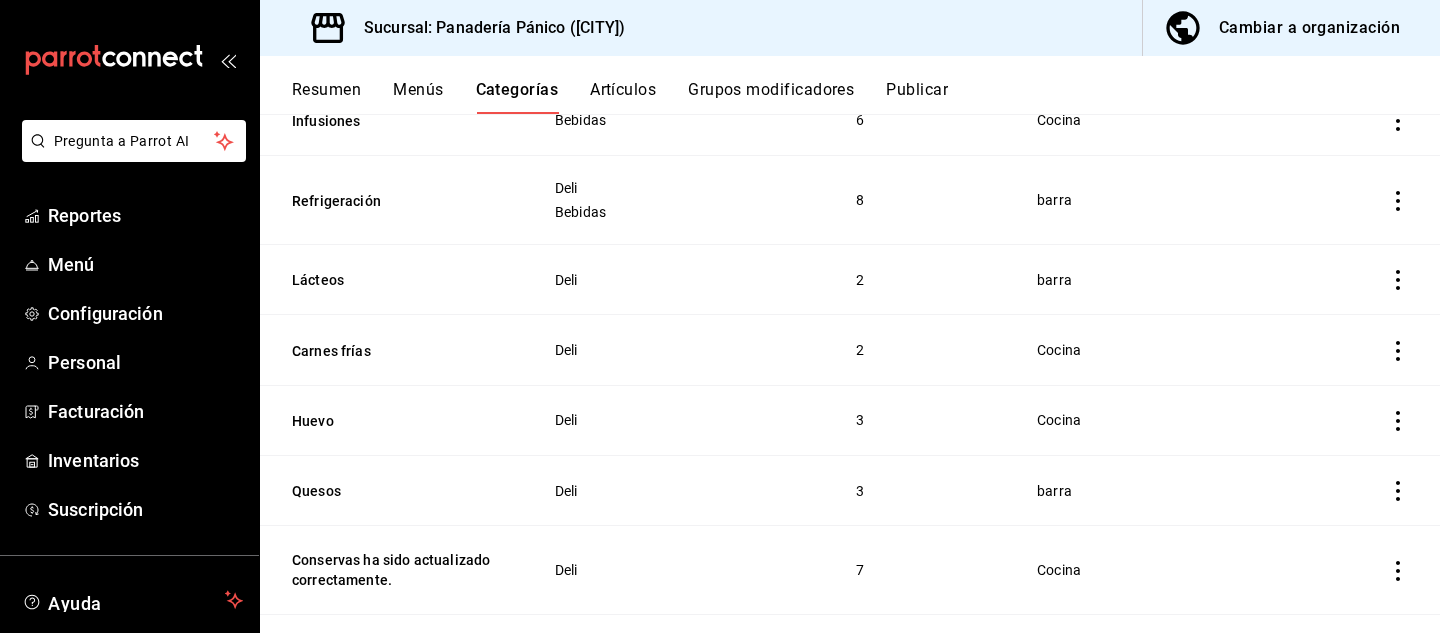 click 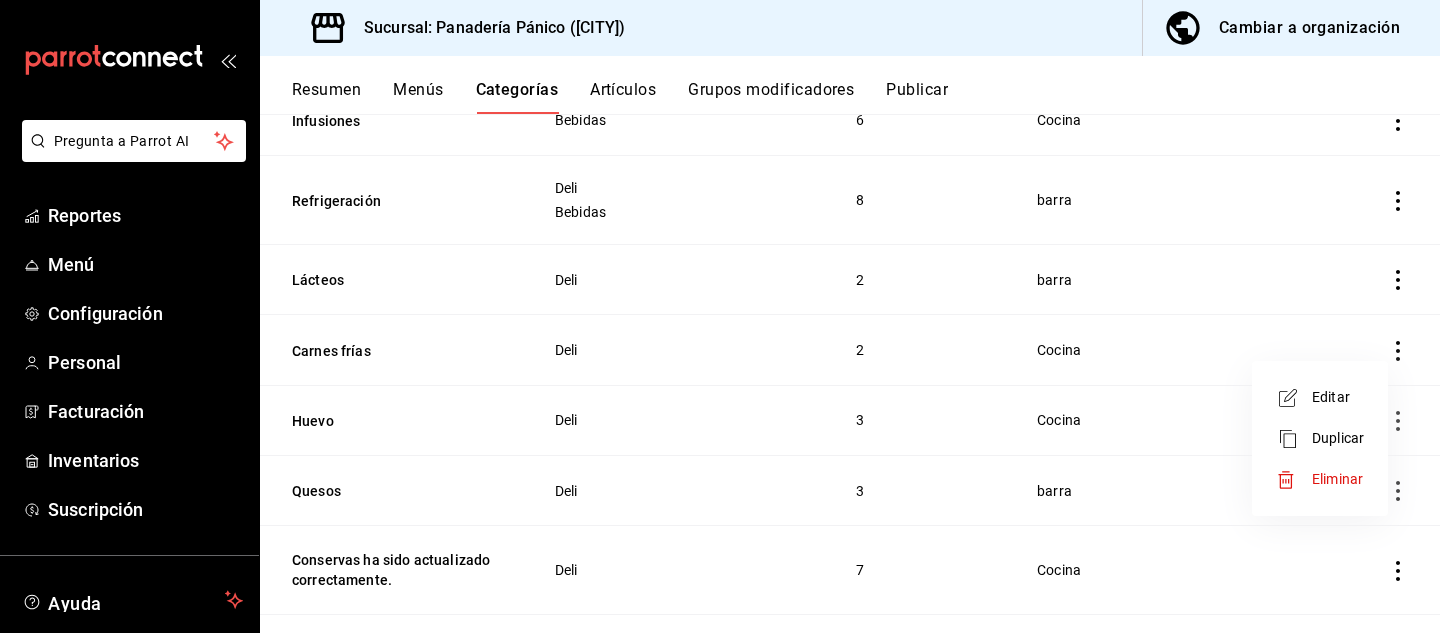 click on "Editar" at bounding box center (1338, 397) 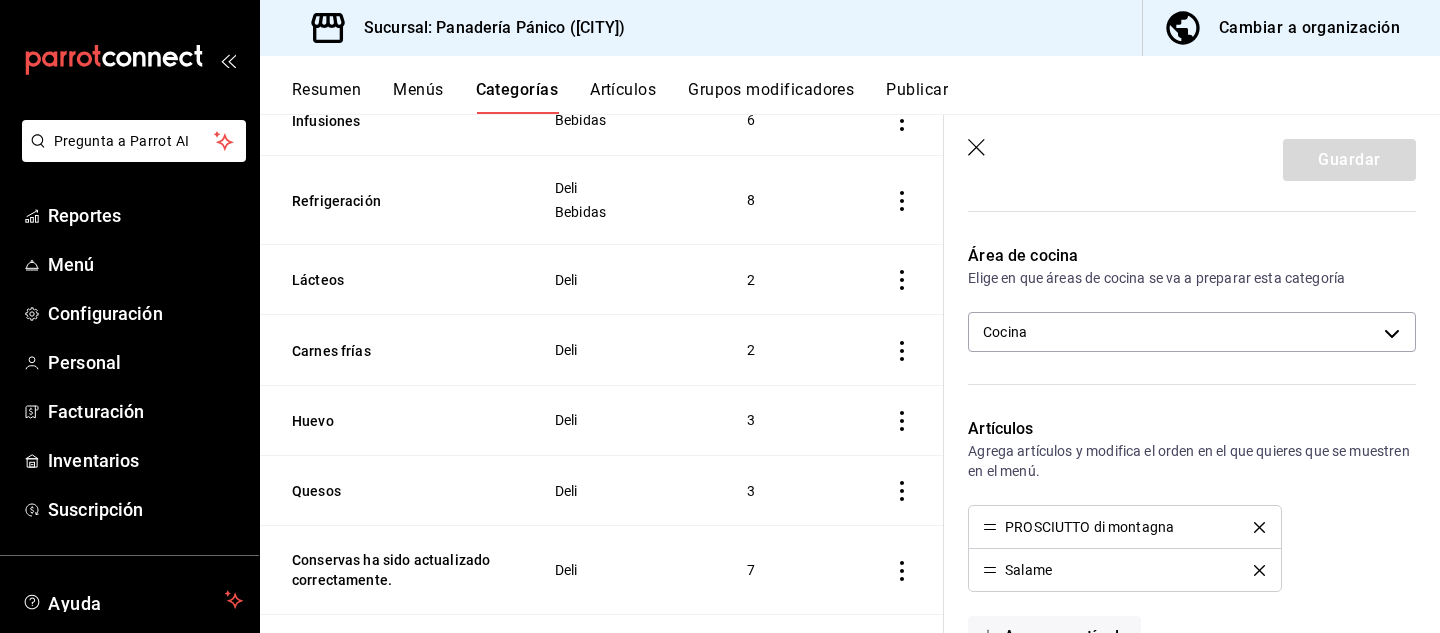 scroll, scrollTop: 363, scrollLeft: 0, axis: vertical 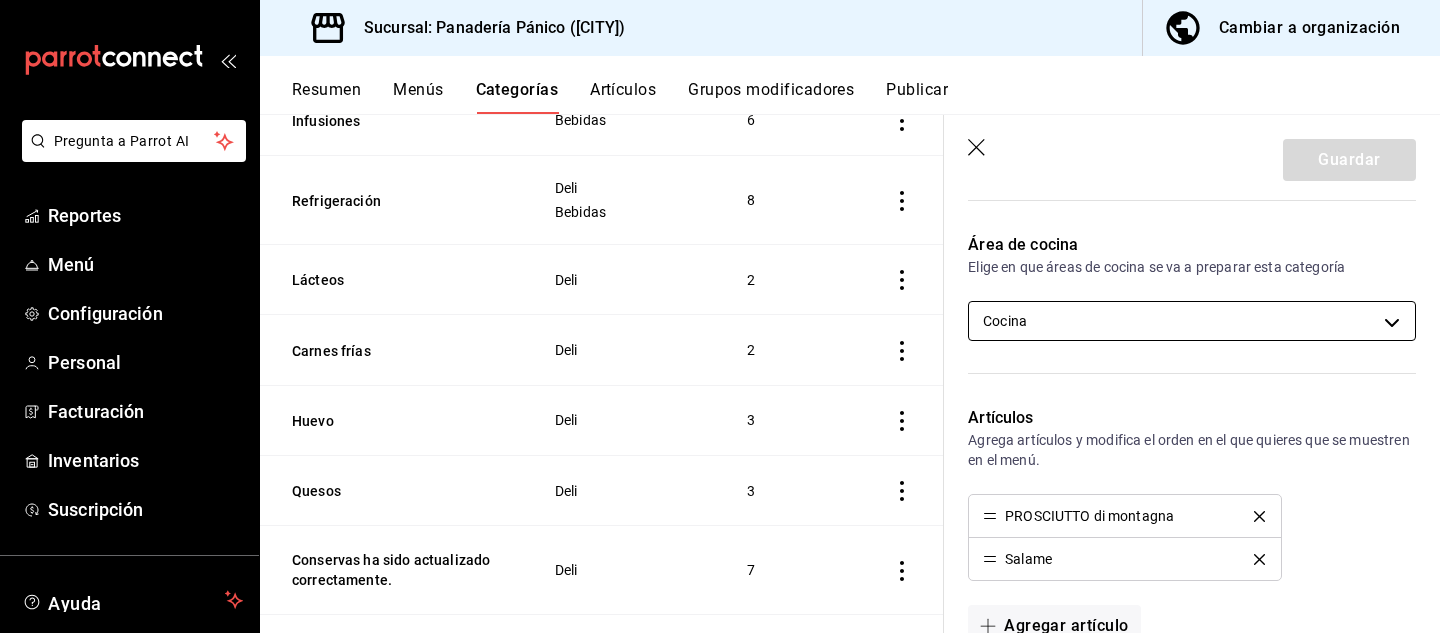 click on "Pregunta a Parrot AI Reportes   Menú   Configuración   Personal   Facturación   Inventarios   Suscripción   Ayuda Recomienda Parrot   [FIRST] [LAST]   Sugerir nueva función   Sucursal: Panadería Pánico ([CITY]) Cambiar a organización Resumen Menús Categorías Artículos Grupos modificadores Publicar Categoría sucursal Asigna o edita el área de cocina  de esta sucursal.  Para cambios generales, ve a “Organización”. ​ ​ Panadería Pánico - [CITY] Nombre Menús Artículos Emparedado Emparedados 1 Secas Deli 7 Tartas Panaderia 4 Pedidos especiales Panaderia 14 Brioche Panaderia 4 Café Bebidas 6 Infusiones Bebidas 6 Refrigeración Deli Bebidas 8 Lácteos Deli 2 Carnes frías Deli 2 Huevo Deli 3 Quesos Deli 3 Conservas Deli 7 Pan de mesa Panaderia 8 Danessa Panaderia 10 Hojaldre Panaderia 3 Panques y Galletas Panaderia 9 GuardarEditar categoría ¿Cómo se va a llamar? Carnes frías 12 /30 ¿Cómo se va a llamar? Elige tu menú Tu categoría se va a incluir en los menús elegidos Deli" at bounding box center (720, 316) 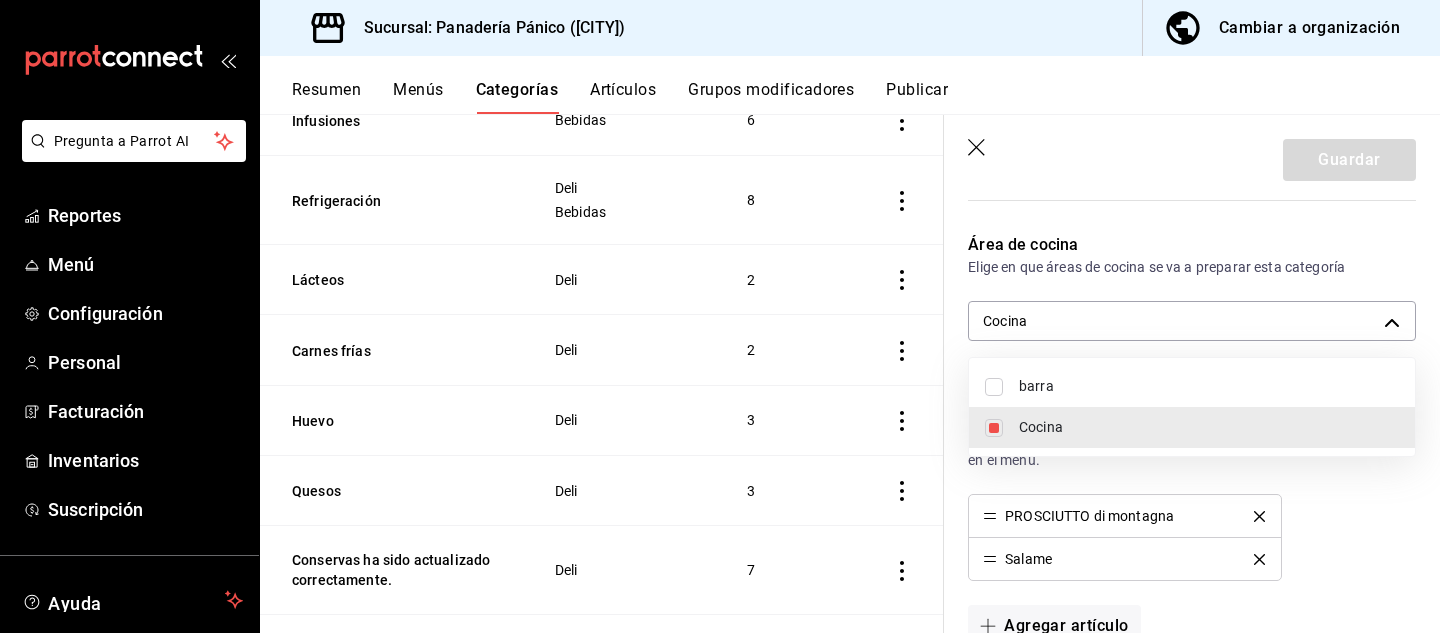 click on "barra" at bounding box center [1209, 386] 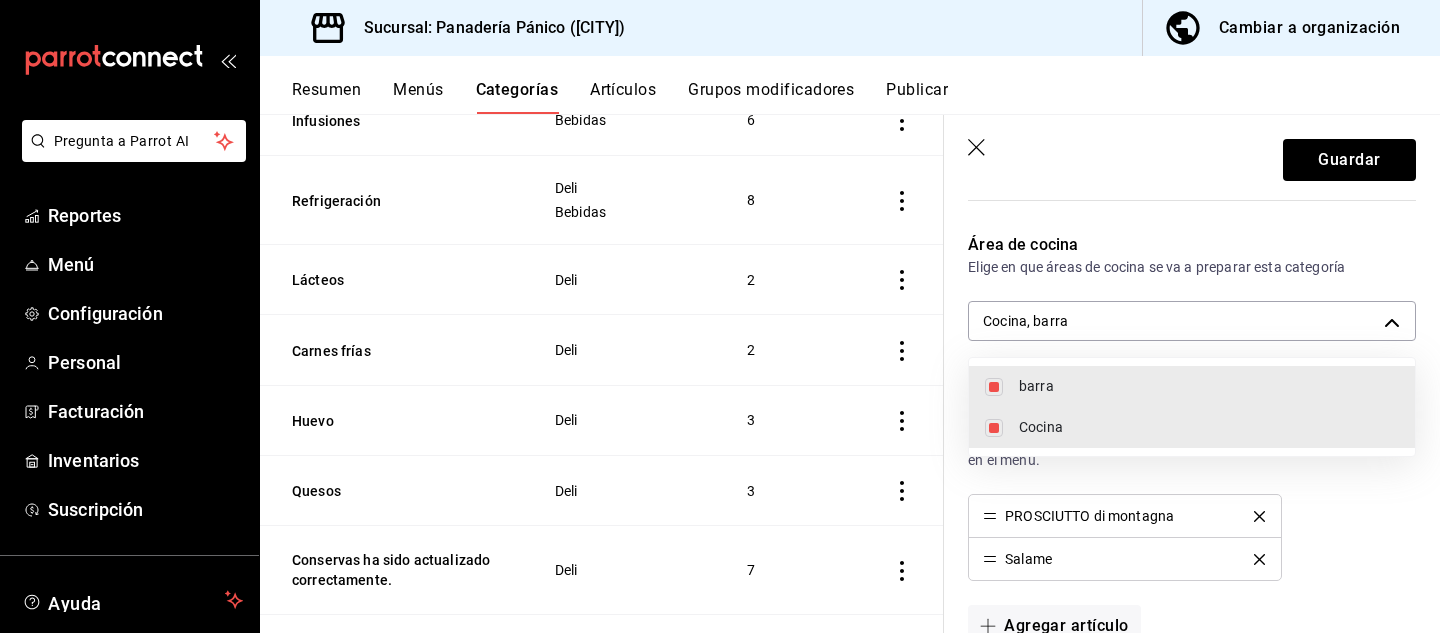 click on "Cocina" at bounding box center (1209, 427) 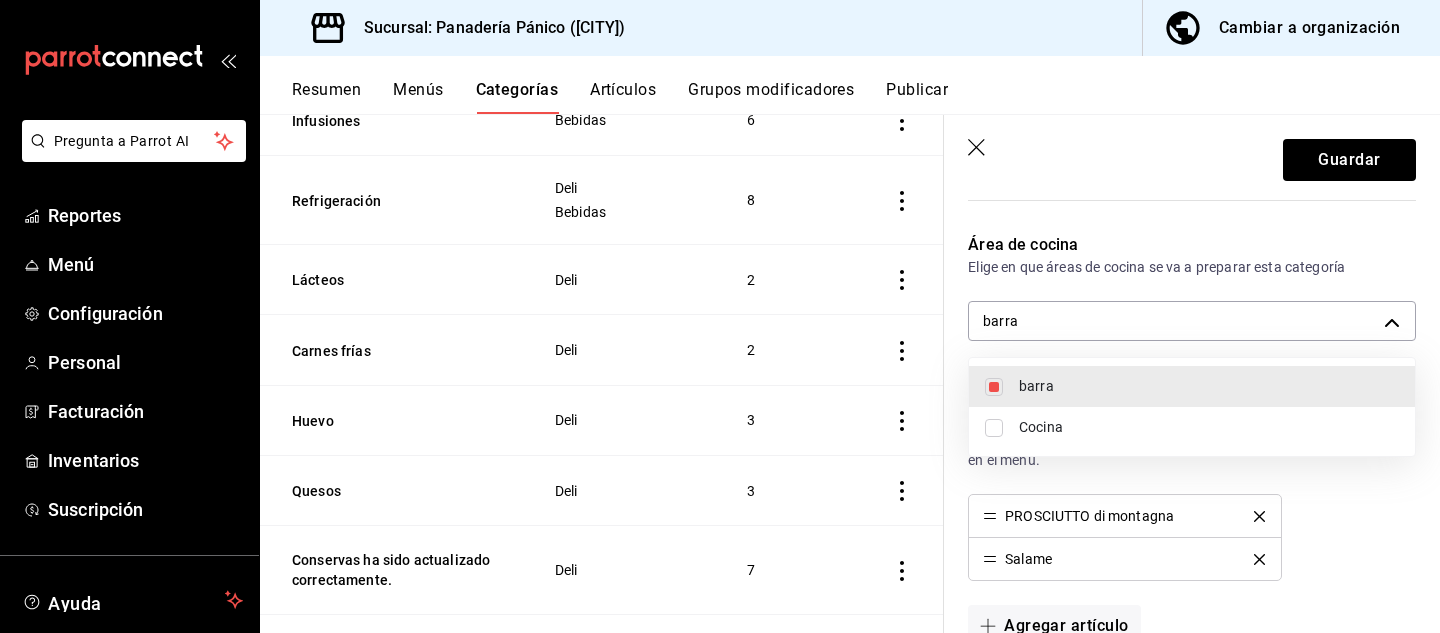 click at bounding box center [720, 316] 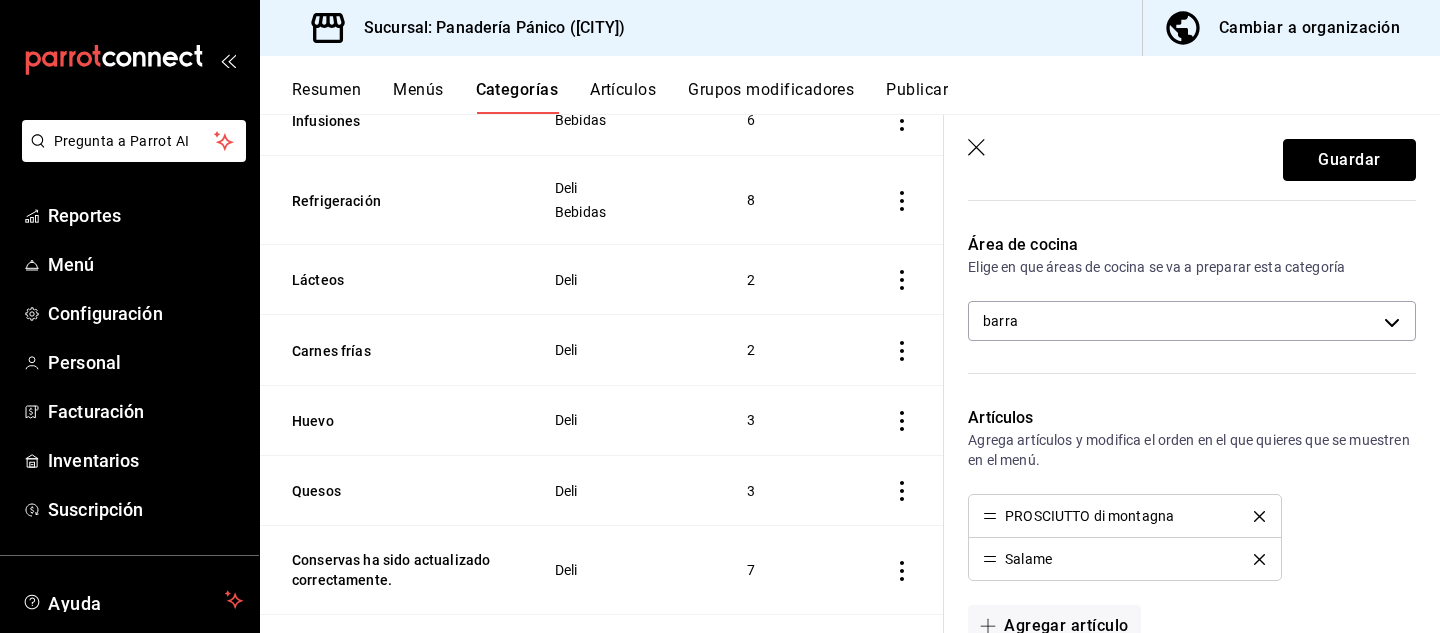 click on "Guardar" at bounding box center [1349, 160] 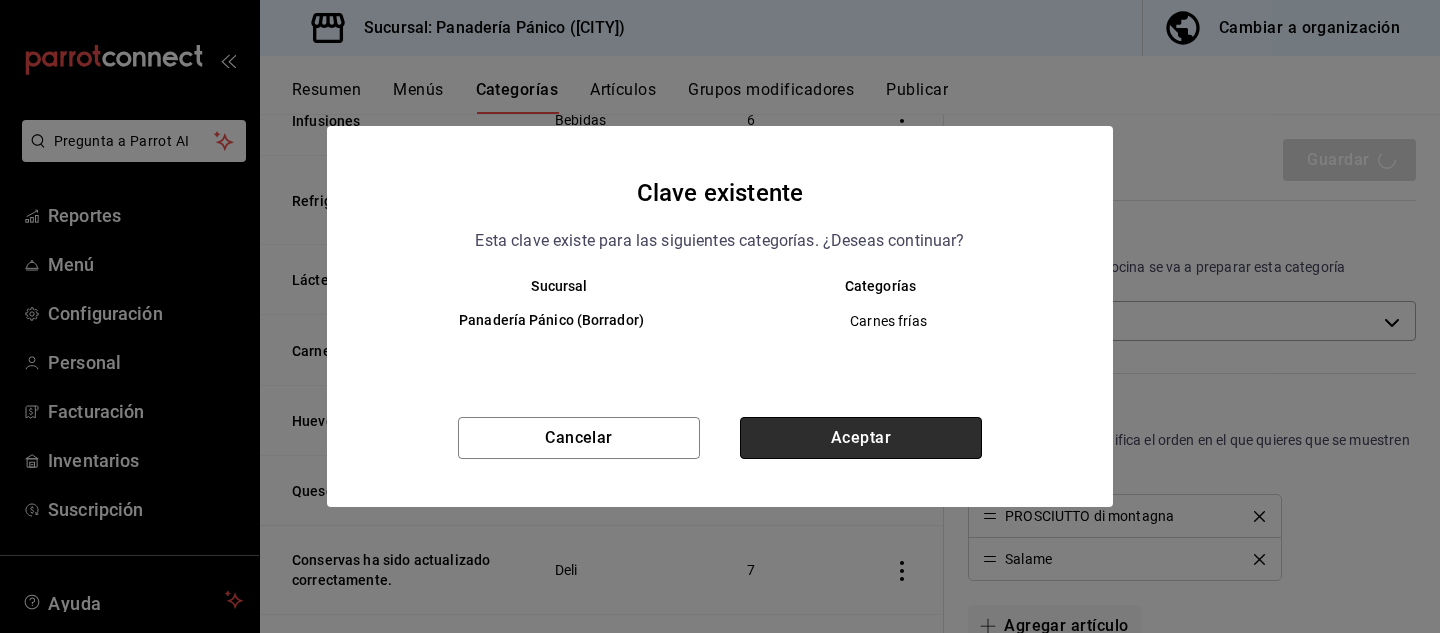 click on "Aceptar" at bounding box center [861, 438] 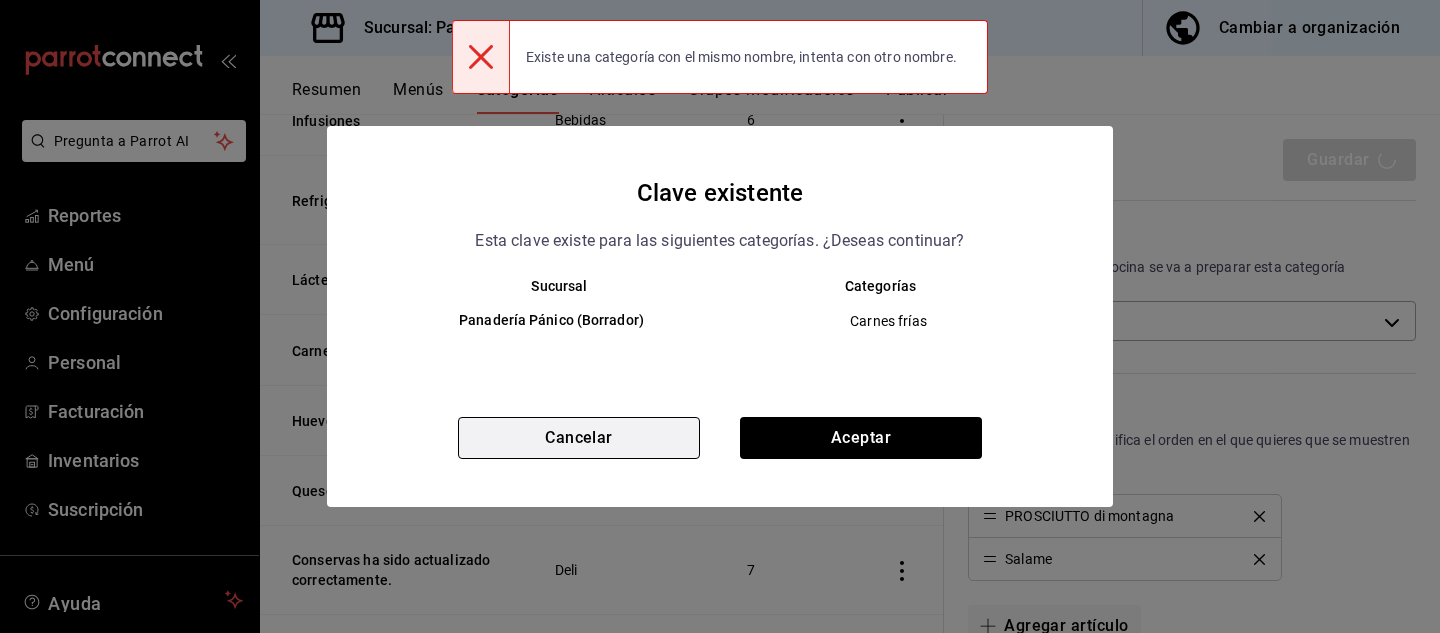 click on "Cancelar" at bounding box center (579, 438) 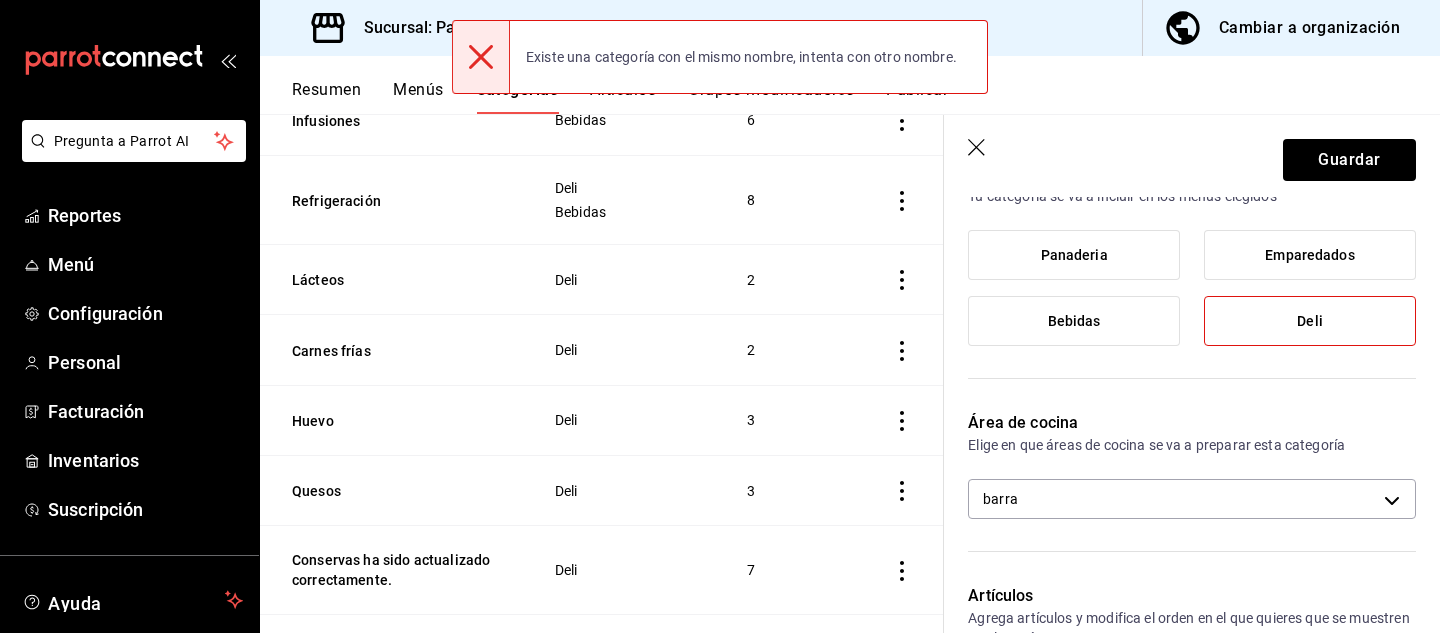 scroll, scrollTop: 0, scrollLeft: 0, axis: both 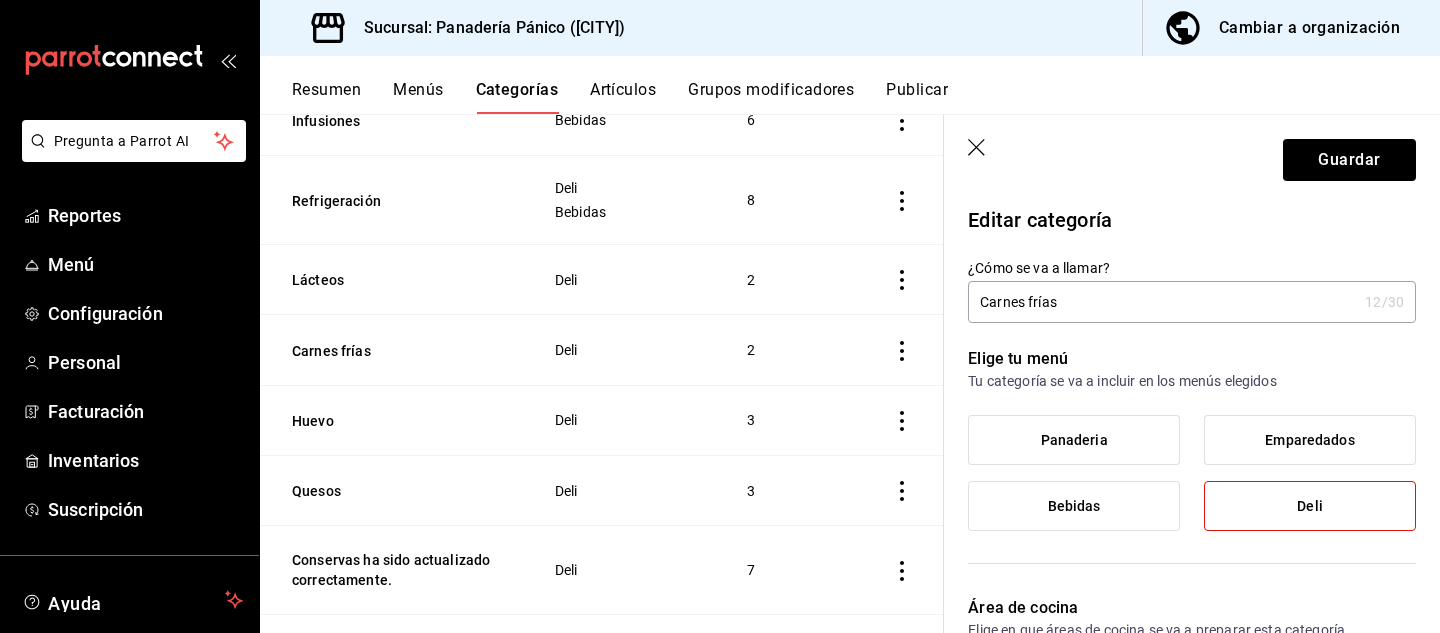 click on "Carnes frías" at bounding box center (1162, 302) 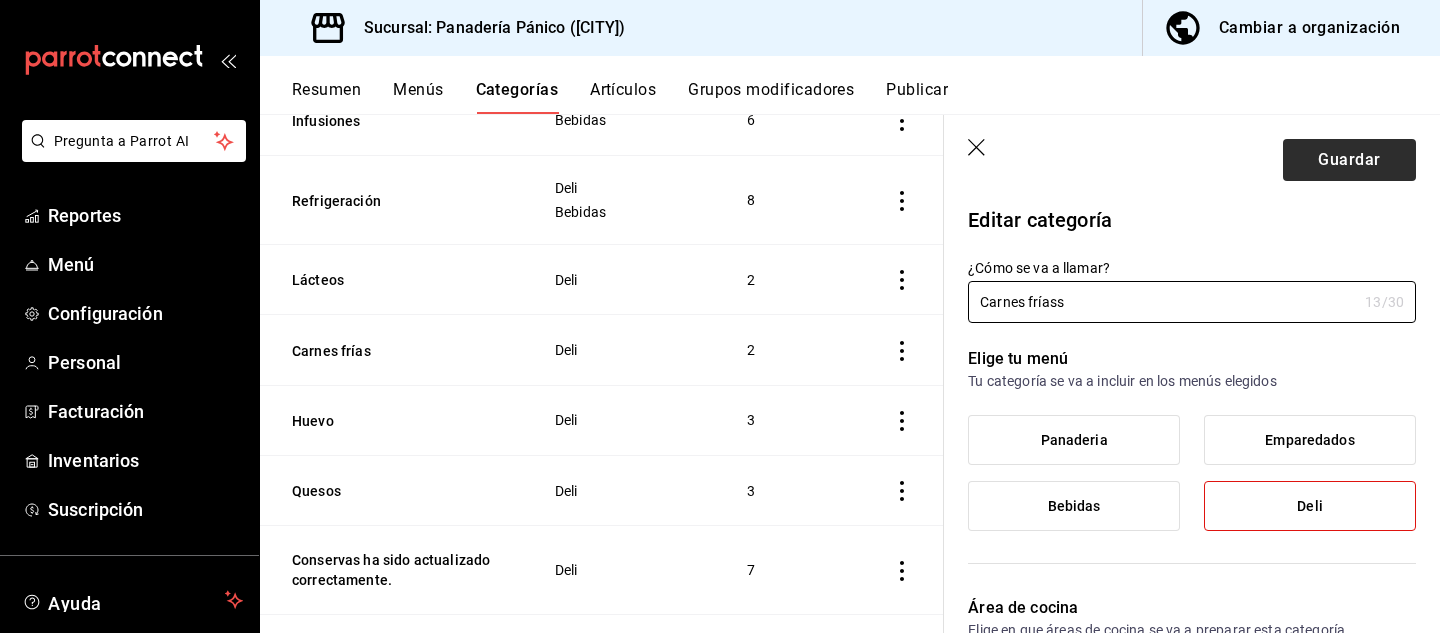 type on "Carnes fríass" 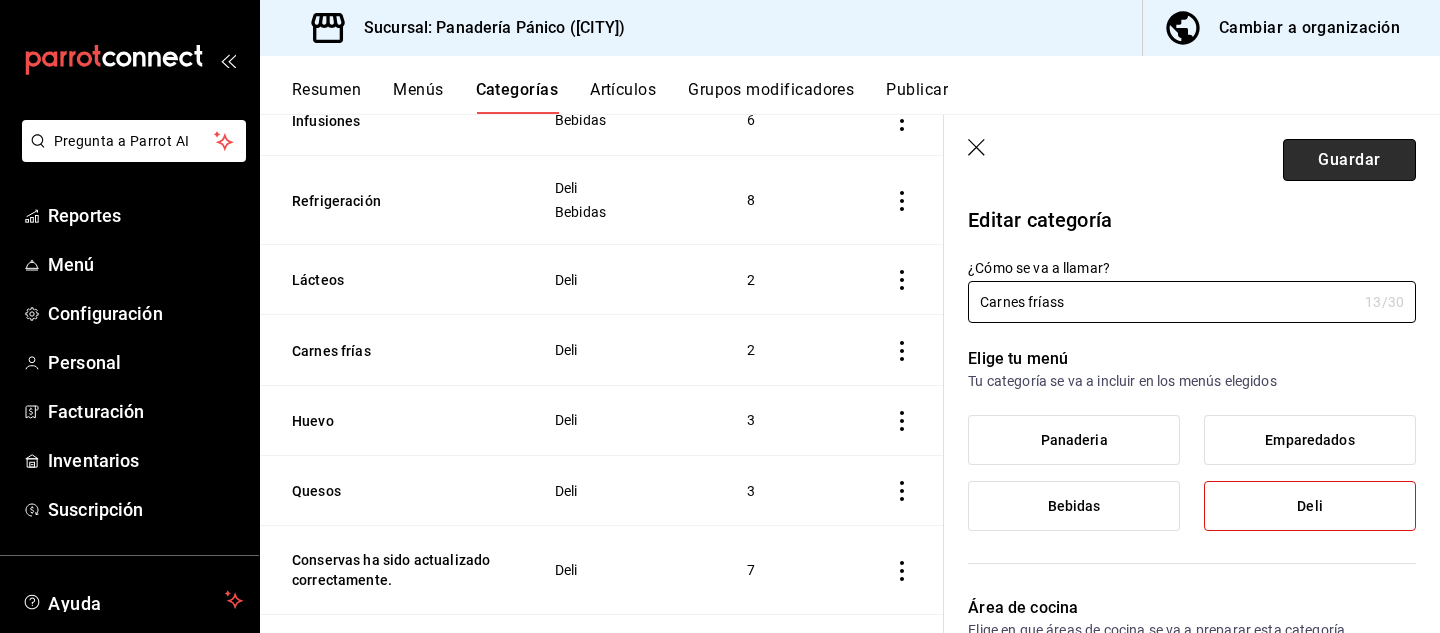 click on "Guardar" at bounding box center [1349, 160] 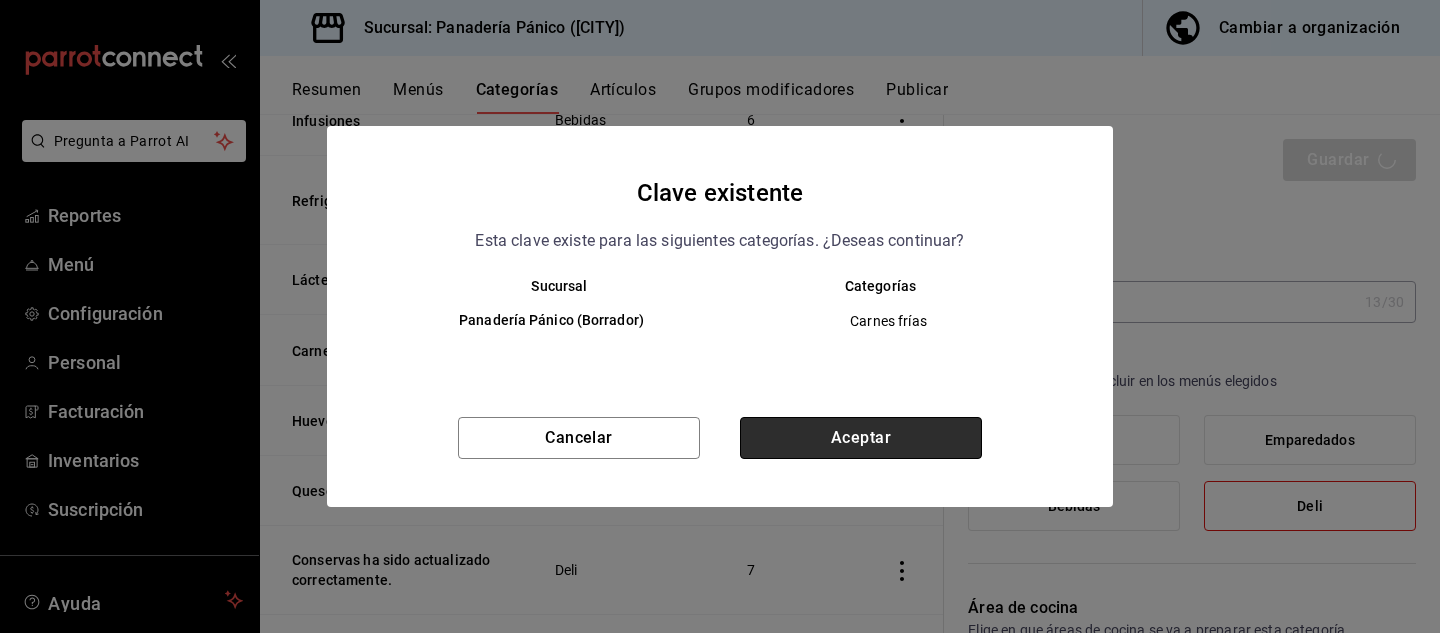 click on "Aceptar" at bounding box center [861, 438] 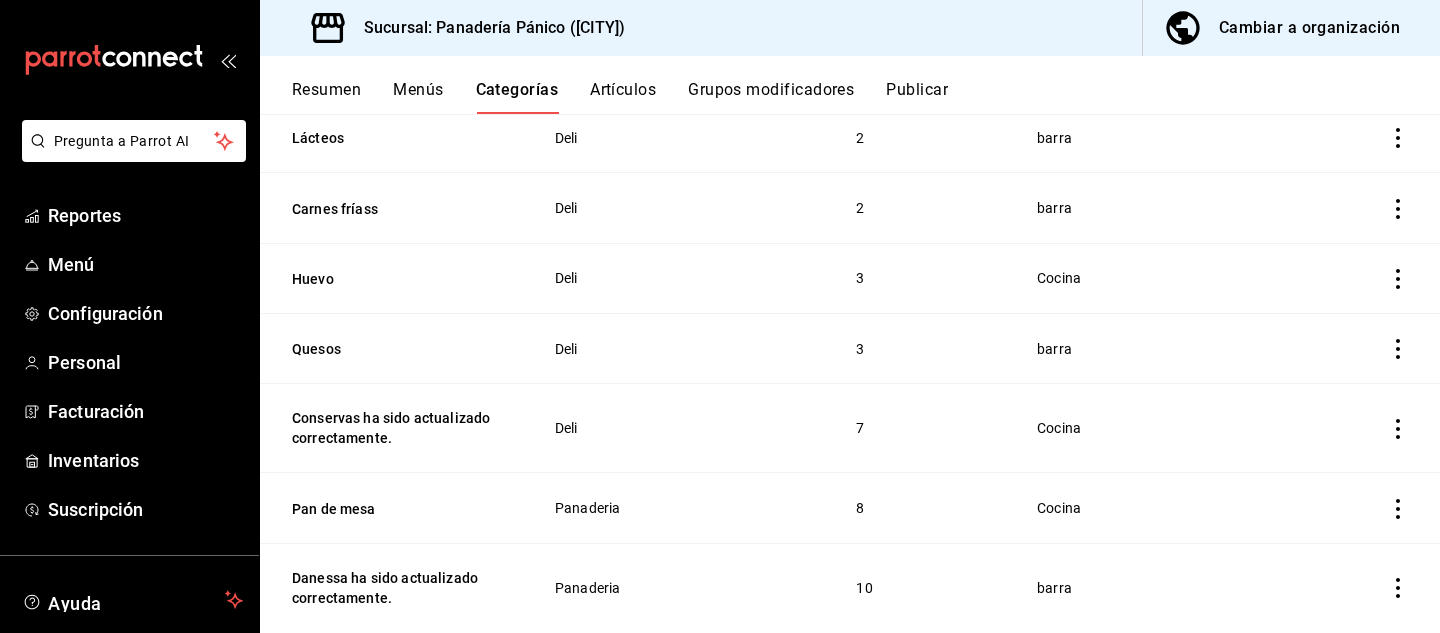 scroll, scrollTop: 802, scrollLeft: 0, axis: vertical 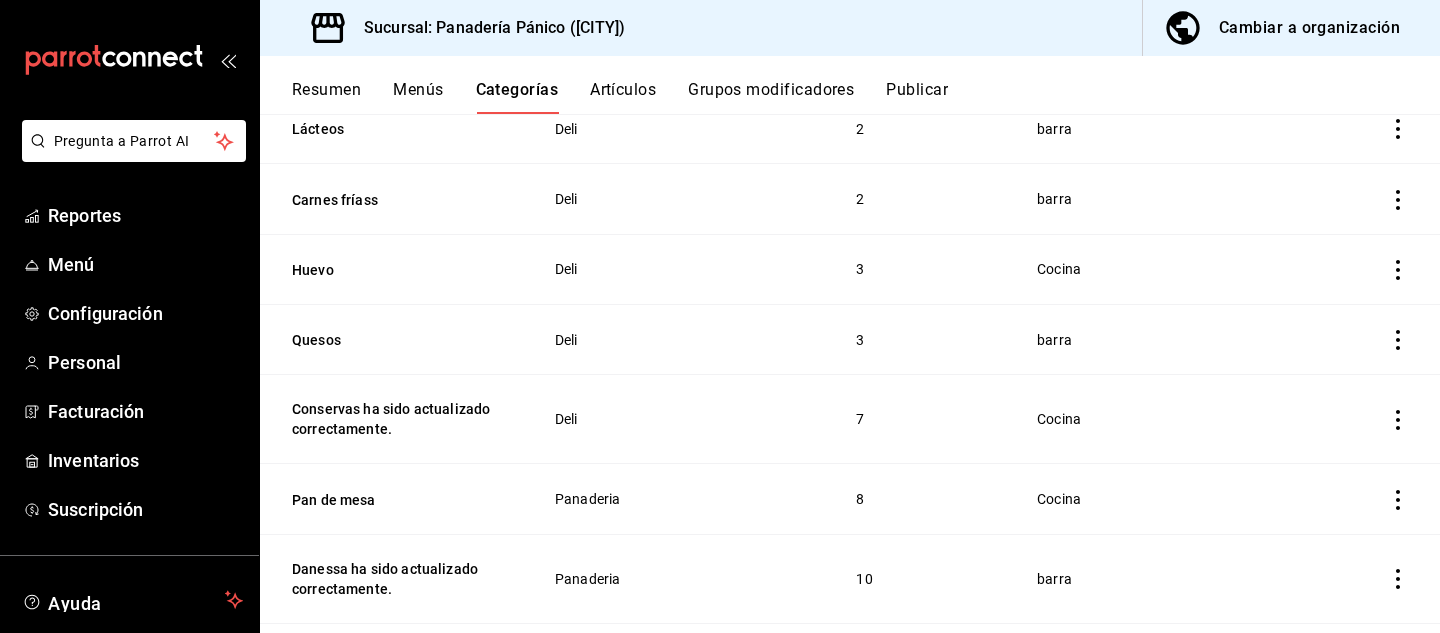click 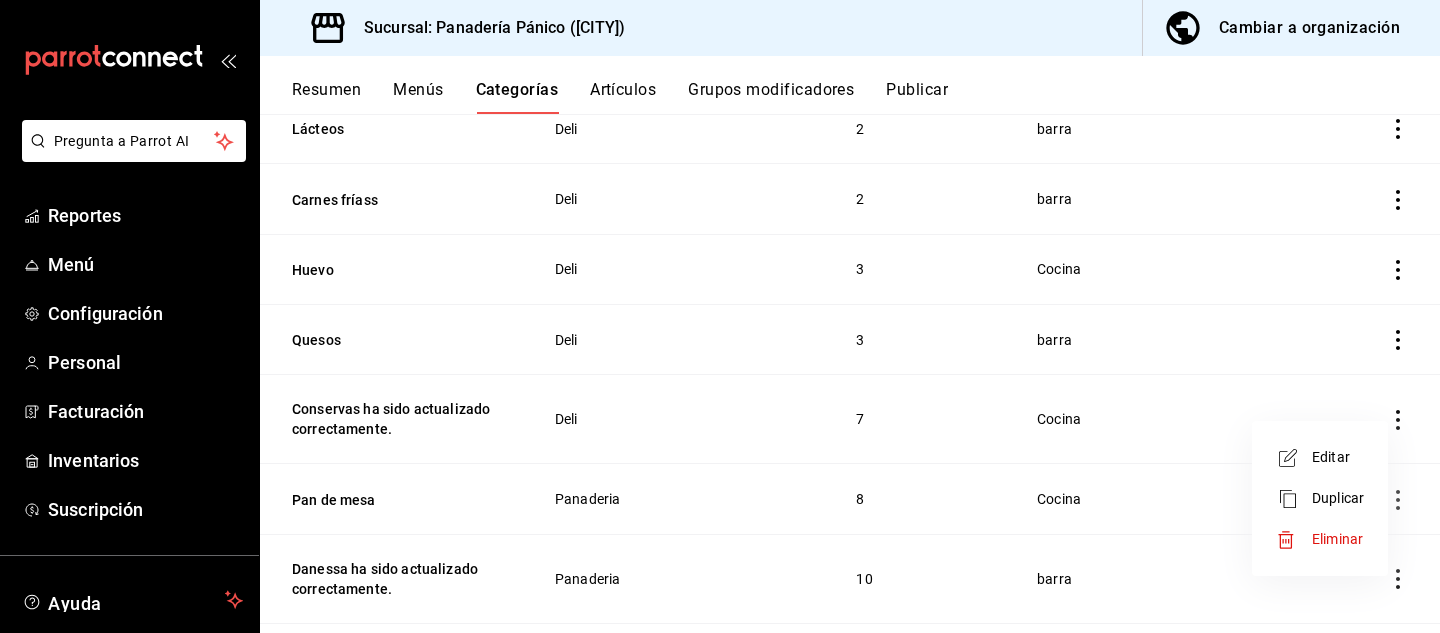 click on "Editar" at bounding box center (1338, 457) 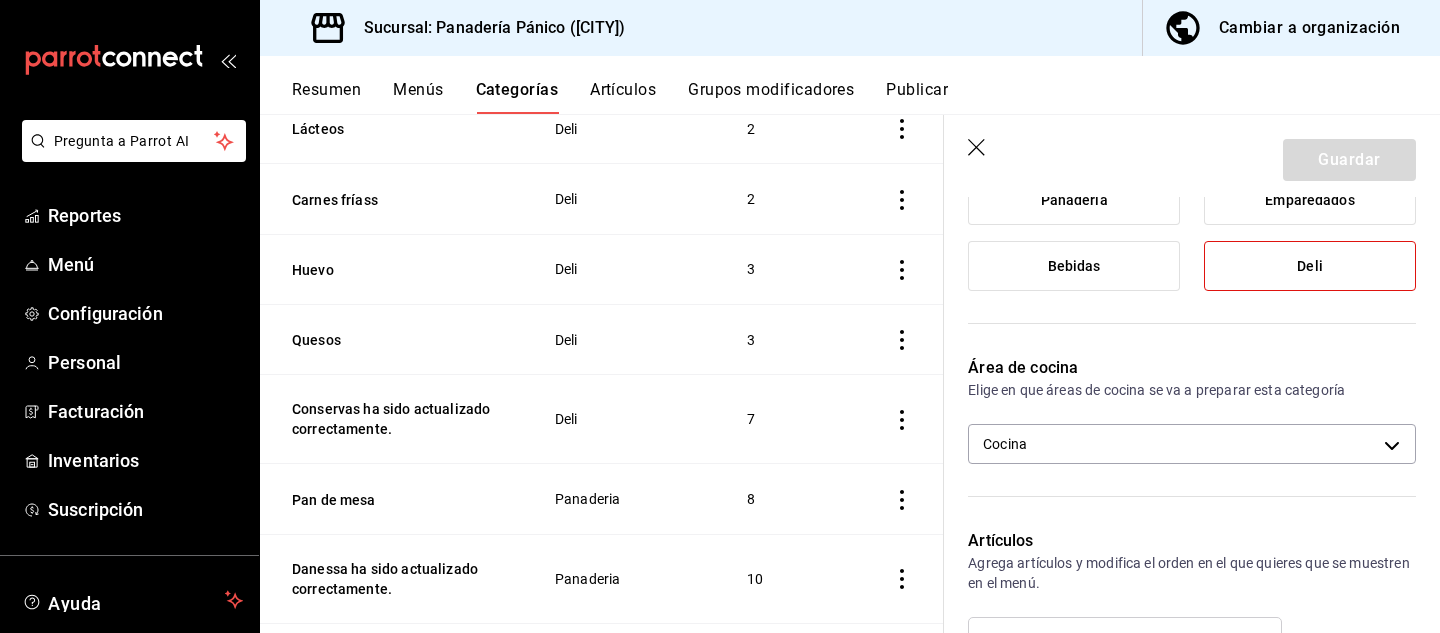 scroll, scrollTop: 284, scrollLeft: 0, axis: vertical 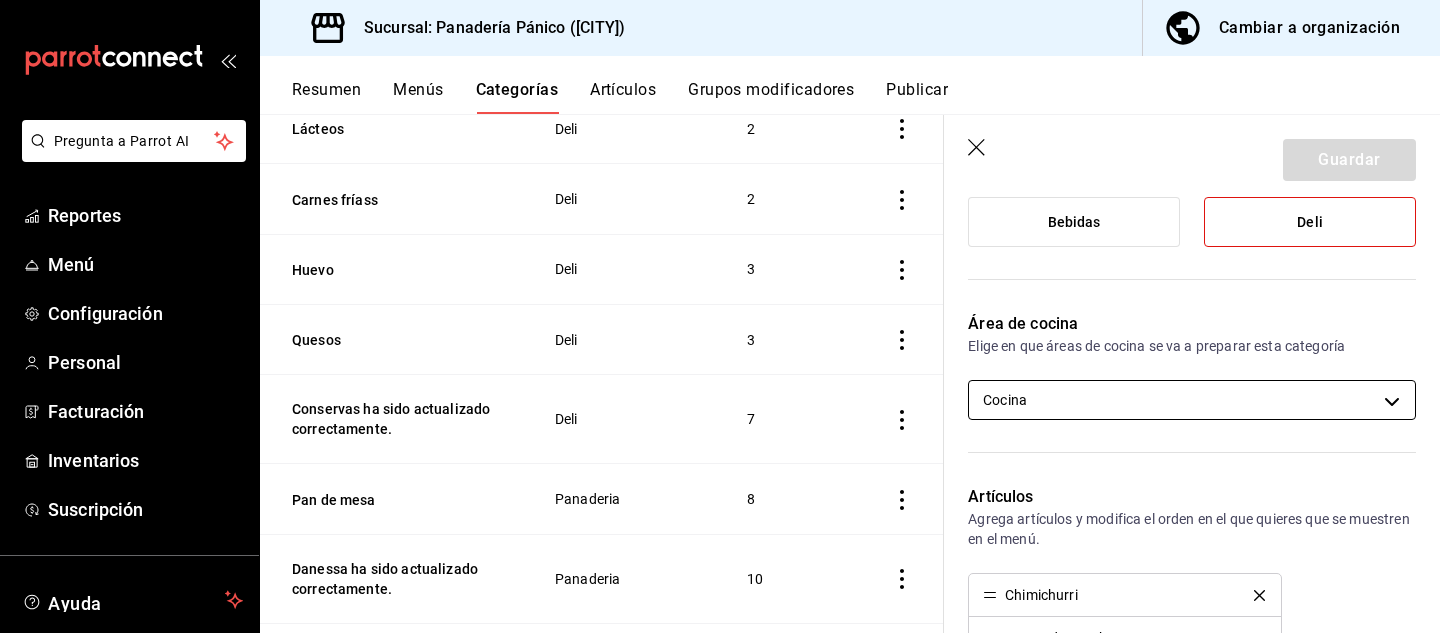 click on "Pregunta a Parrot AI Reportes   Menú   Configuración   Personal   Facturación   Inventarios   Suscripción   Ayuda Recomienda Parrot   [PERSON]   Sugerir nueva función   Sucursal: Panadería Pánico ([CITY]) Cambiar a organización Resumen Menús Categorías Artículos Grupos modificadores Publicar Categoría sucursal Asigna o edita el área de cocina  de esta sucursal.  Para cambios generales, ve a “Organización”. ​ ​ Panadería Pánico - [CITY] Nombre Menús Artículos Emparedado Emparedados 1 Secas Deli 7 Tartas Panaderia 4 Pedidos especiales Panaderia 14 Brioche Panaderia 4 Café Bebidas 6 Infusiones Bebidas 6 En refrigeración Deli Bebidas 8 Lácteos Deli 2 Carnes fríass Deli 2 Huevo Deli 3 Quesos Deli 3 Conservas Deli 7 Pan de mesa Panaderia 8 Danessa Panaderia 10 Hojaldre Panaderia 3 Panques y Galletas Panaderia 9 GuardarEditar categoría ¿Cómo se va a llamar? Conservas 9 /30 ¿Cómo se va a llamar? Elige tu menú Tu categoría se va a incluir en los menús elegidos Panaderia" at bounding box center [720, 316] 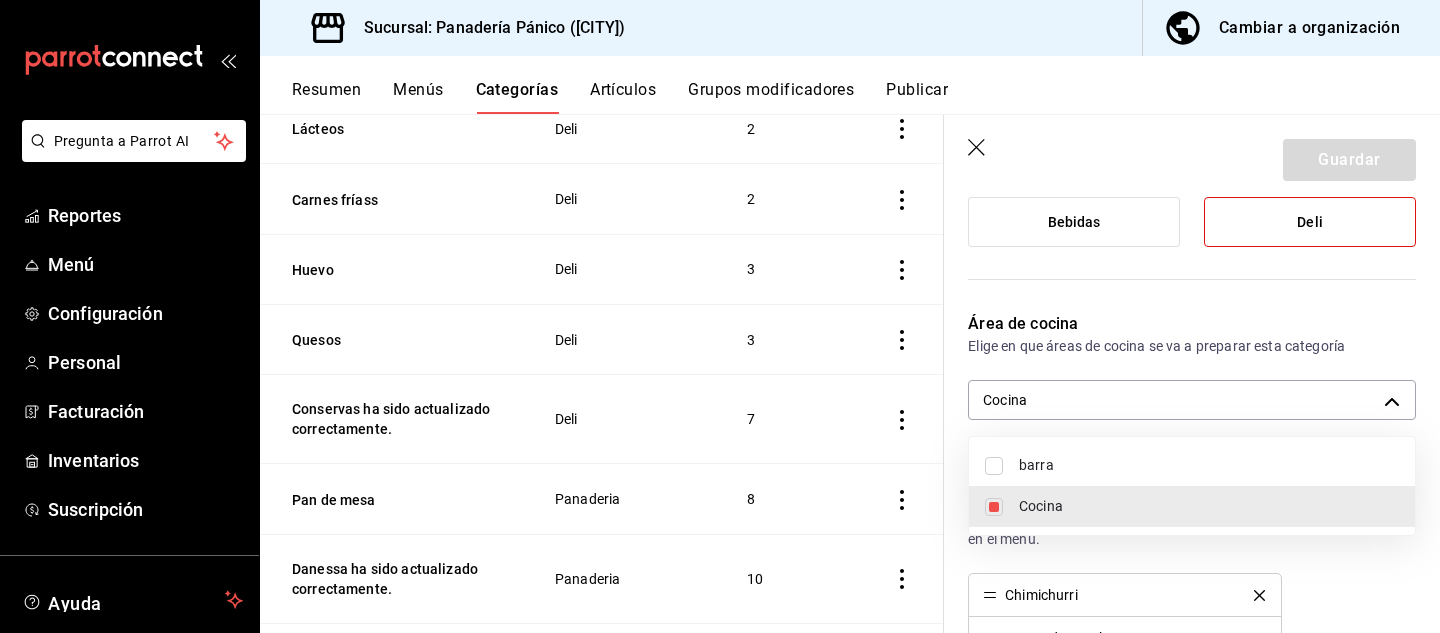 click on "barra" at bounding box center (1209, 465) 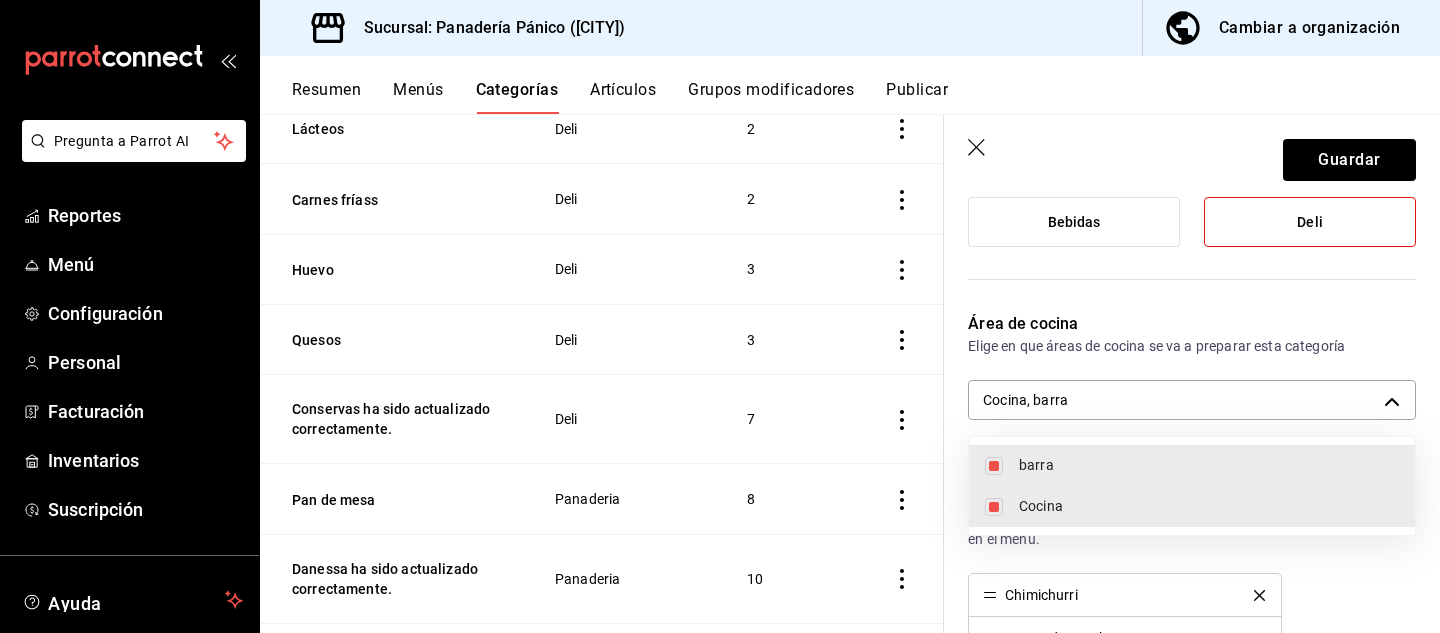 click on "Cocina" at bounding box center (1209, 506) 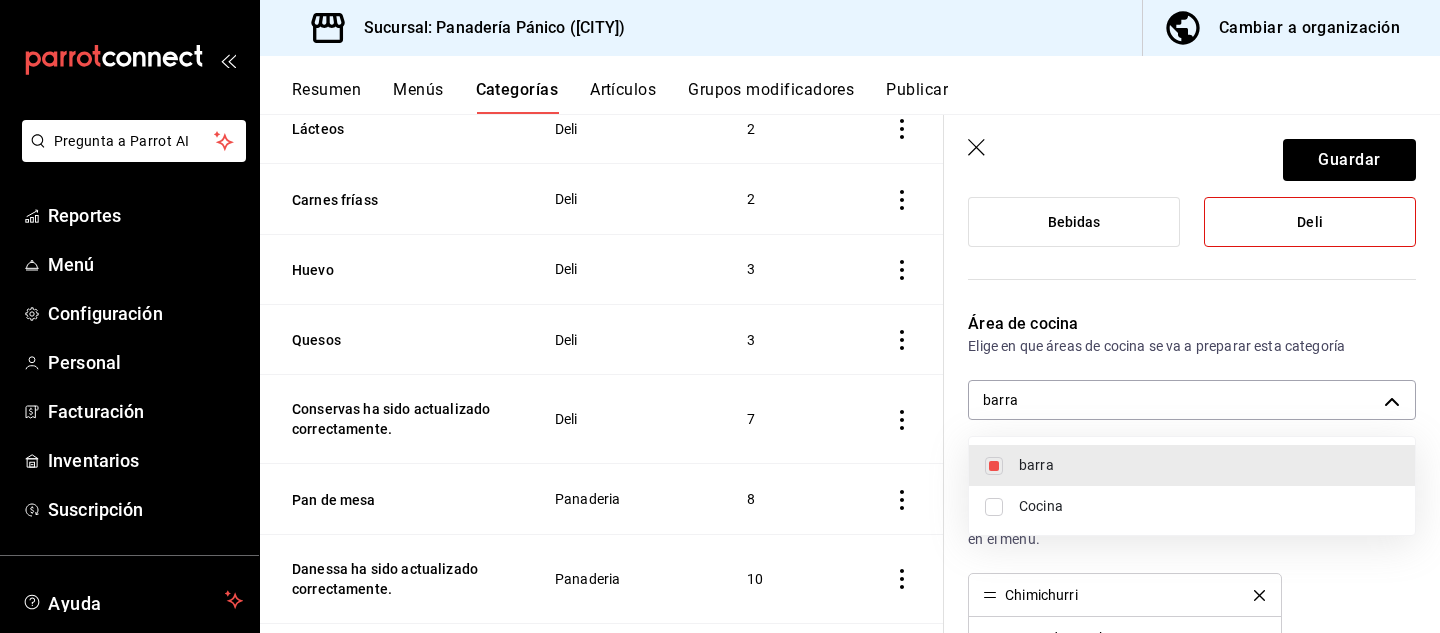 click at bounding box center (720, 316) 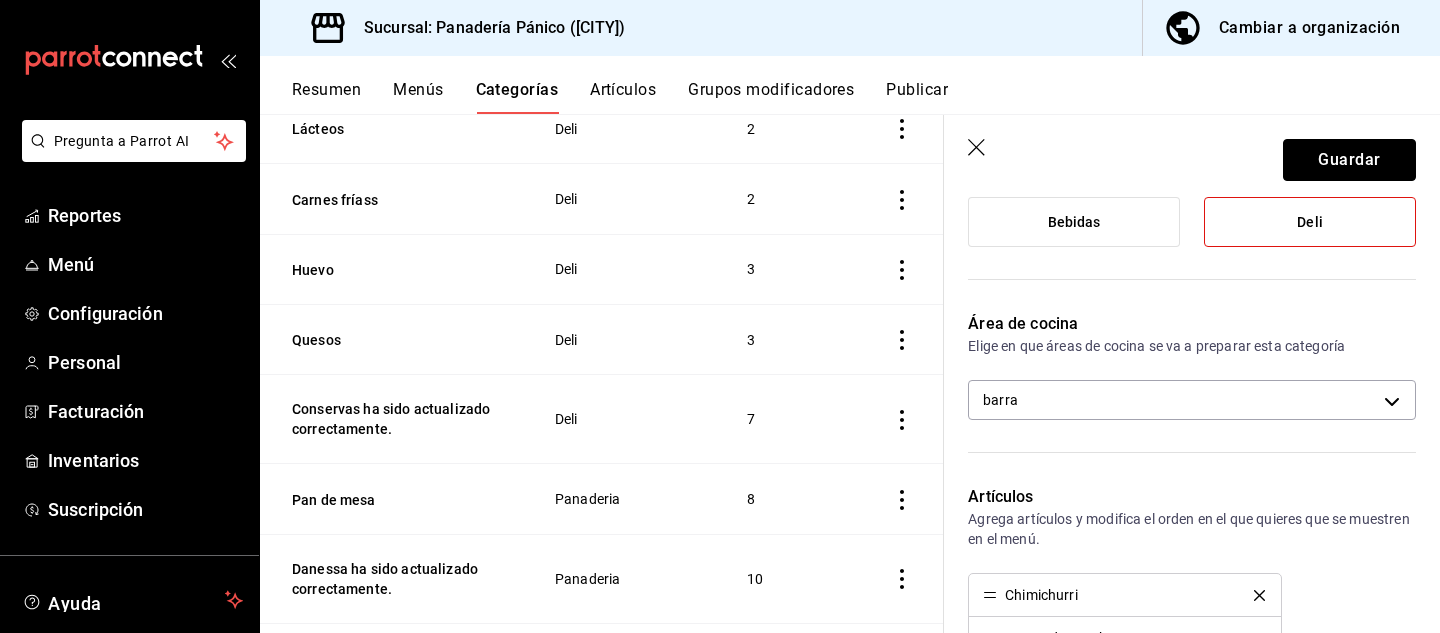 click on "Guardar" at bounding box center (1349, 160) 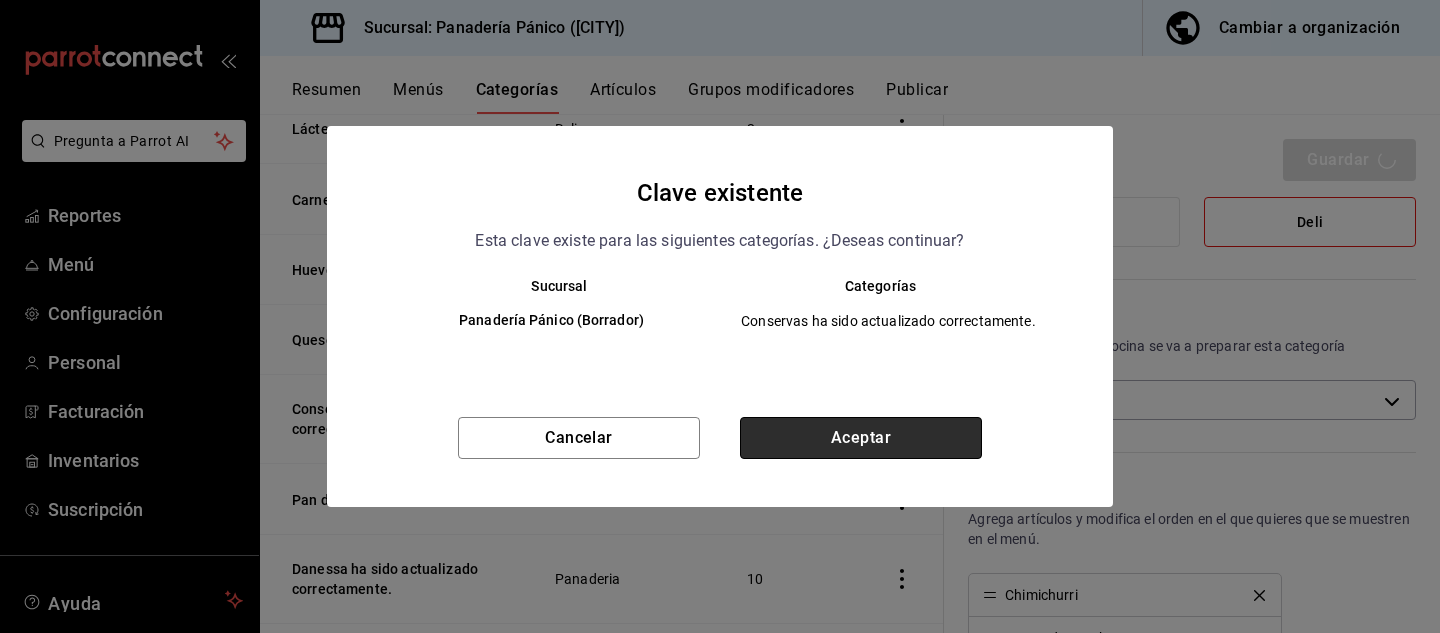 click on "Aceptar" at bounding box center [861, 438] 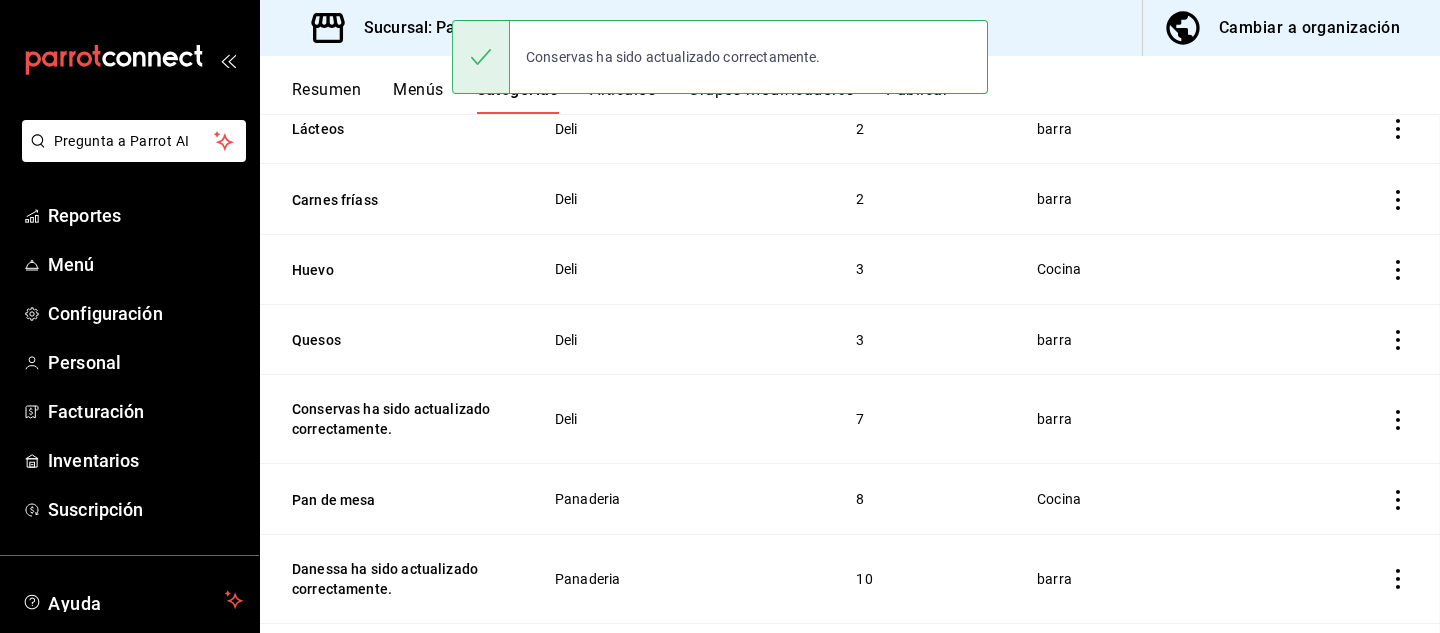 scroll, scrollTop: 0, scrollLeft: 0, axis: both 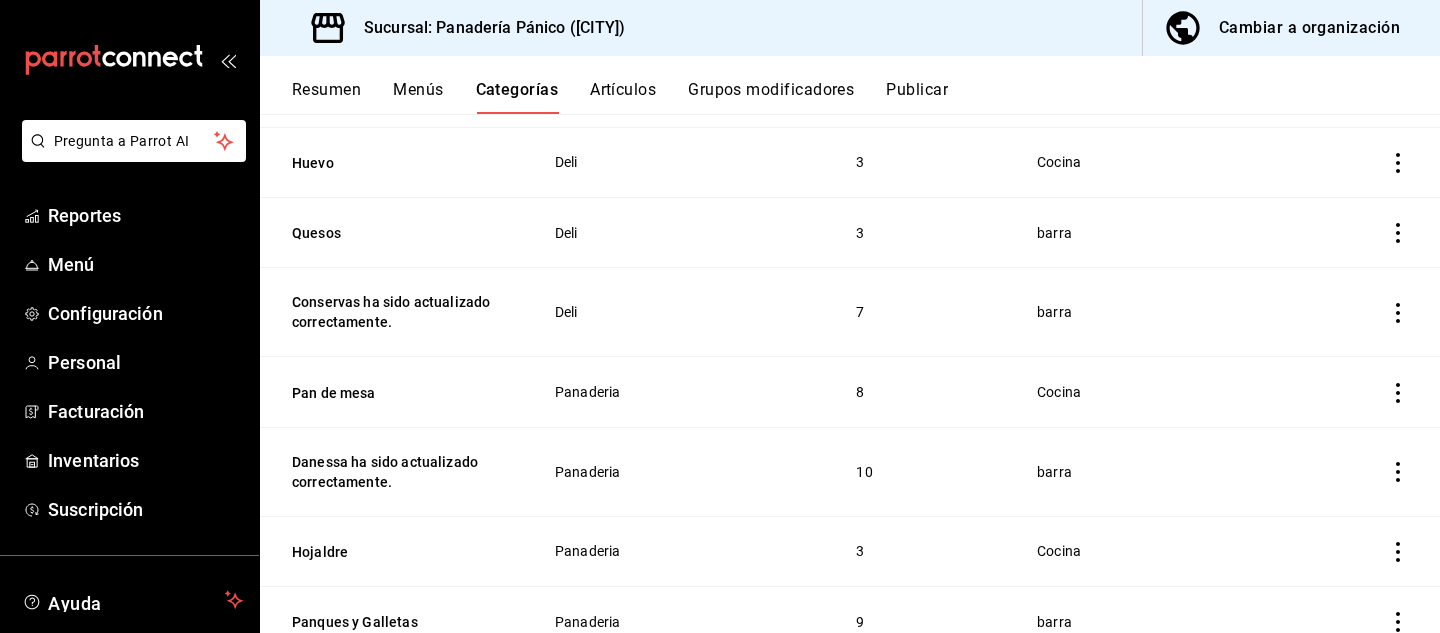 click 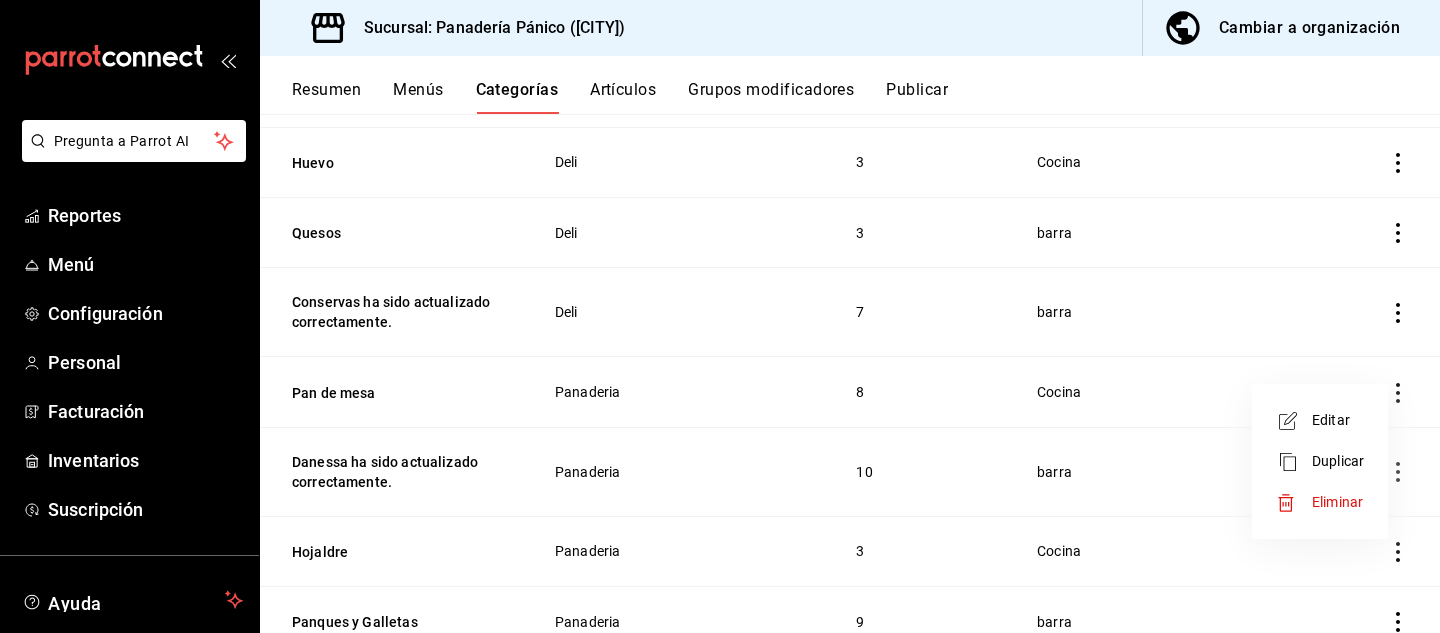 click on "Editar" at bounding box center [1338, 420] 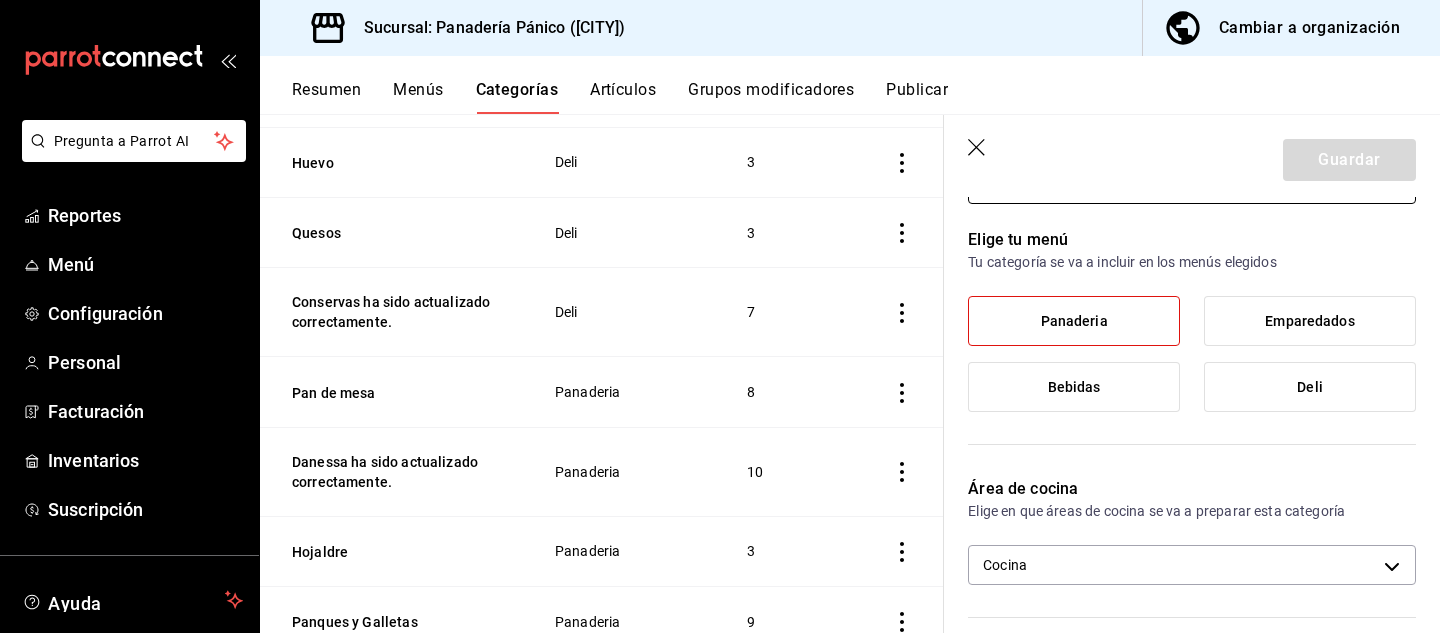 scroll, scrollTop: 356, scrollLeft: 0, axis: vertical 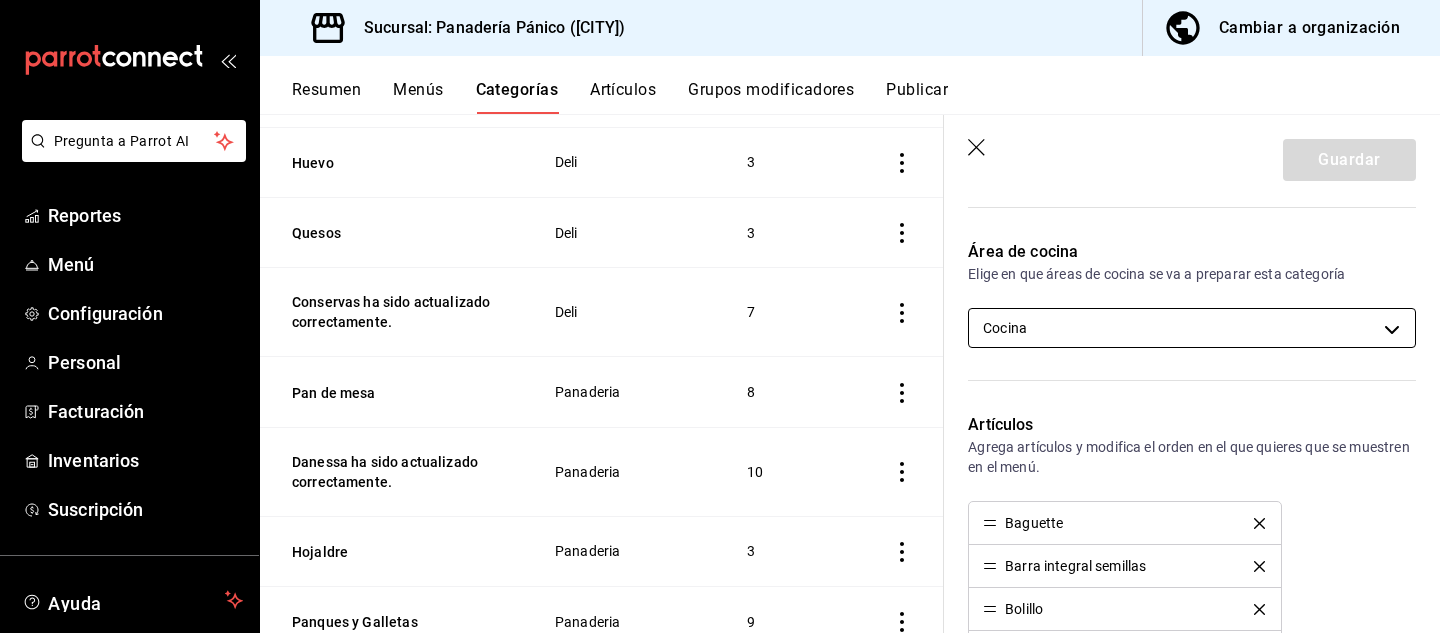 click on "Pregunta a Parrot AI Reportes   Menú   Configuración   Personal   Facturación   Inventarios   Suscripción   Ayuda Recomienda Parrot   [PERSON]   Sugerir nueva función   Sucursal: Panadería Pánico ([CITY]) Cambiar a organización Resumen Menús Categorías Artículos Grupos modificadores Publicar Categoría sucursal Asigna o edita el área de cocina  de esta sucursal.  Para cambios generales, ve a “Organización”. ​ ​ Panadería Pánico - [CITY] Nombre Menús Artículos Emparedado Emparedados 1 Secas Deli 7 Tartas Panaderia 4 Pedidos especiales Panaderia 14 Brioche Panaderia 4 Café Bebidas 6 Infusiones Bebidas 6 Refrigeración Deli Bebidas 8 Lácteos Deli 2 Carnes fríass Deli 2 Huevo Deli 3 Quesos Deli 3 Conservas Deli 7 Pan de mesa Panaderia 8 Danessa Panaderia 10 Hojaldre Panaderia 3 Panques y Galletas Panaderia 9 Guardar Editar categoría ¿Cómo se va a llamar? Pan de mesa 11 /30 ¿Cómo se va a llamar? Elige tu menú Tu categoría se va a incluir en los menús elegidos Deli /" at bounding box center [720, 316] 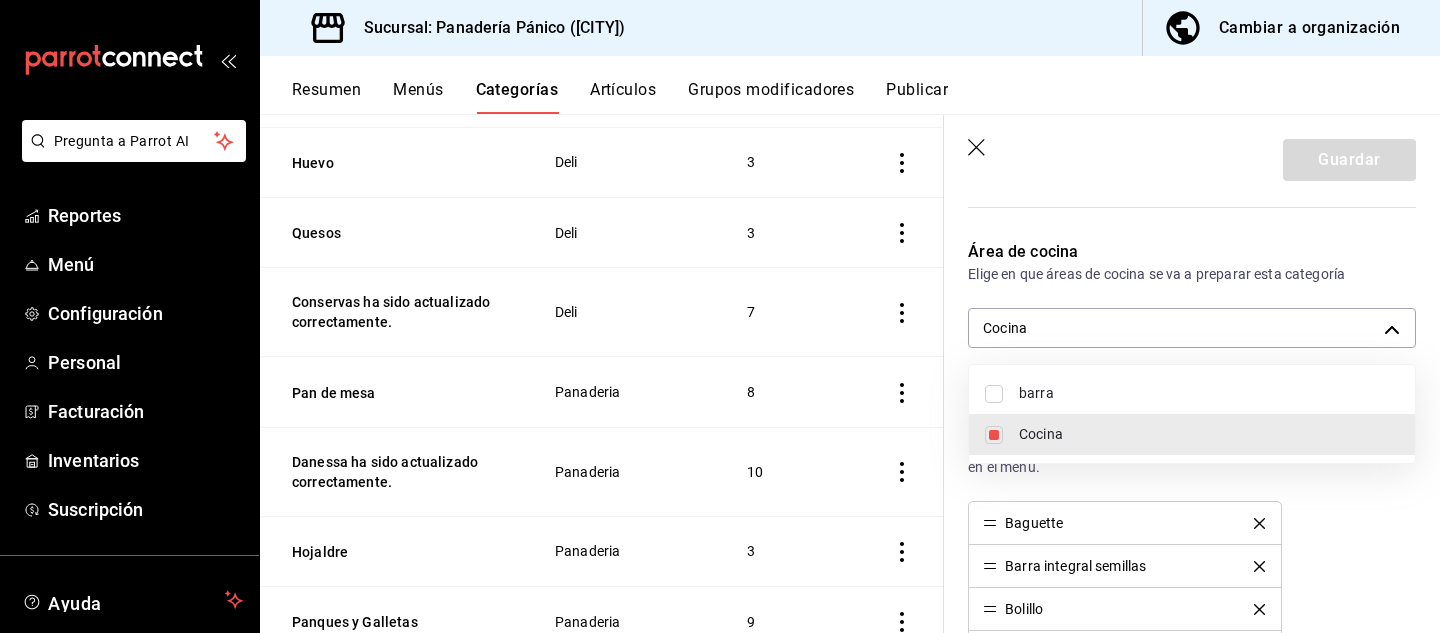 click on "barra" at bounding box center [1209, 393] 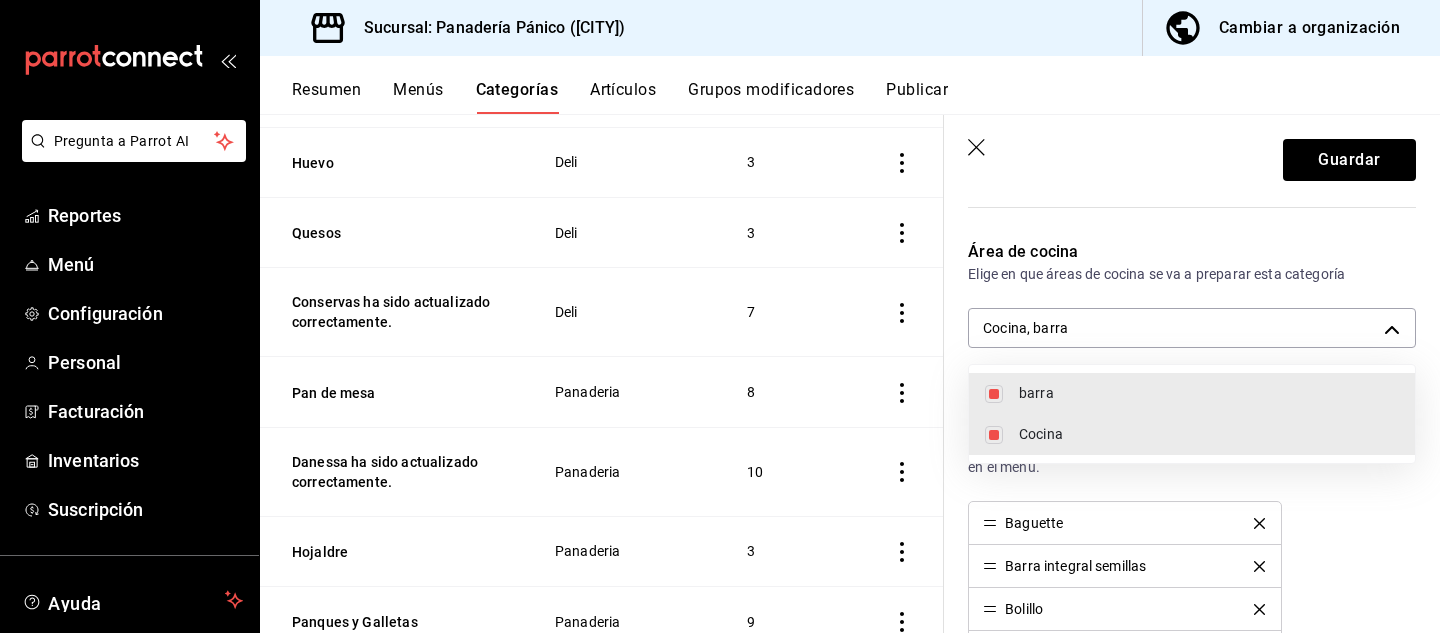 click on "Cocina" at bounding box center [1209, 434] 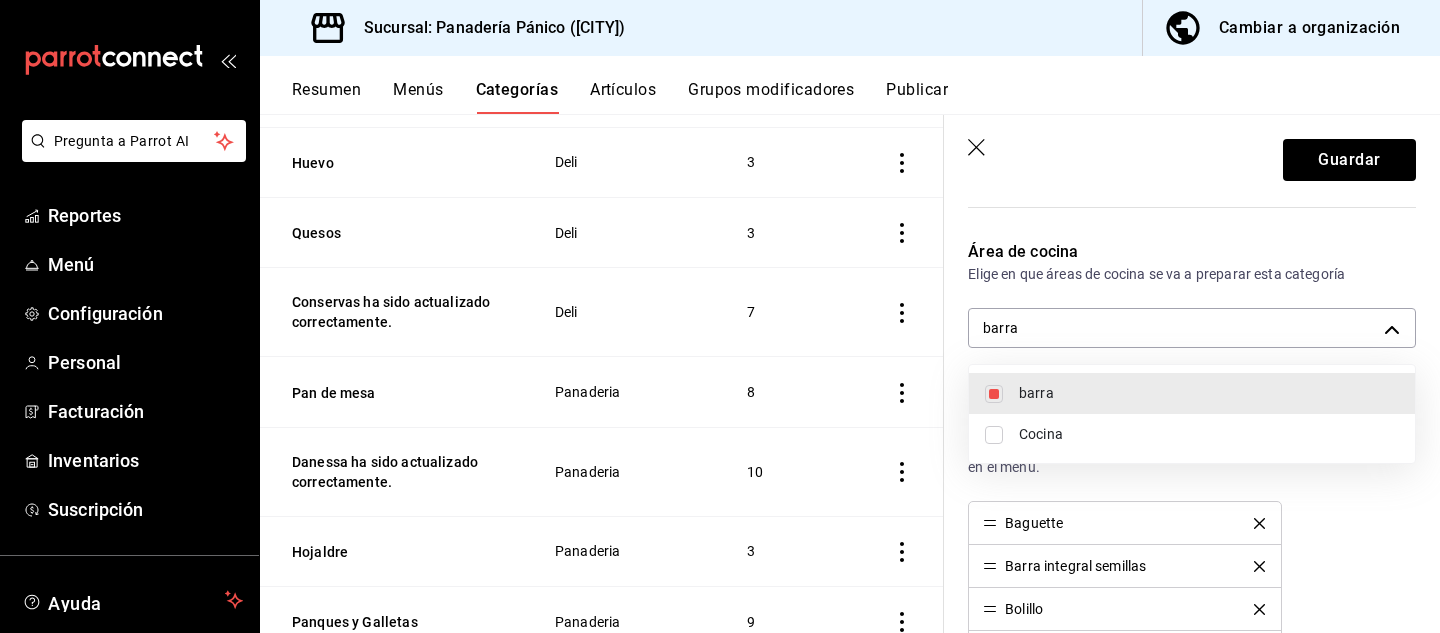 click at bounding box center [720, 316] 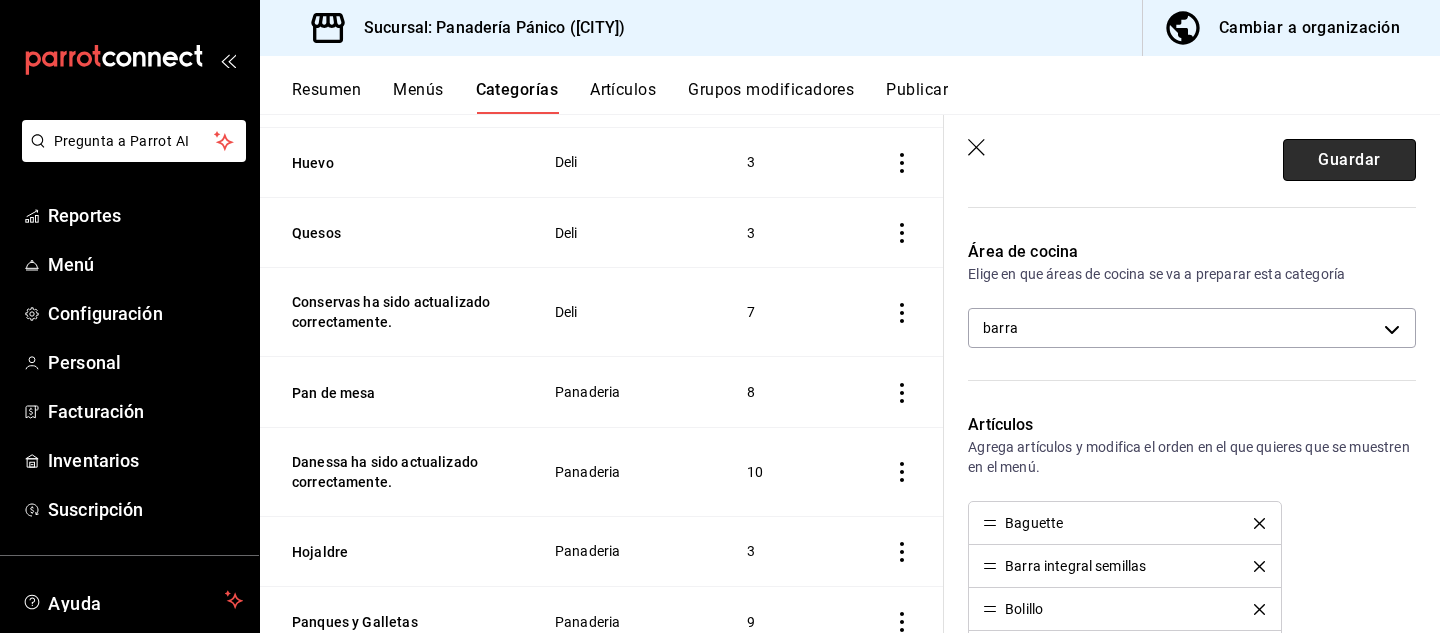 click on "Guardar" at bounding box center (1349, 160) 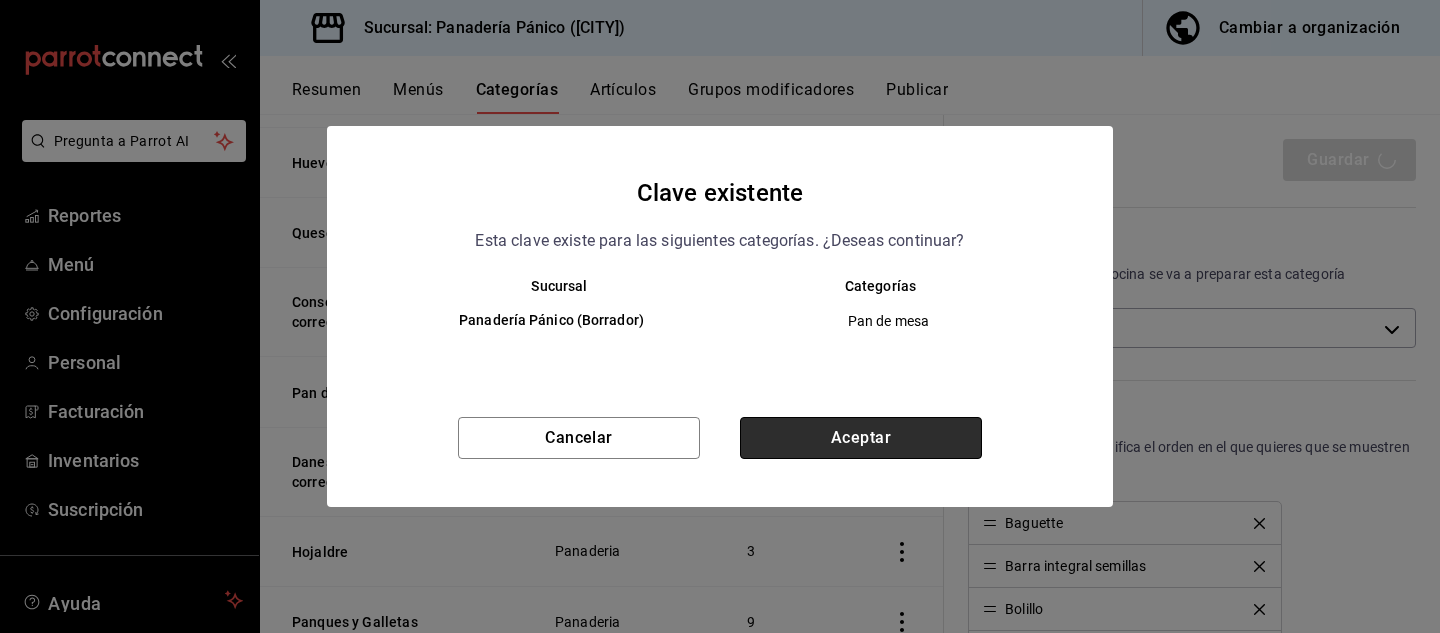 click on "Aceptar" at bounding box center (861, 438) 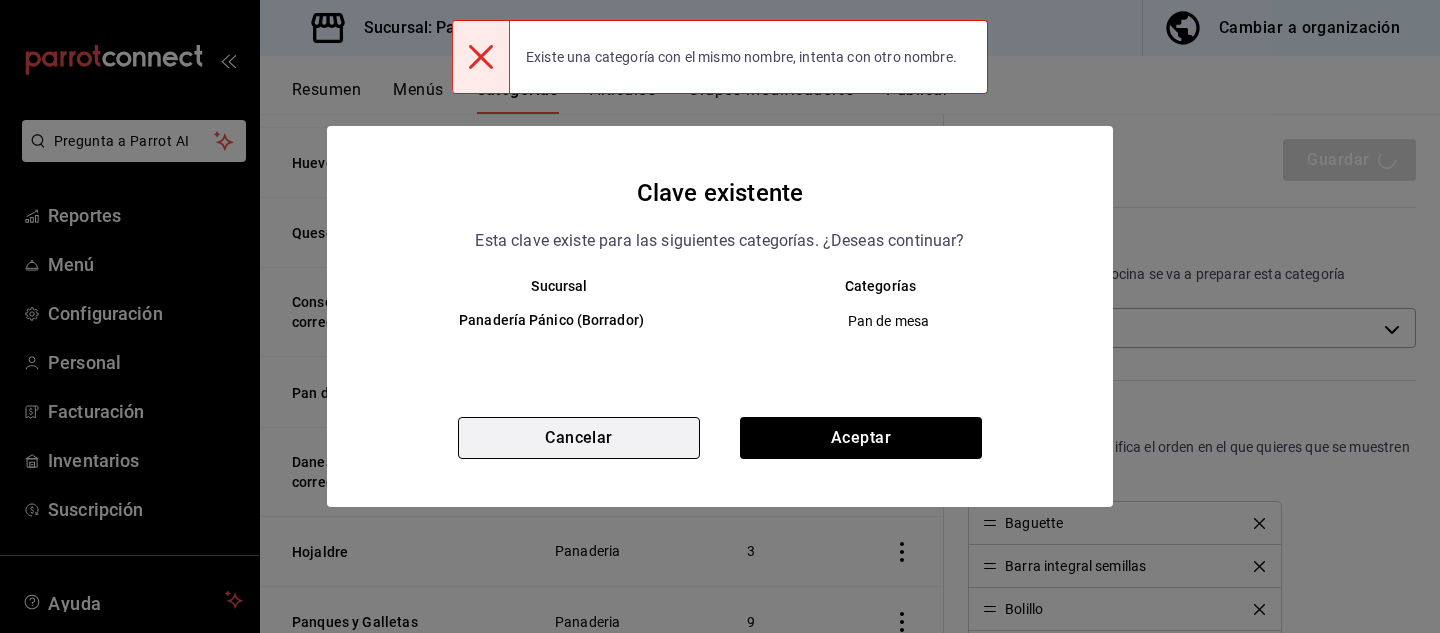 click on "Cancelar" at bounding box center (579, 438) 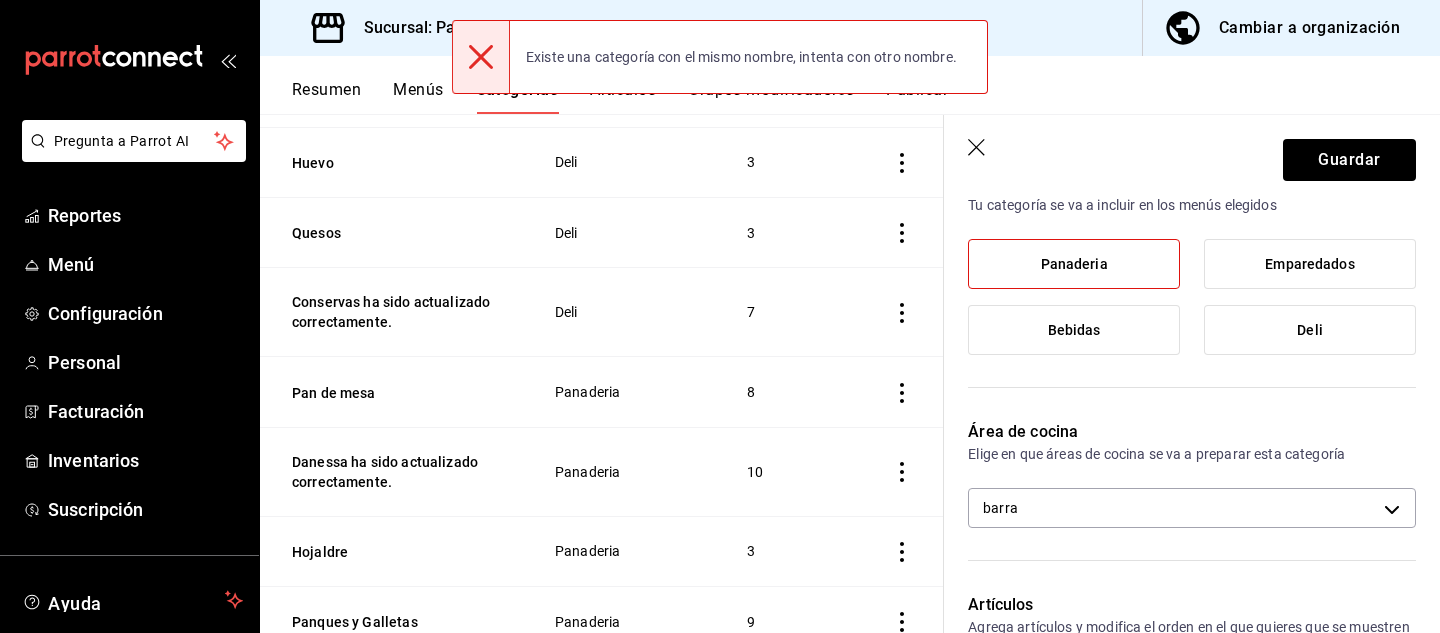 scroll, scrollTop: 0, scrollLeft: 0, axis: both 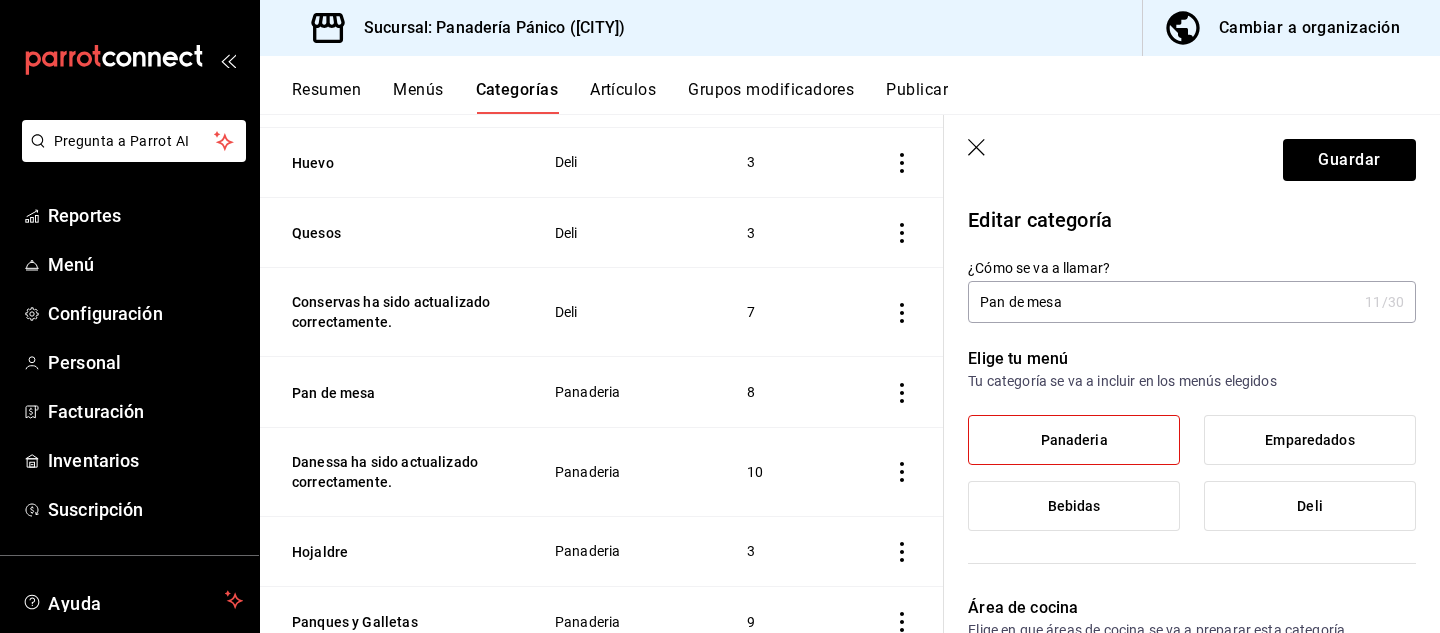 click on "Pan de mesa" at bounding box center [1162, 302] 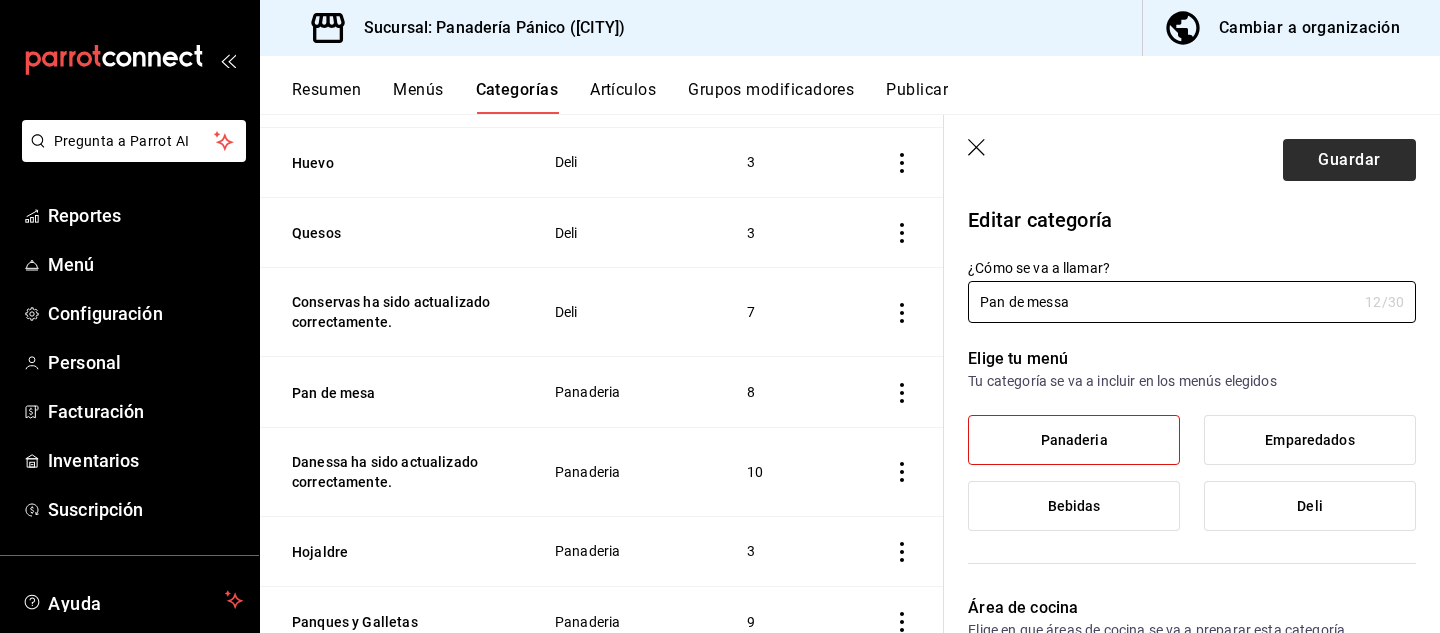 type on "Pan de messa" 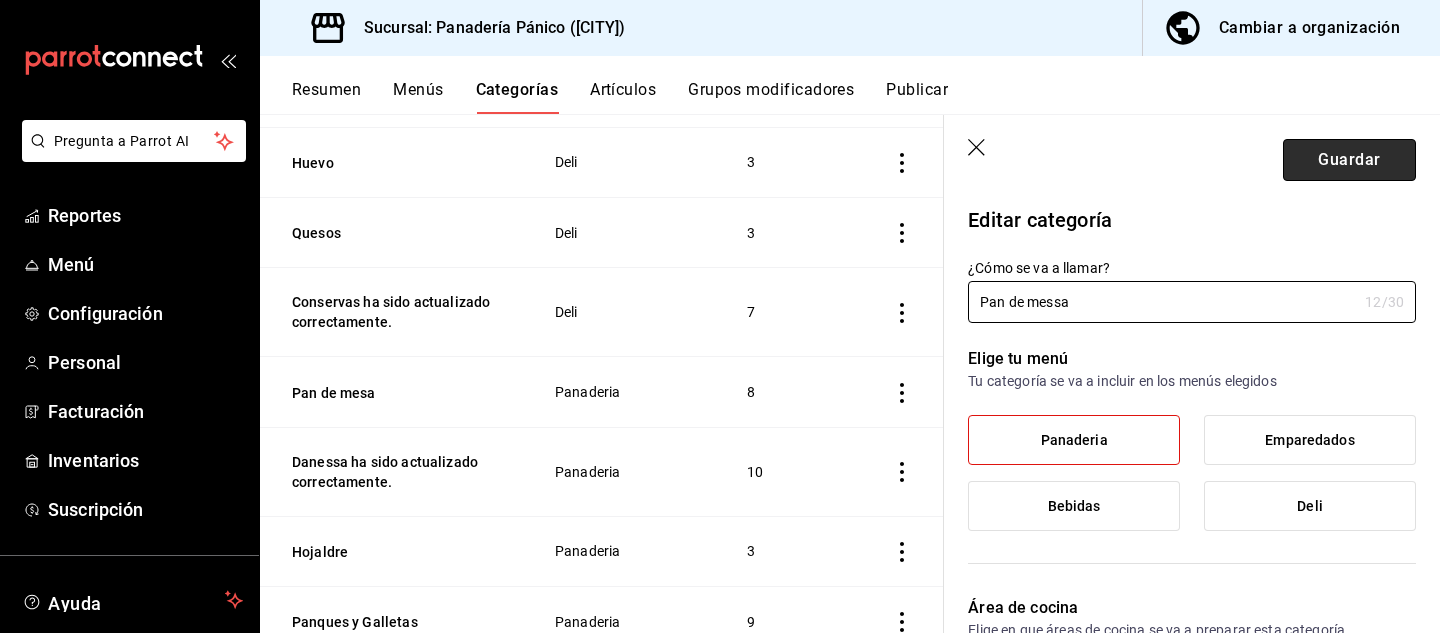 click on "Guardar" at bounding box center (1349, 160) 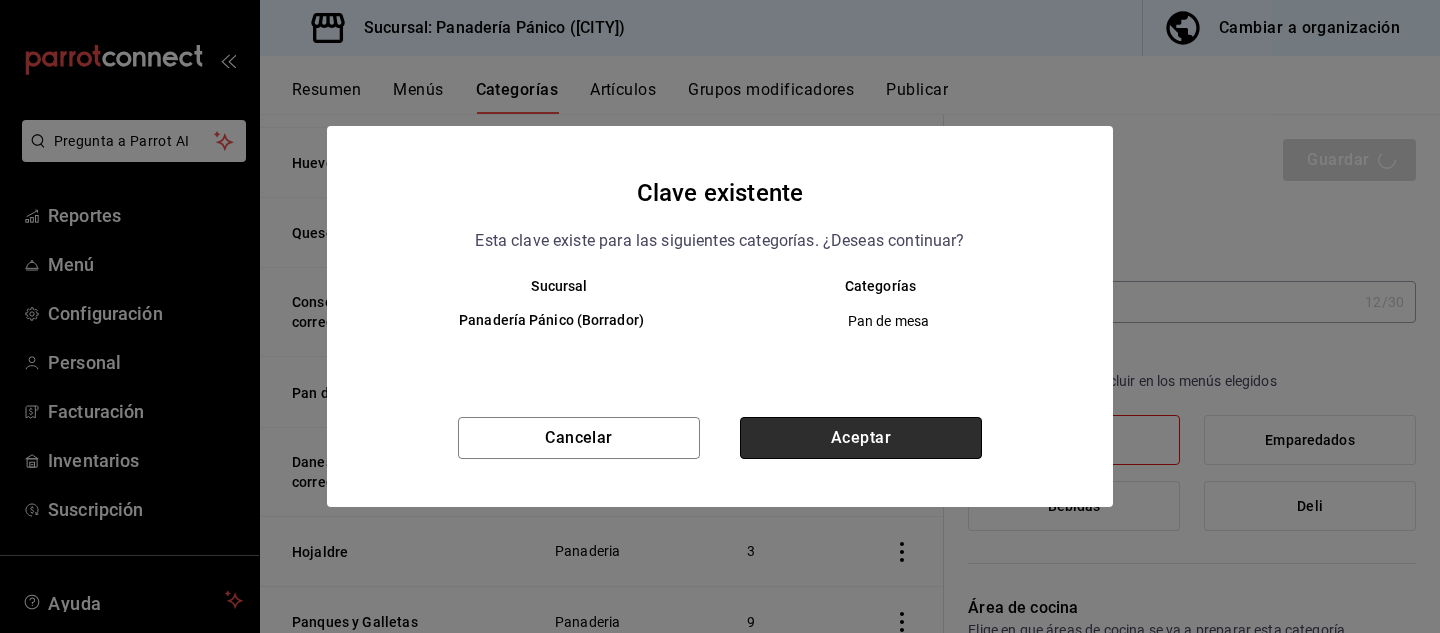 click on "Aceptar" at bounding box center (861, 438) 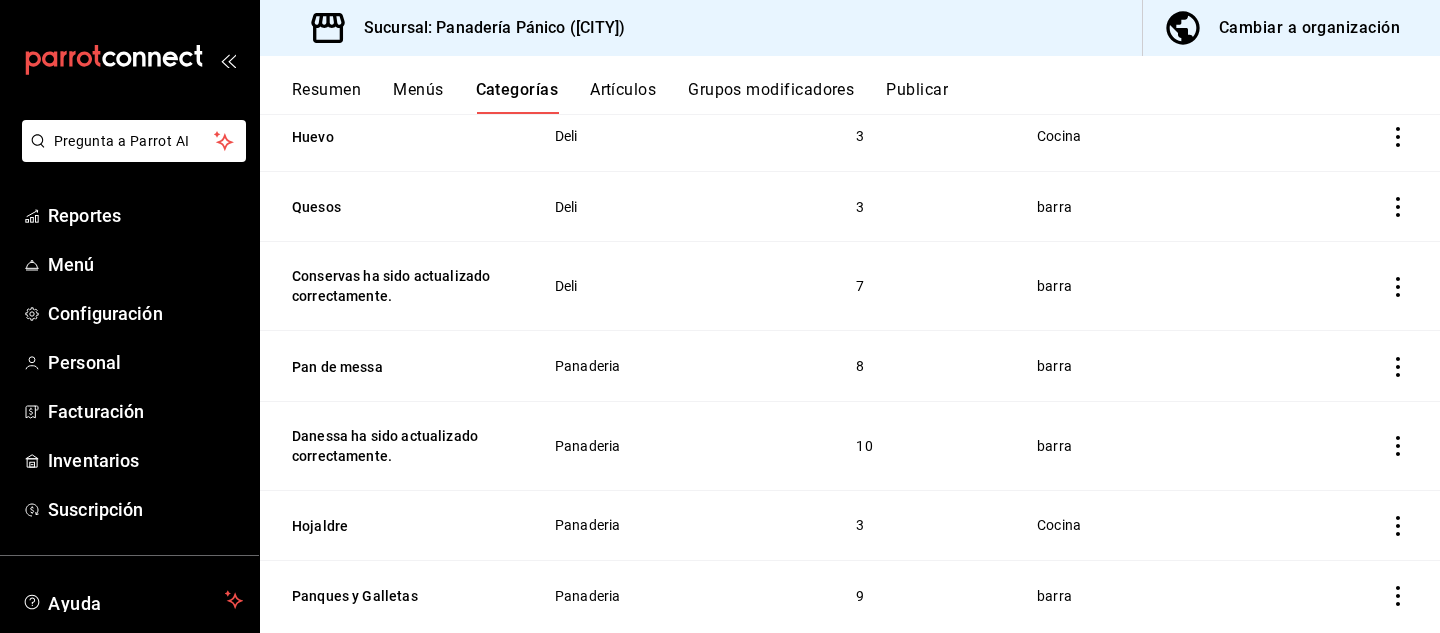 scroll, scrollTop: 944, scrollLeft: 0, axis: vertical 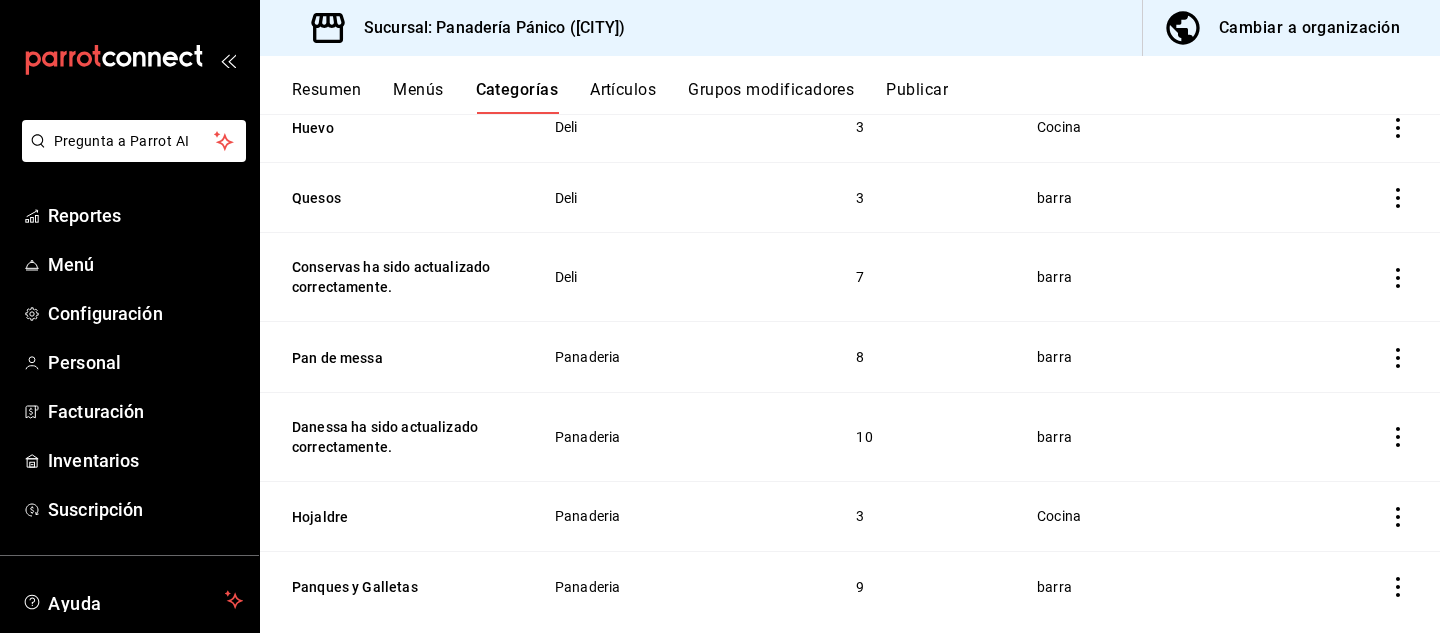 click 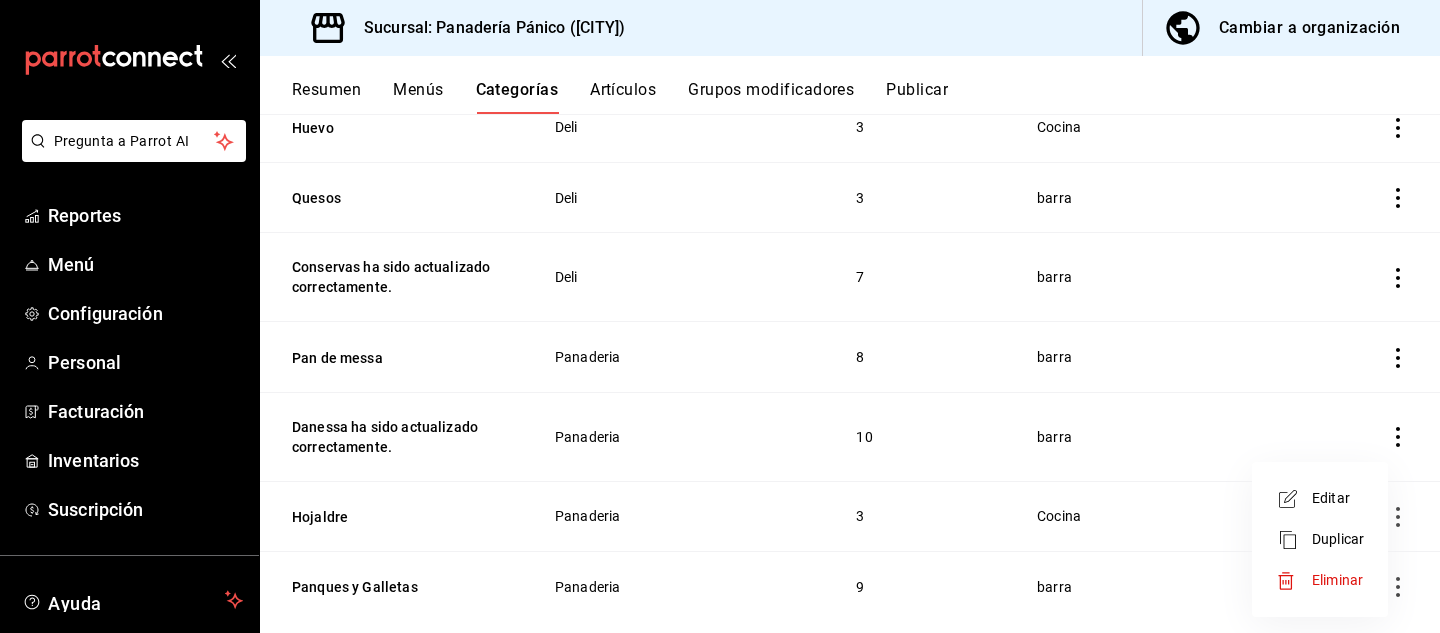 click on "Editar" at bounding box center (1338, 498) 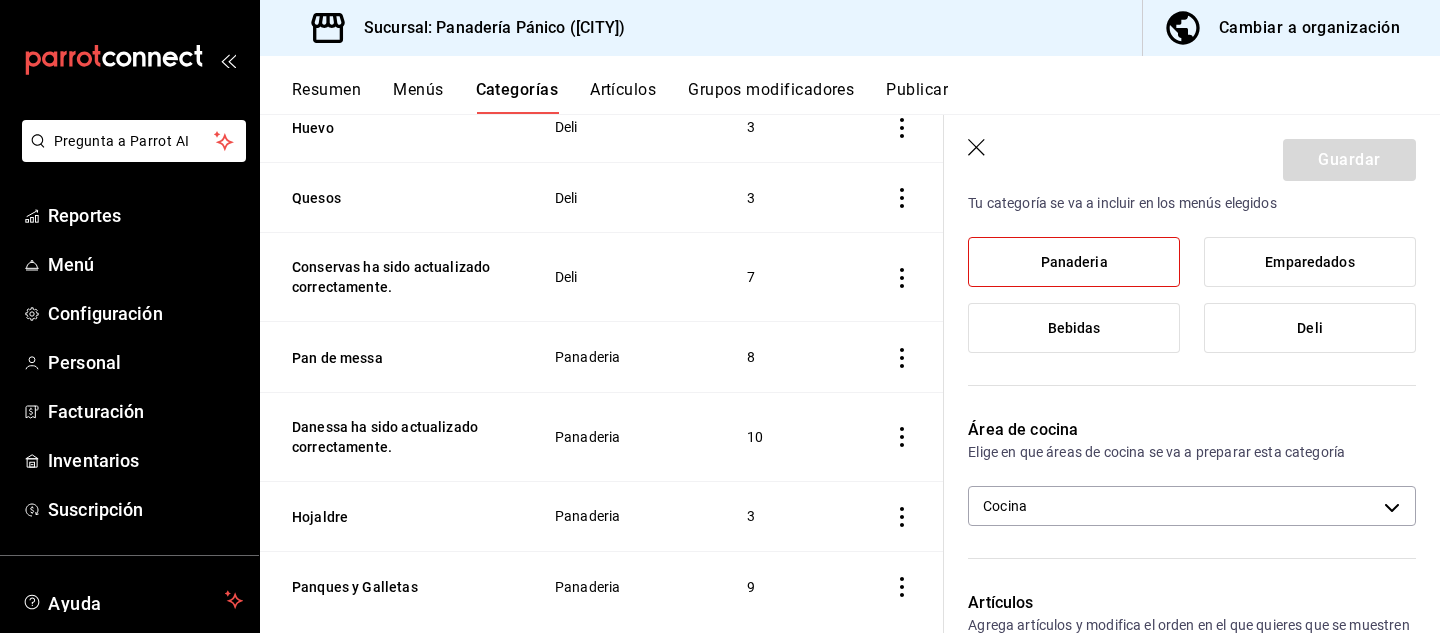 scroll, scrollTop: 187, scrollLeft: 0, axis: vertical 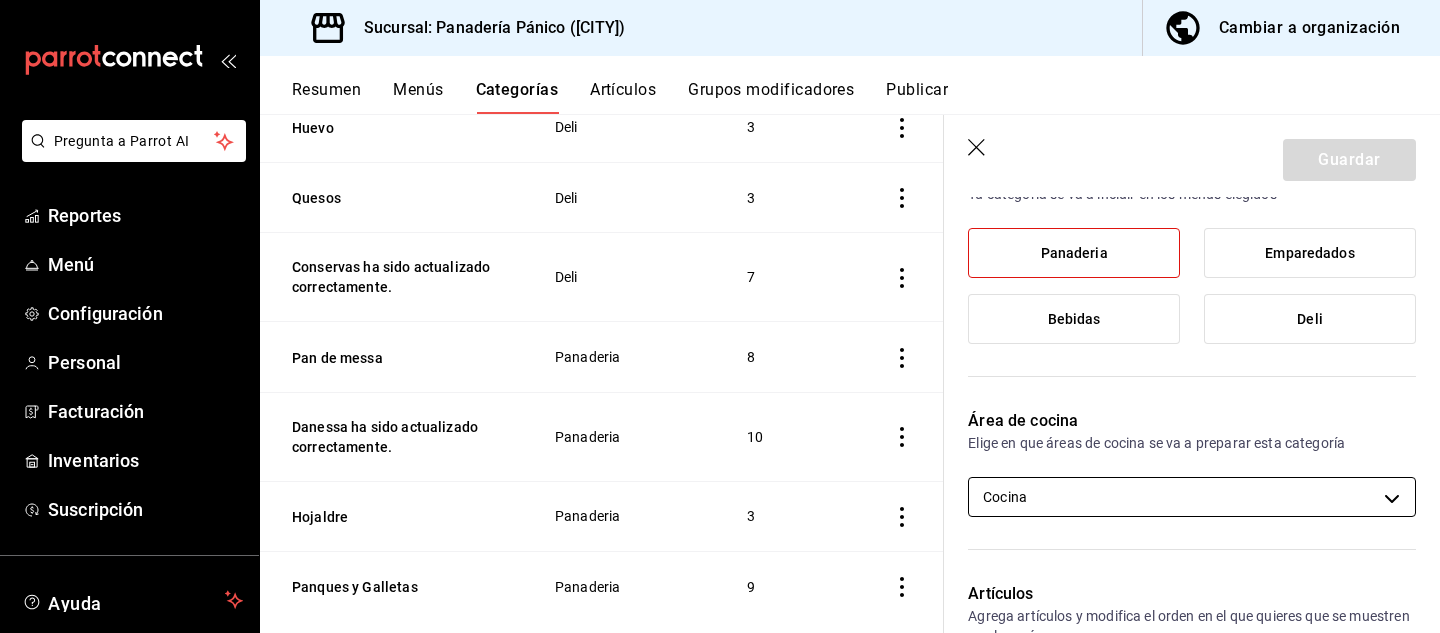 click on "Pregunta a Parrot AI Reportes   Menú   Configuración   Personal   Facturación   Inventarios   Suscripción   Ayuda Recomienda Parrot   [FIRST] [LAST]   Sugerir nueva función   Sucursal: Panadería Pánico ([CITY]) Cambiar a organización Resumen Menús Categorías Artículos Grupos modificadores Publicar Categoría sucursal Asigna o edita el área de cocina  de esta sucursal.  Para cambios generales, ve a “Organización”. ​ ​ Panadería Pánico - [CITY] Nombre Menús Artículos Emparedado Emparedados 1 Secas Deli 7 Tartas Panaderia 4 Pedidos especiales Panaderia 14 Brioche Panaderia 4 Café Bebidas 6 Infusiones Bebidas 6 Refrigeración Deli Bebidas 8 Lácteos Deli 2 Carnes fríass Deli 2 Huevo Deli 3 Quesos Deli 3 Conservas Deli 7 Pan de messa Panaderia 8 Danessa Panaderia 10 Hojaldre Panaderia 3 Panques y Galletas Panaderia 9 GuardarEditar categoría ¿Cómo se va a llamar? Hojaldre 8 /30 ¿Cómo se va a llamar? Elige tu menú Tu categoría se va a incluir en los menús elegidos Panaderia" at bounding box center (720, 316) 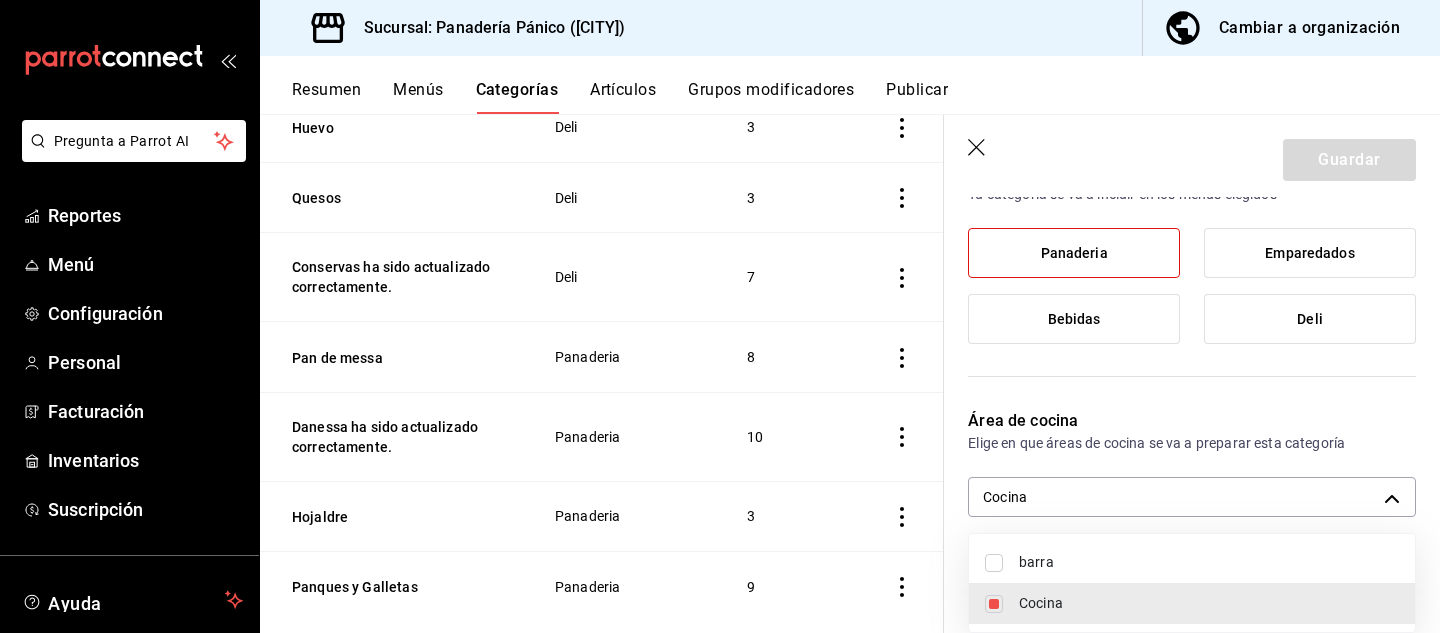click on "barra" at bounding box center [1209, 562] 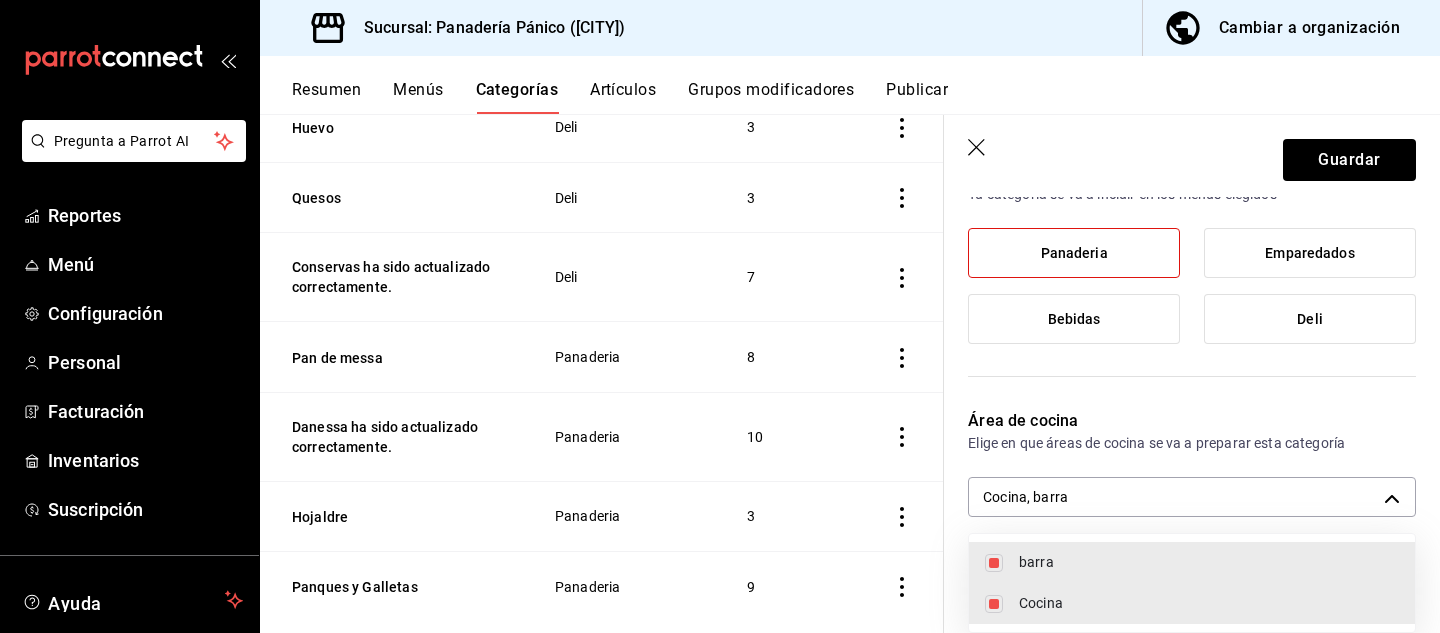 click on "Cocina" at bounding box center (1209, 603) 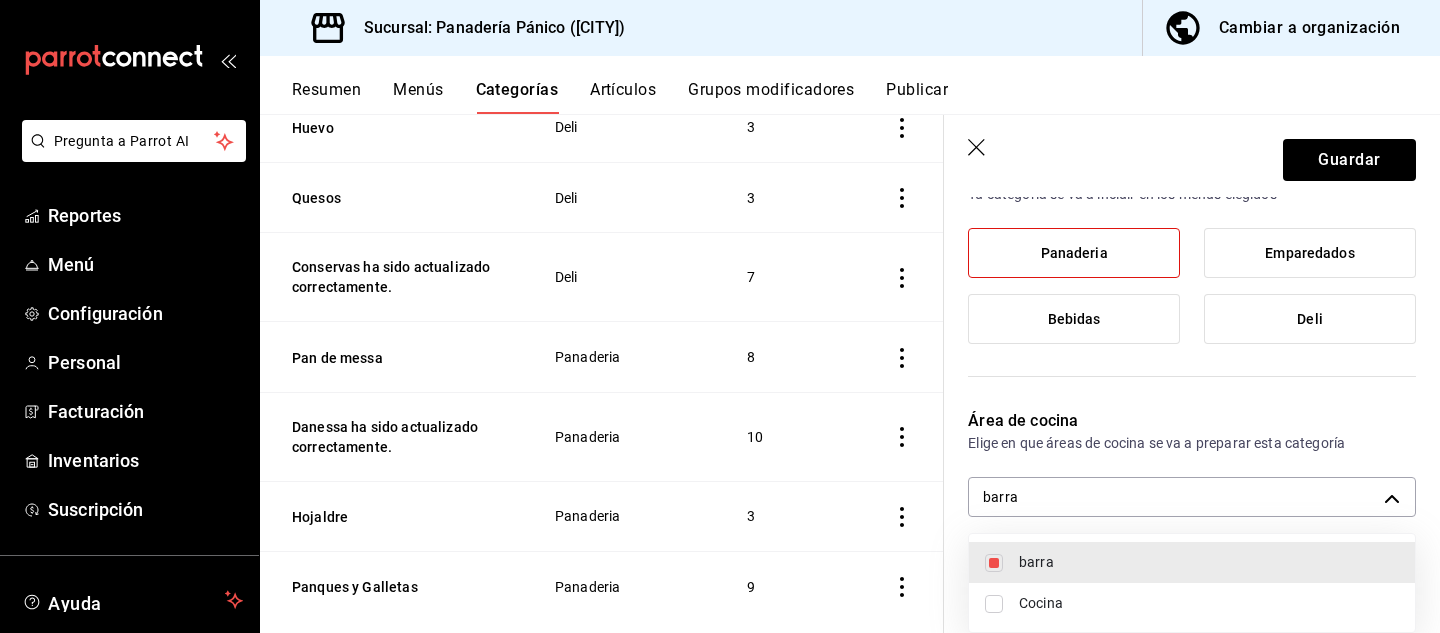 click at bounding box center (720, 316) 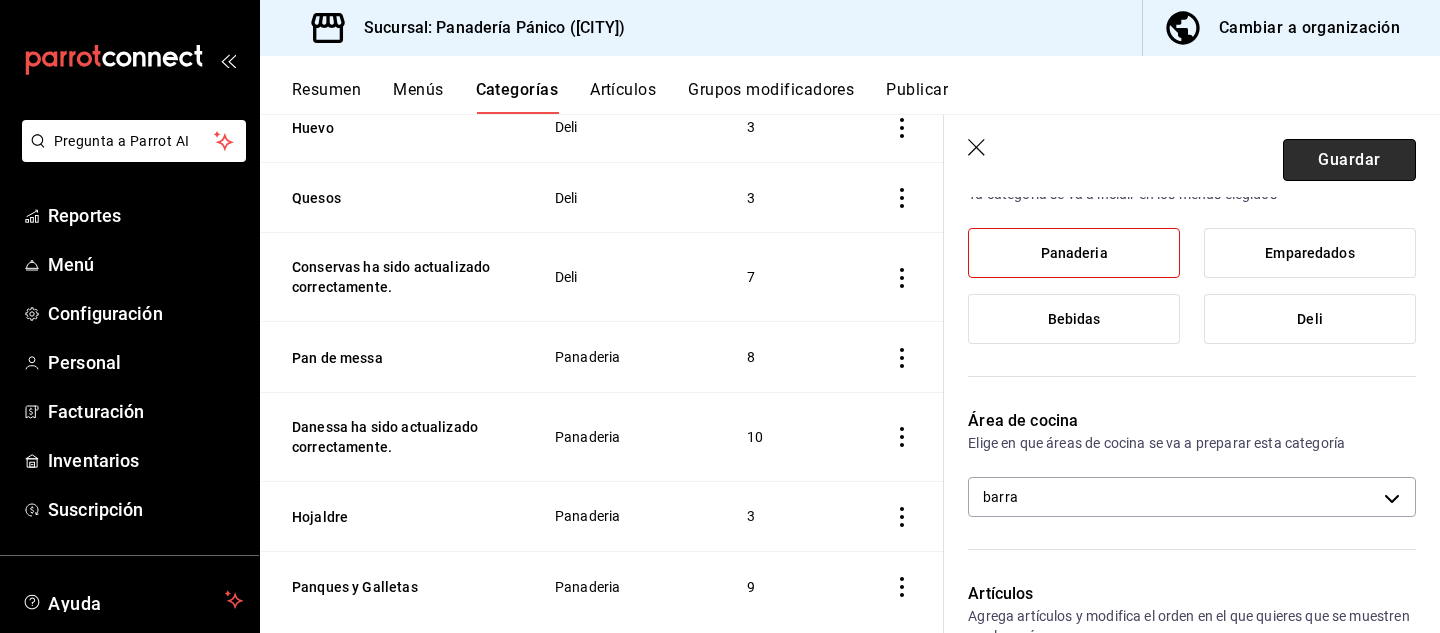 click on "Guardar" at bounding box center (1349, 160) 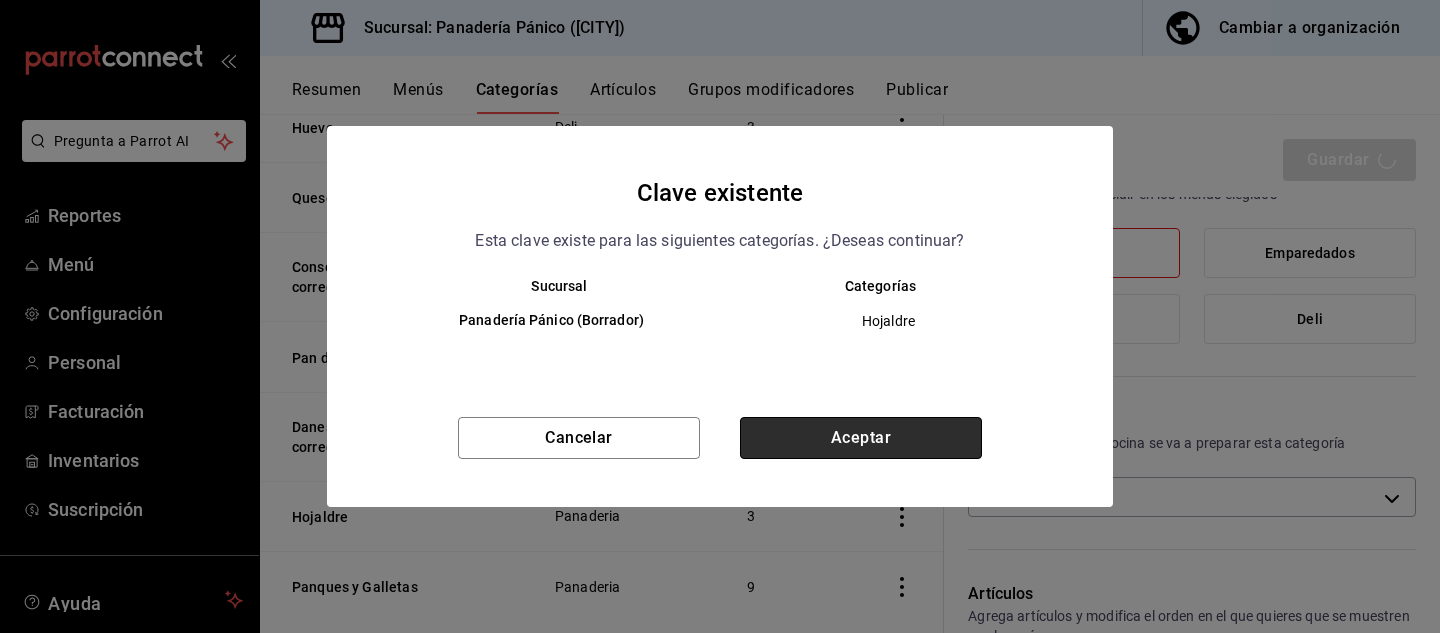 click on "Aceptar" at bounding box center [861, 438] 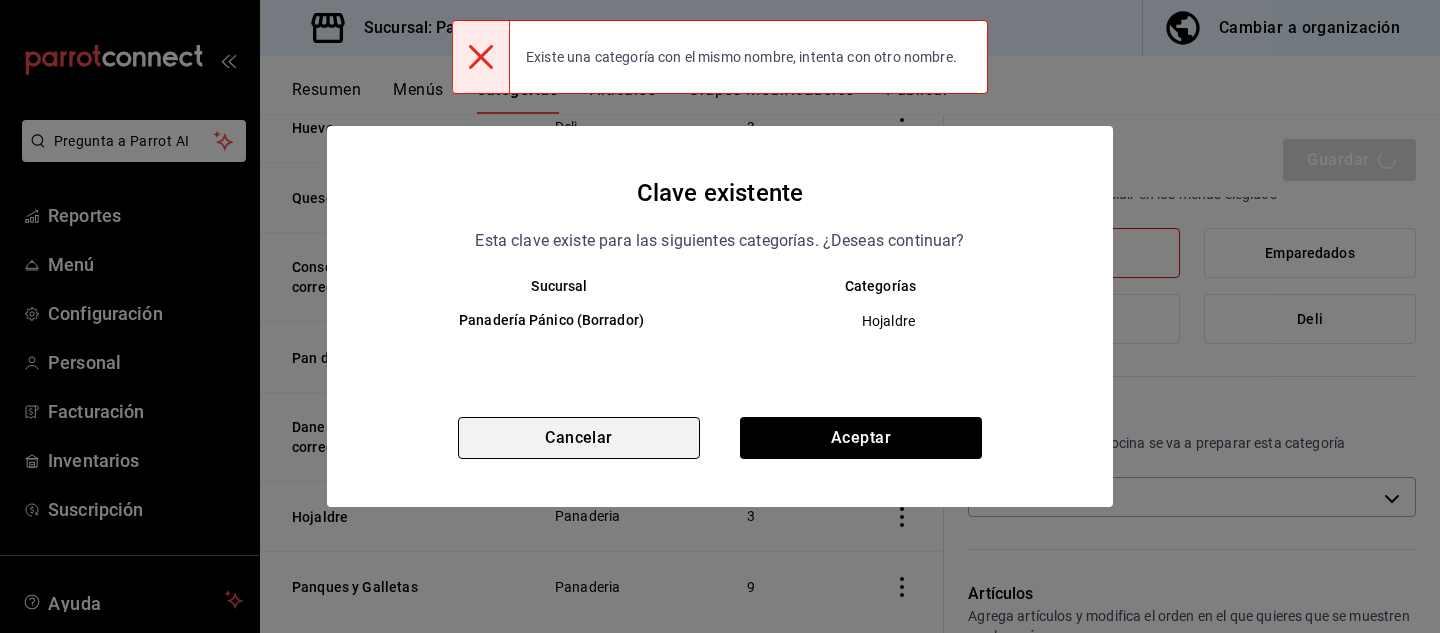 click on "Cancelar" at bounding box center (579, 438) 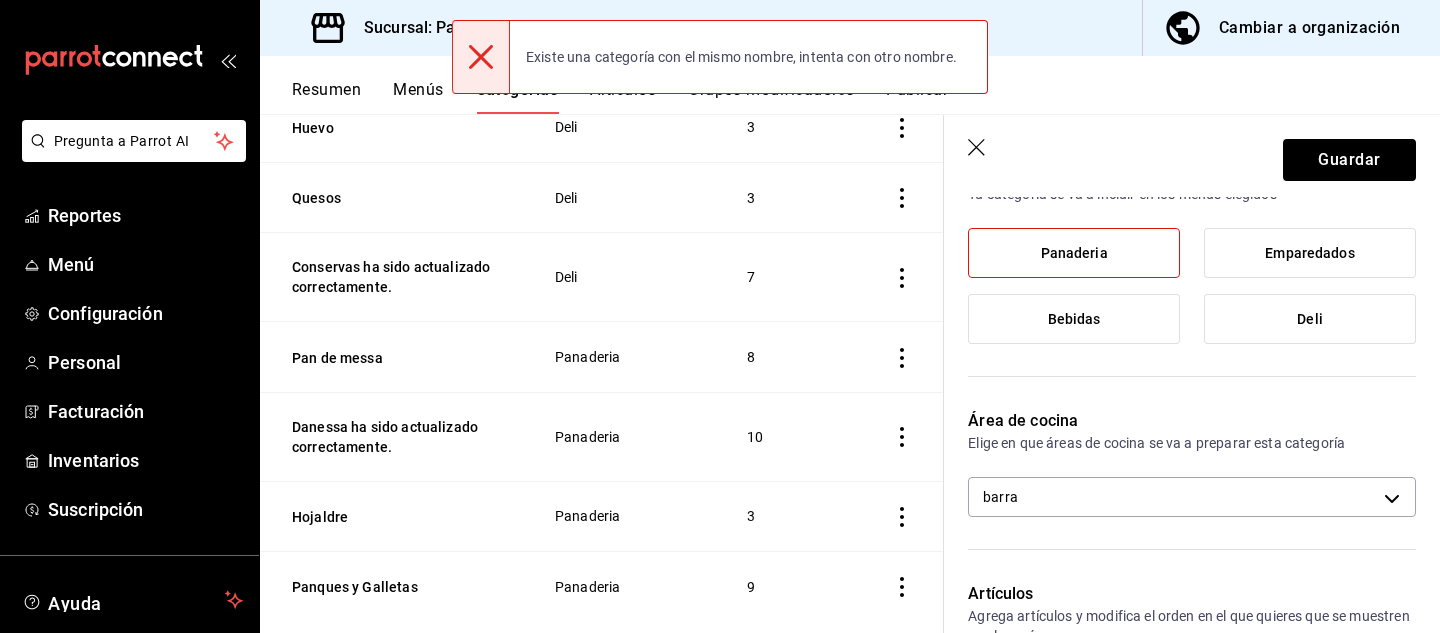 scroll, scrollTop: 0, scrollLeft: 0, axis: both 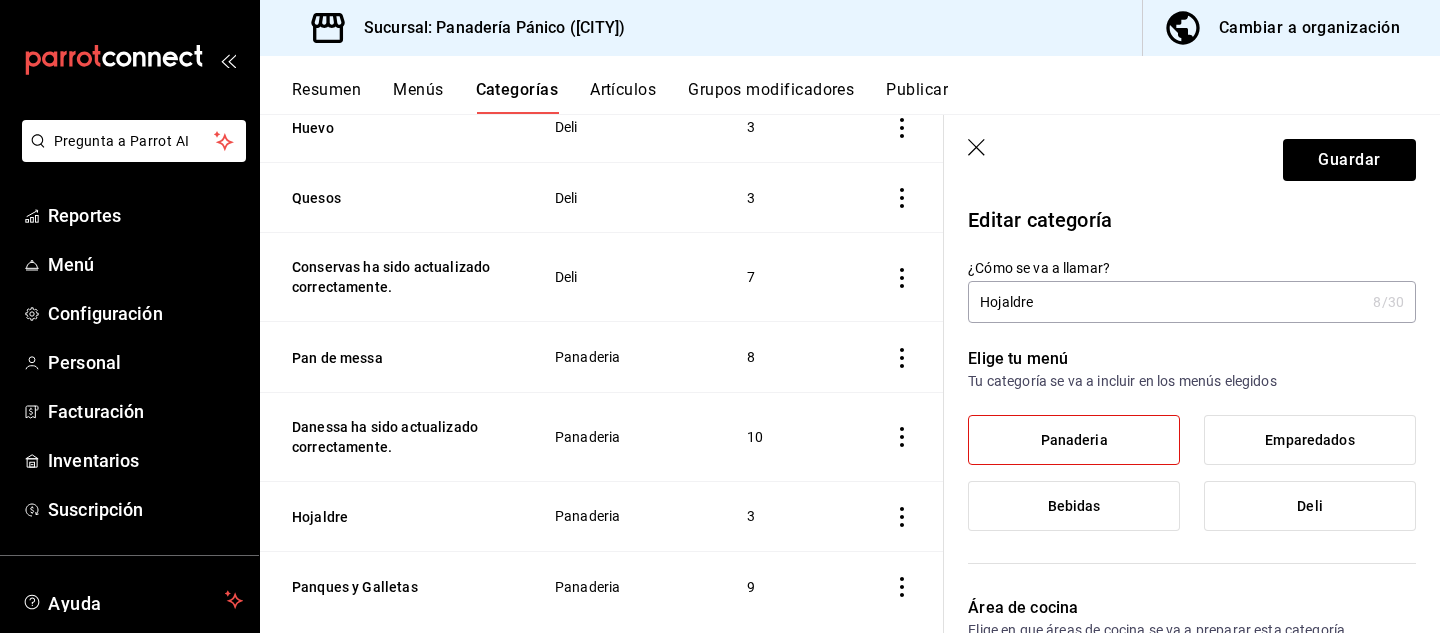 click on "Hojaldre" at bounding box center (1166, 302) 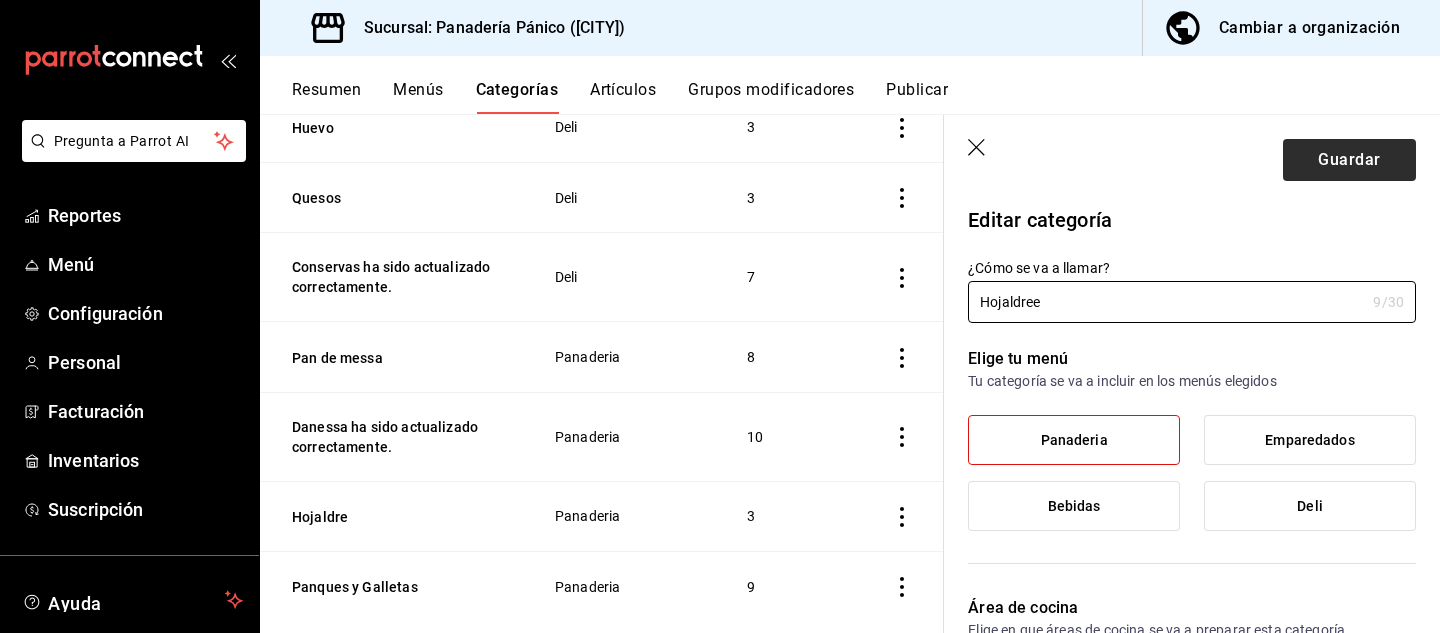 type on "Hojaldree" 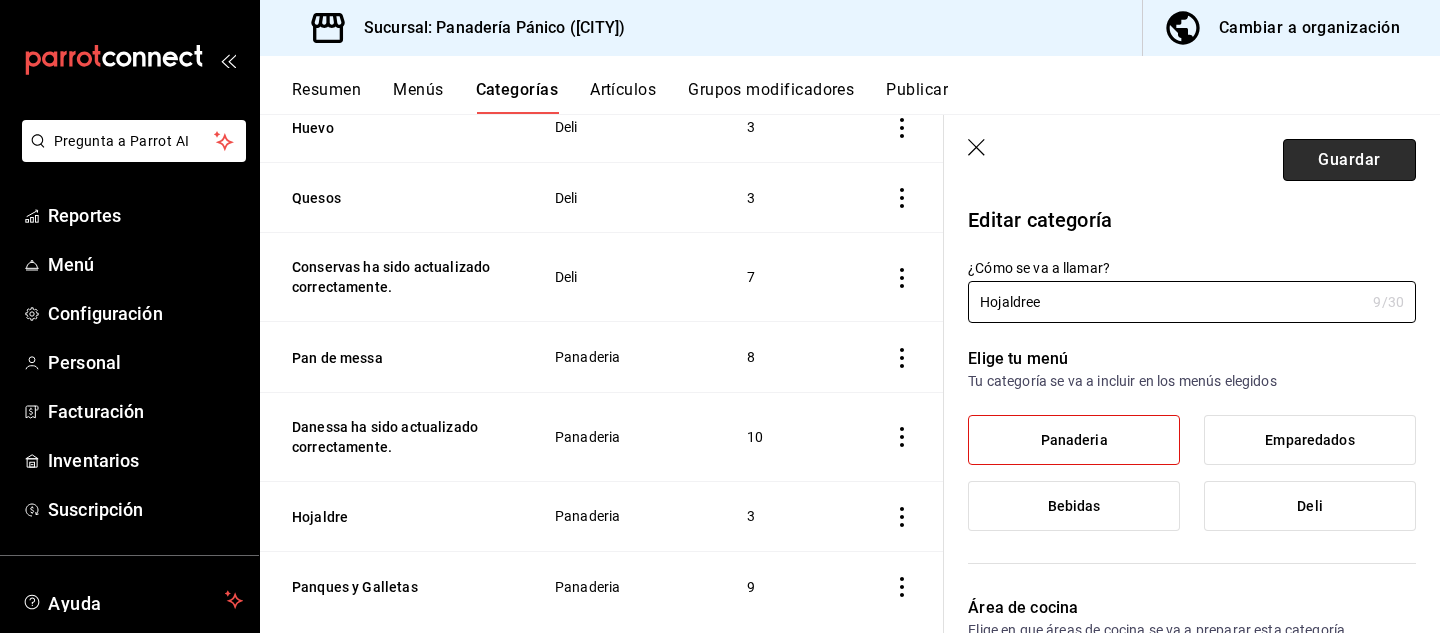 click on "Guardar" at bounding box center (1349, 160) 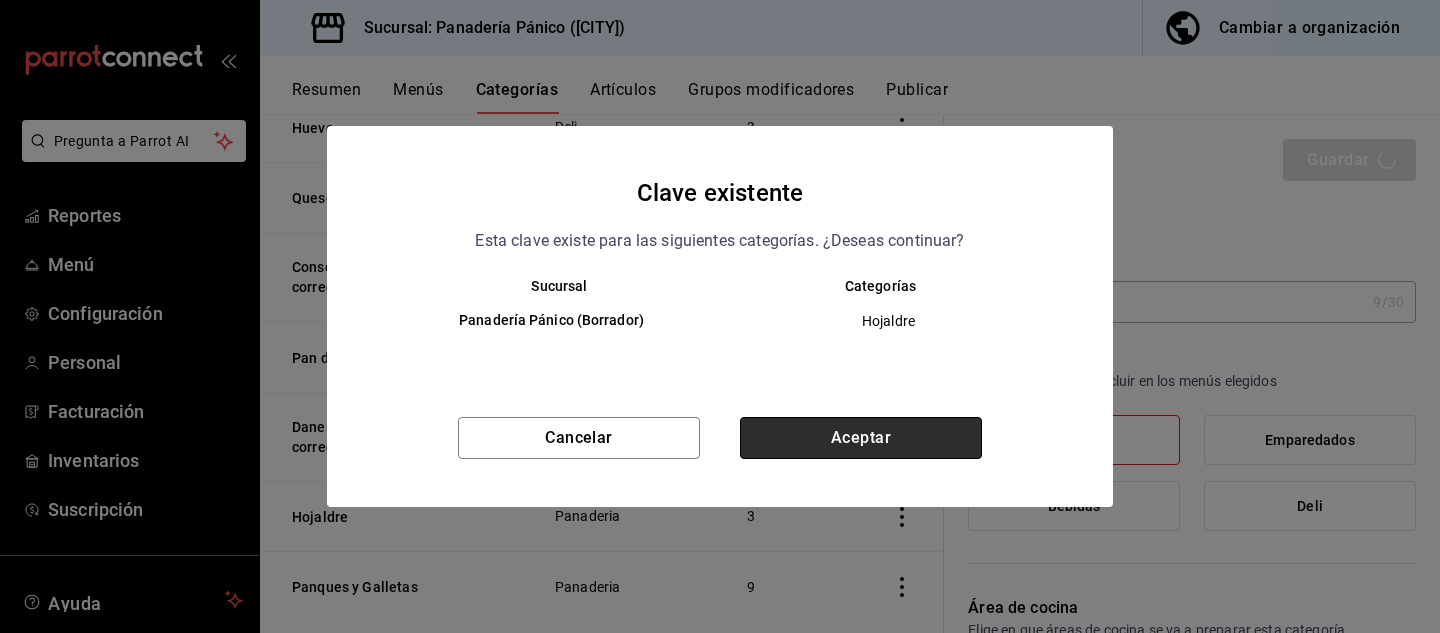 click on "Aceptar" at bounding box center (861, 438) 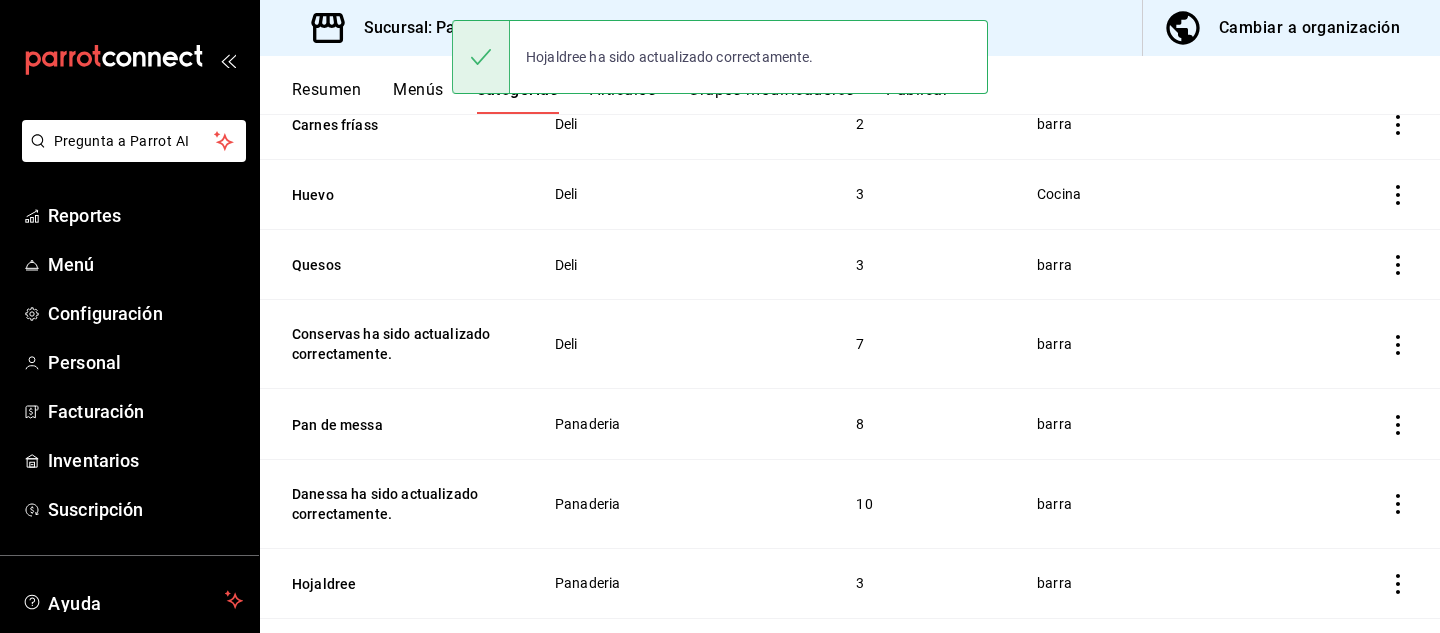 scroll, scrollTop: 944, scrollLeft: 0, axis: vertical 